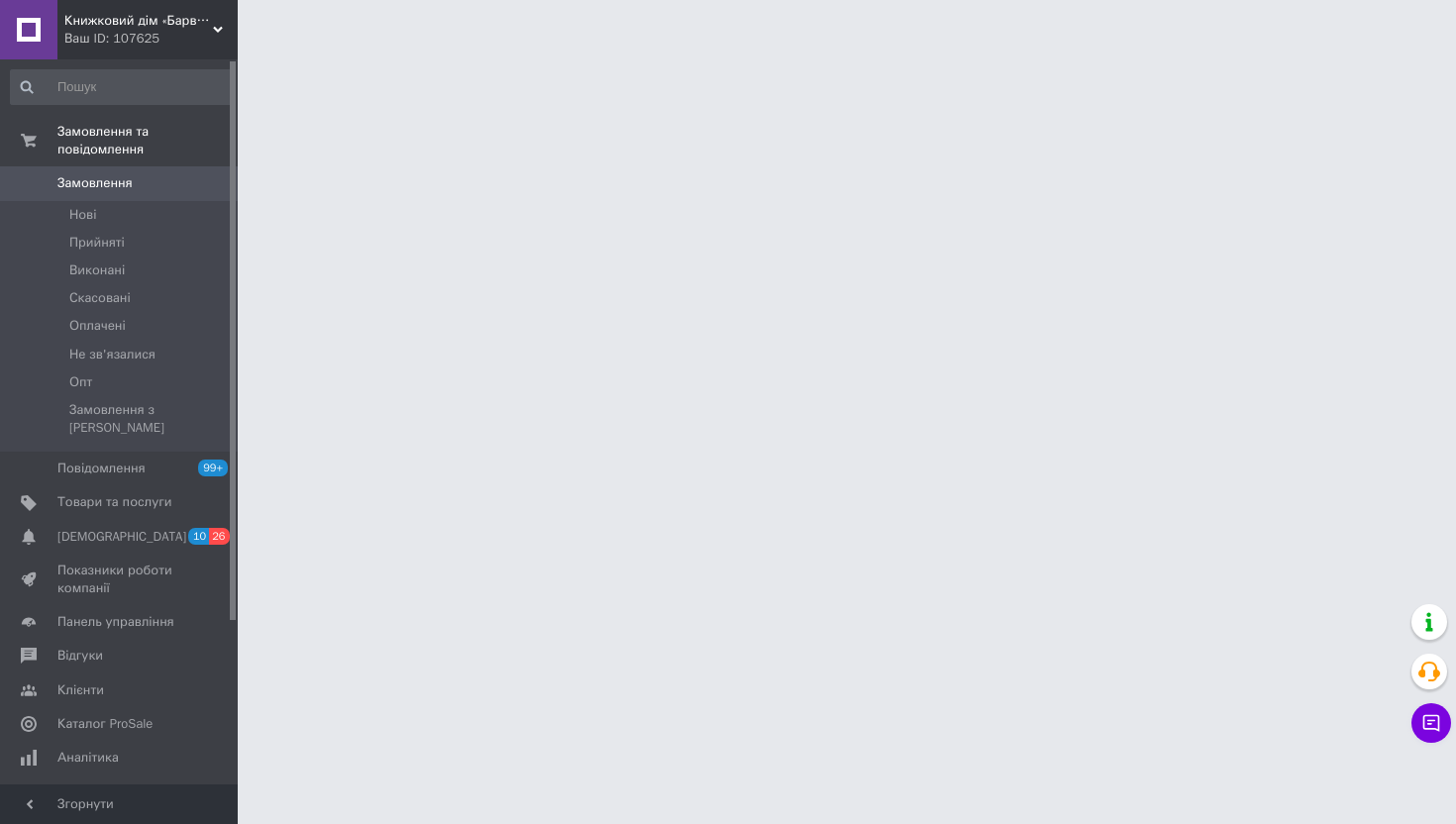 scroll, scrollTop: 0, scrollLeft: 0, axis: both 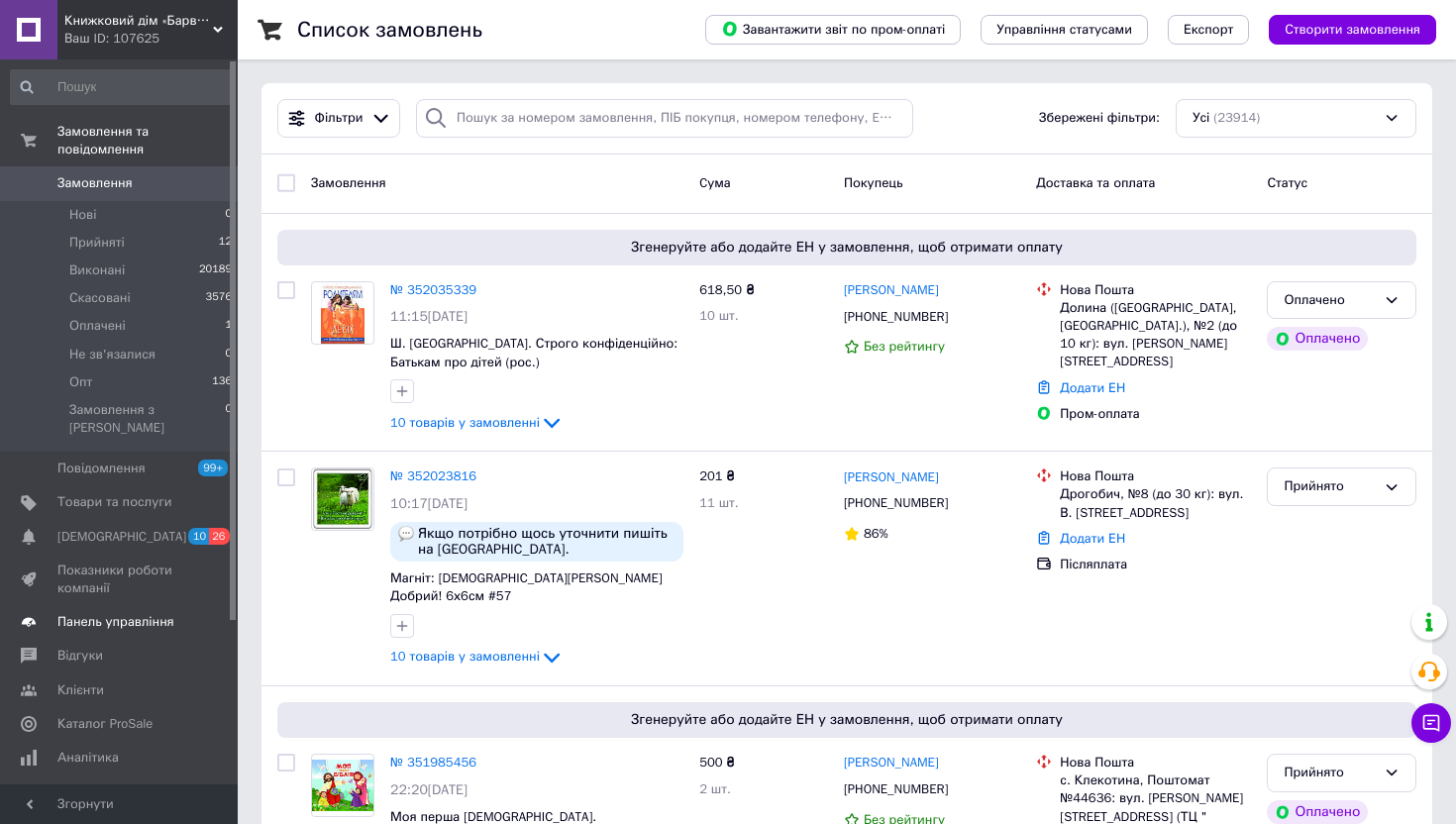 click on "Панель управління" at bounding box center [116, 622] 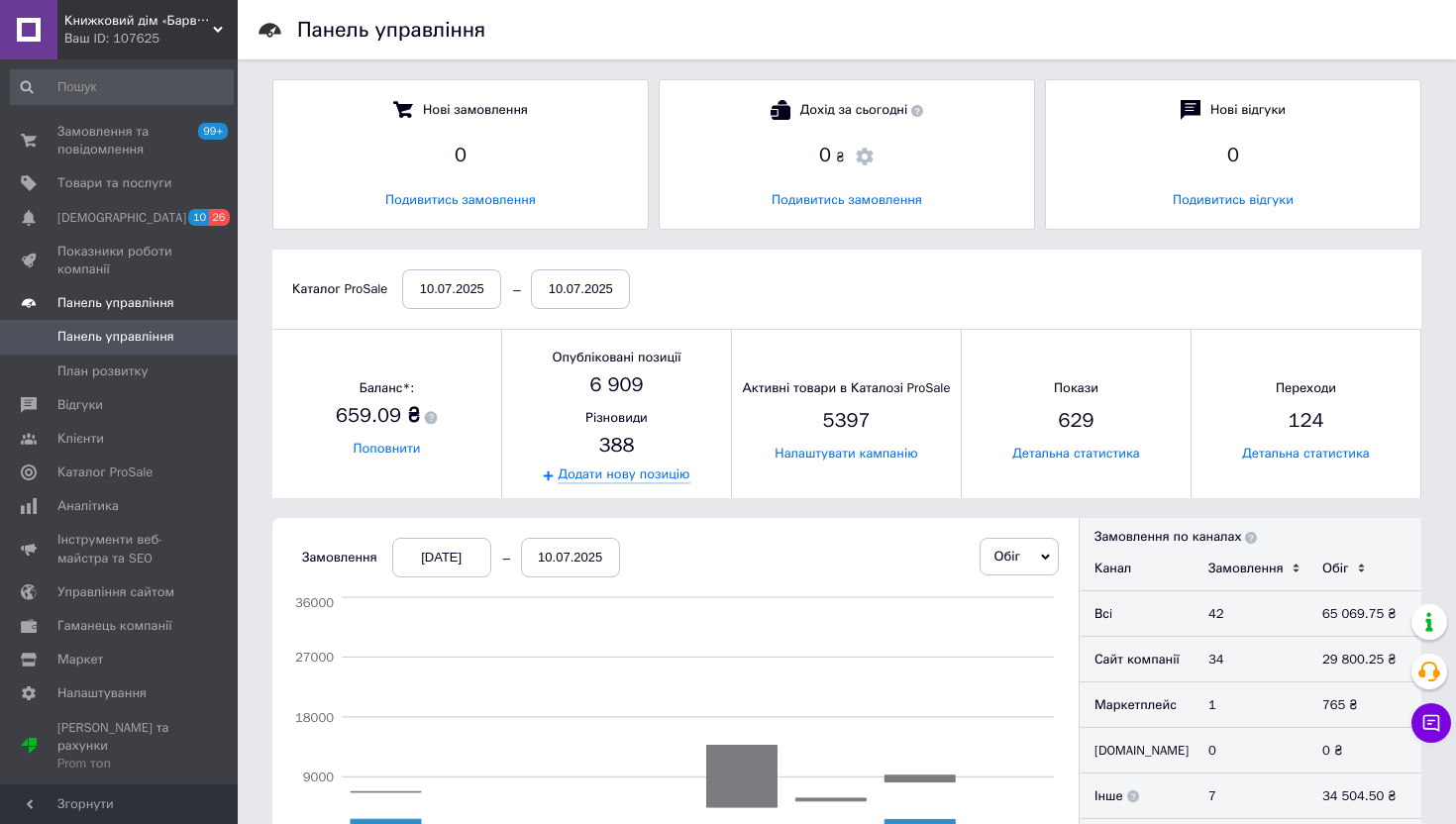 scroll, scrollTop: 10, scrollLeft: 10, axis: both 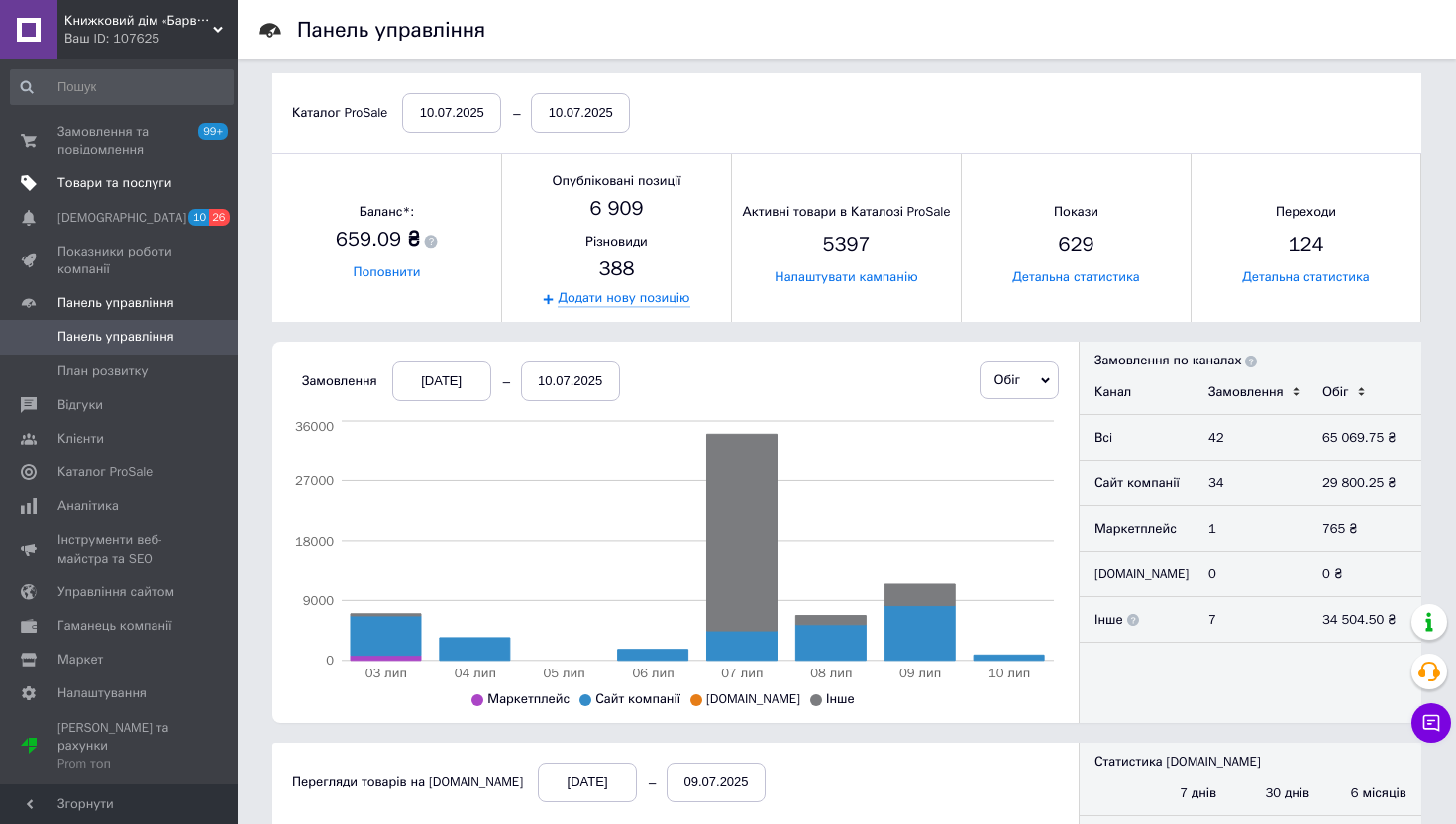 click on "Товари та послуги" at bounding box center [114, 183] 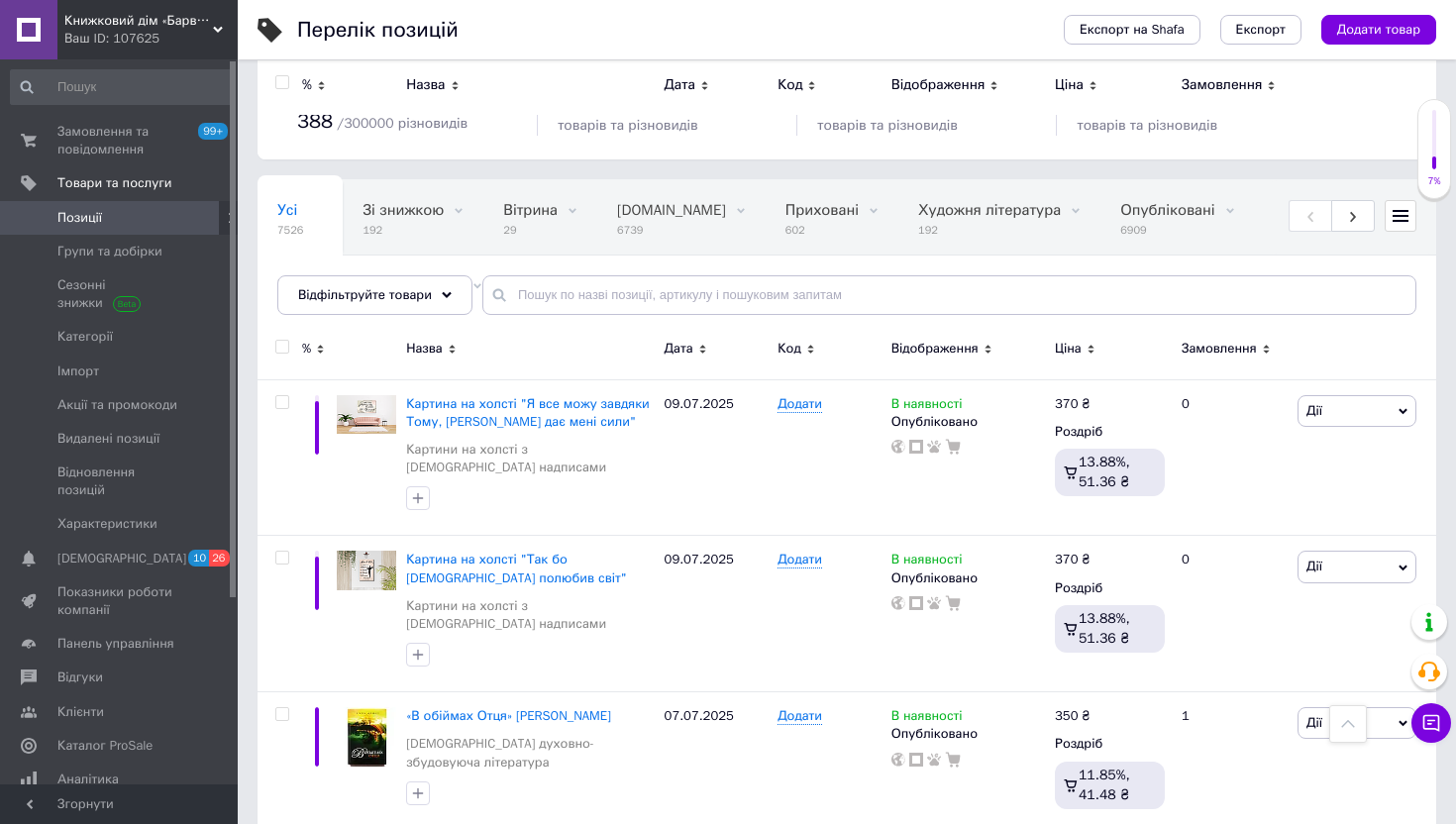 scroll, scrollTop: 0, scrollLeft: 0, axis: both 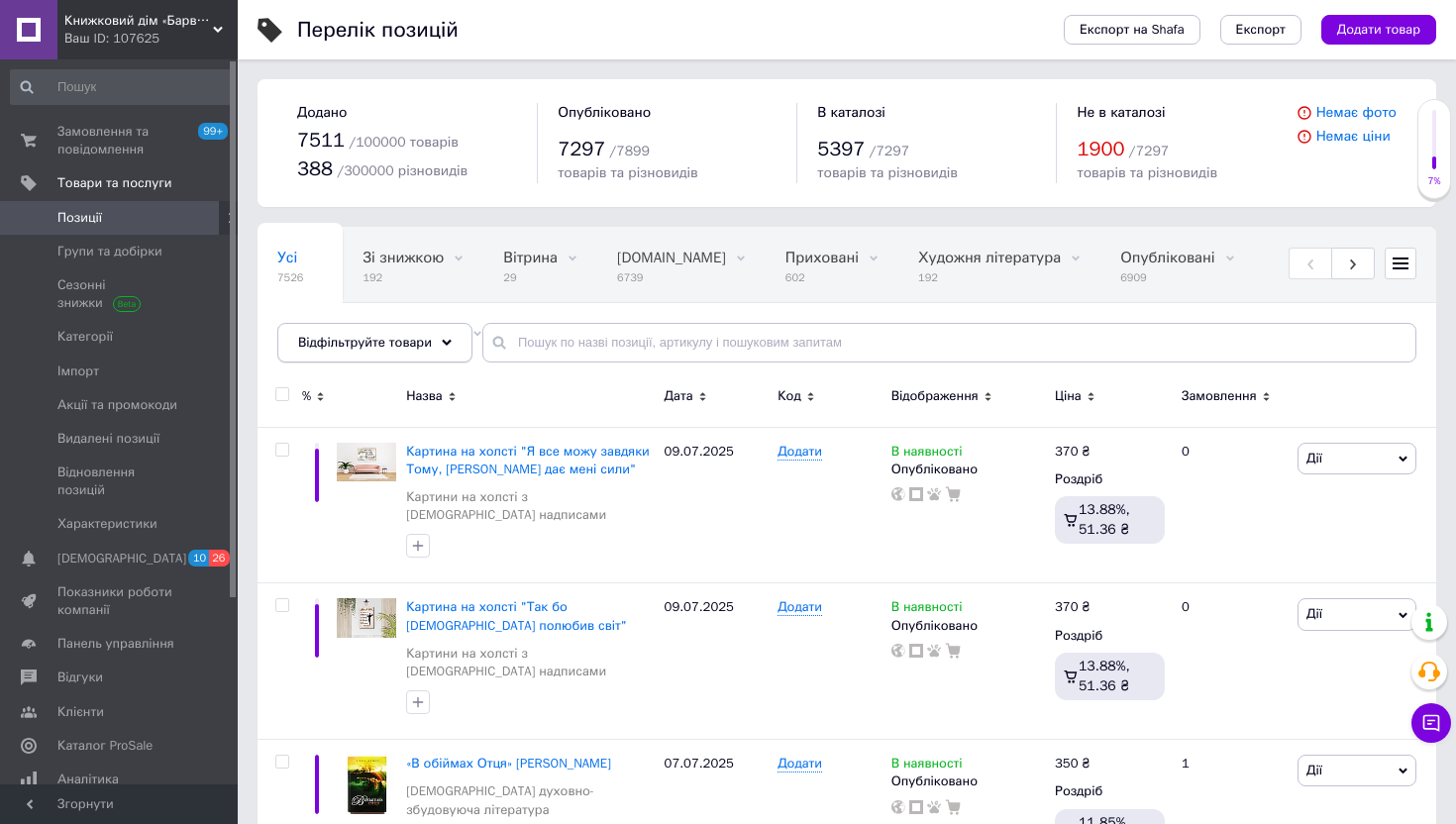 click 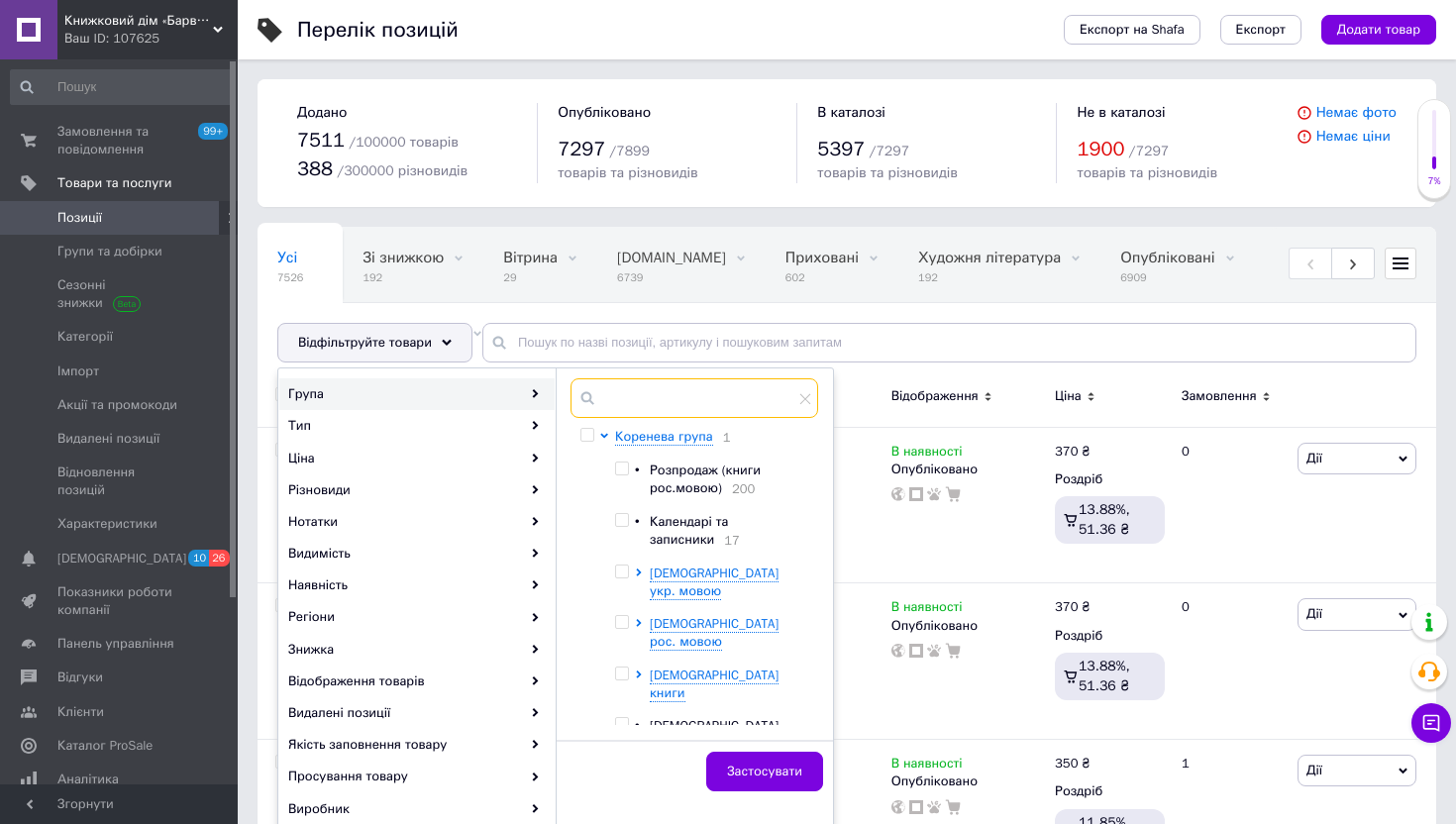 click at bounding box center [694, 398] 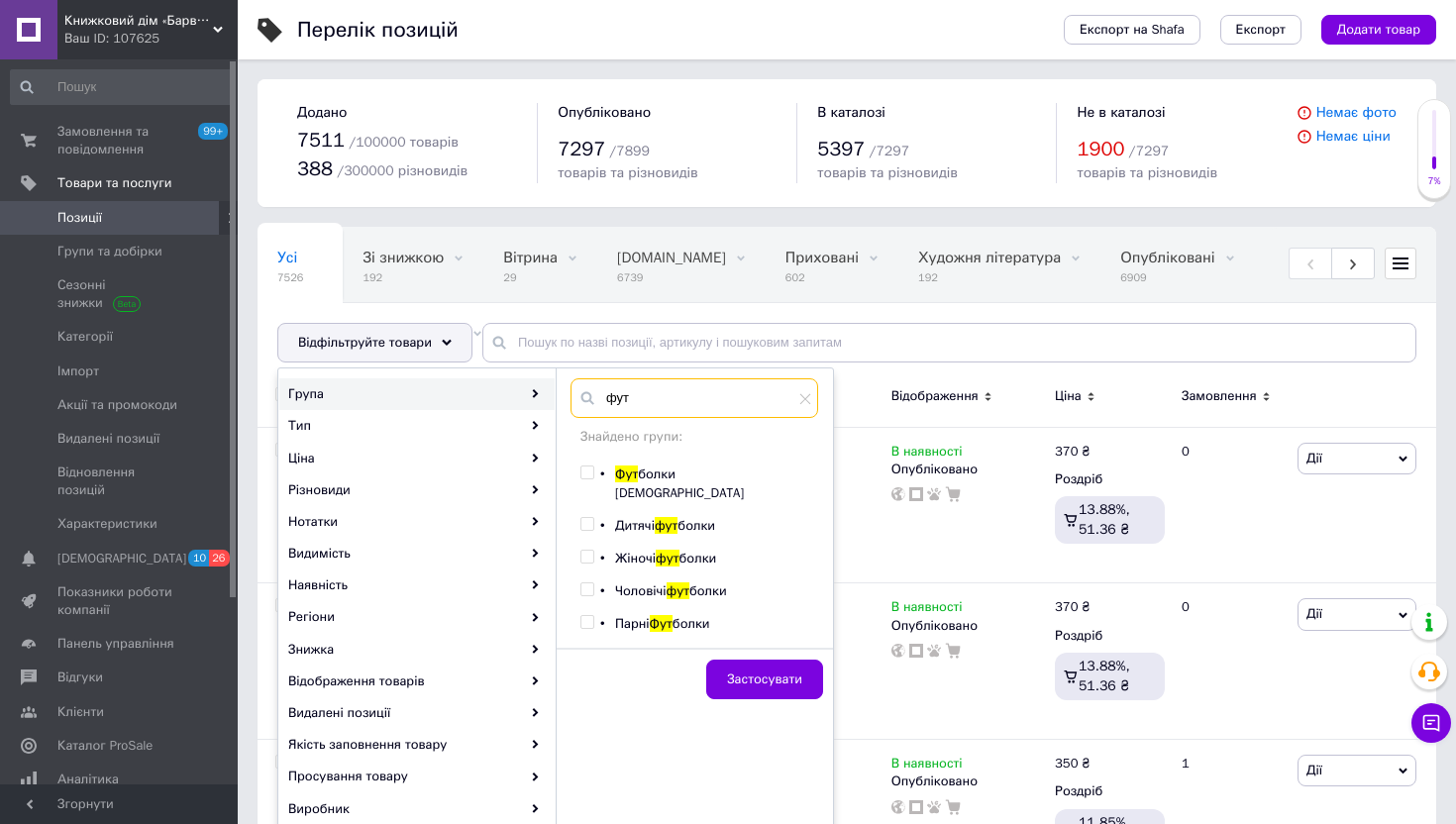 type on "фут" 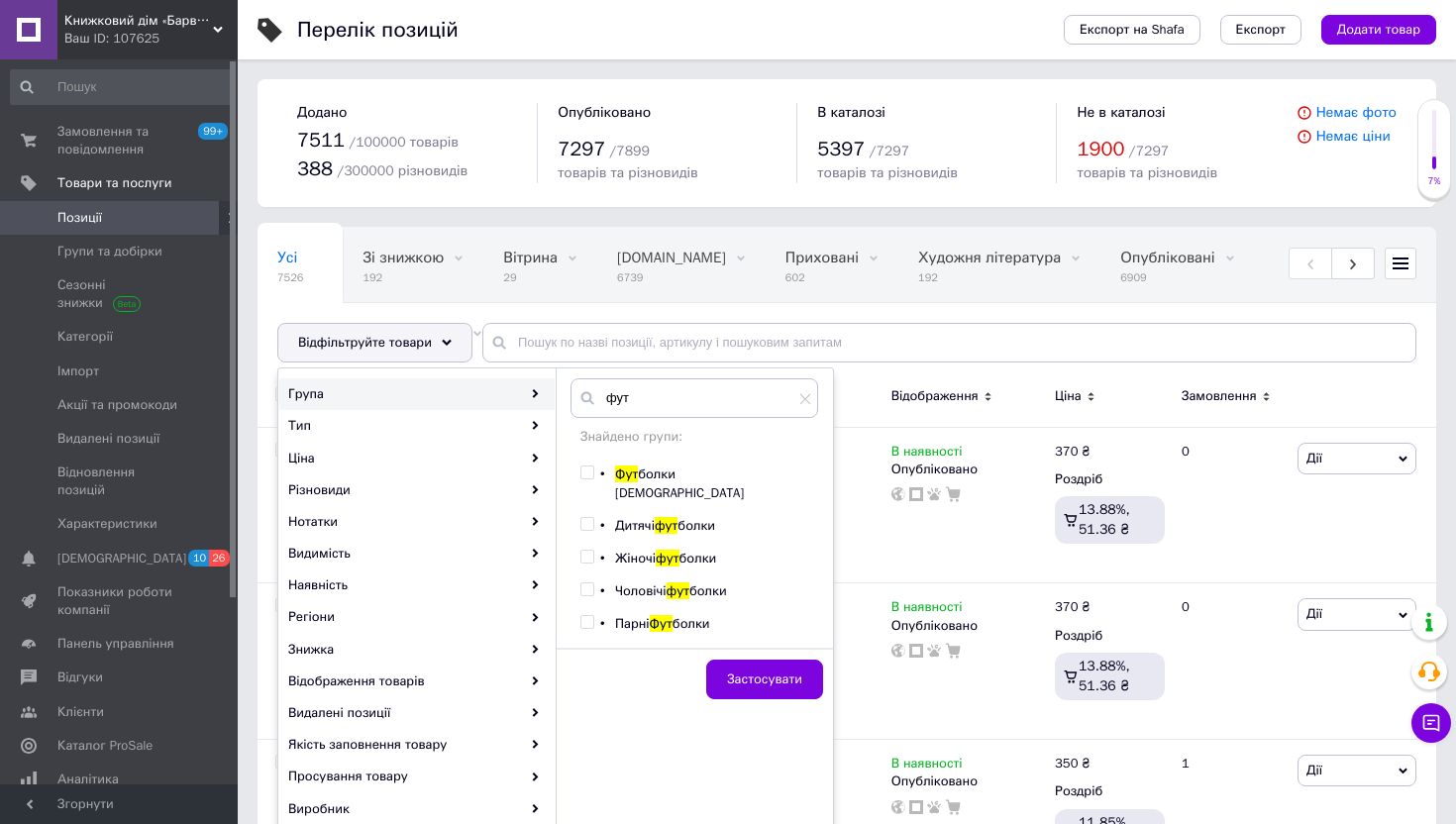 click at bounding box center [586, 557] 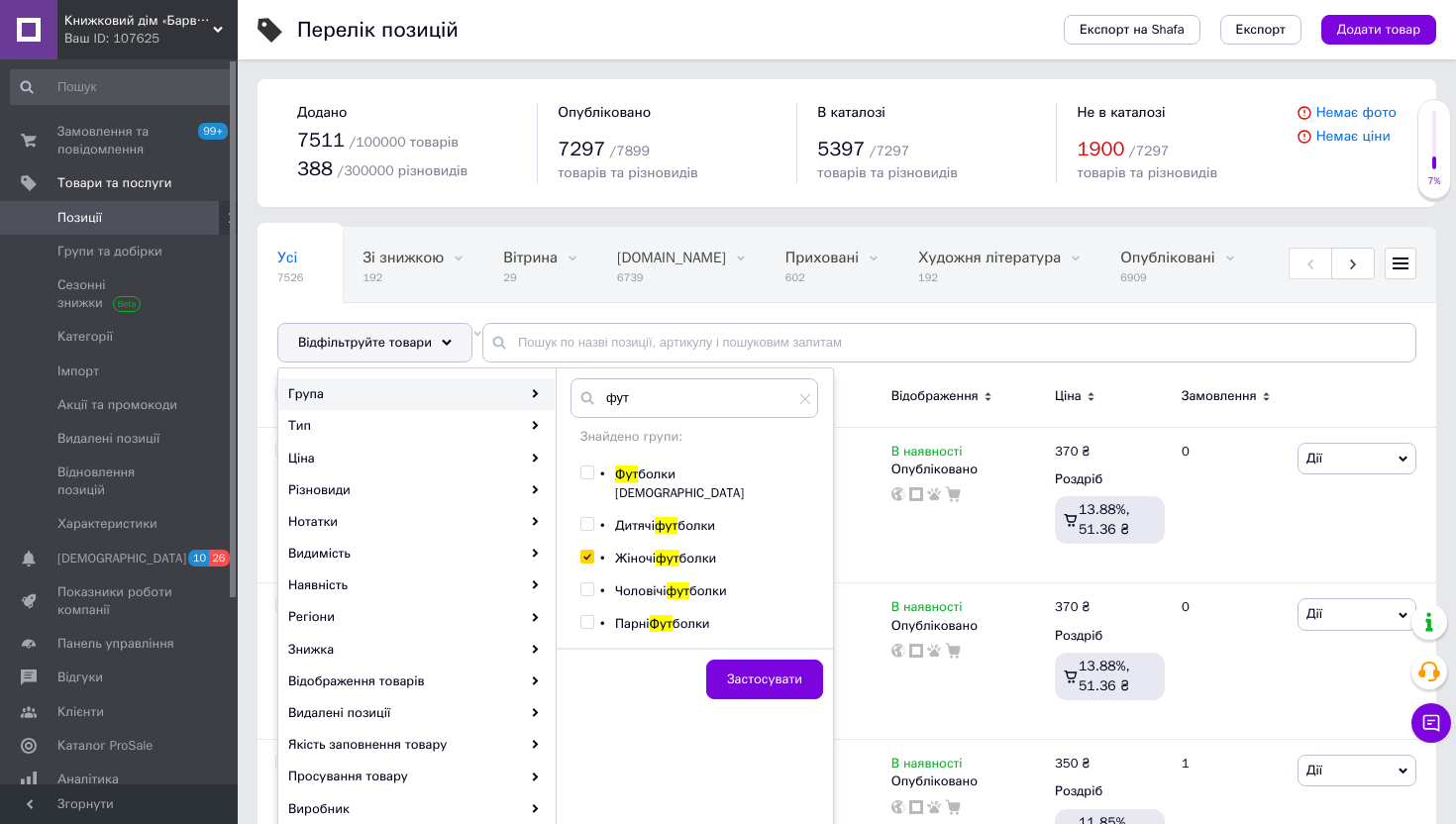 checkbox on "true" 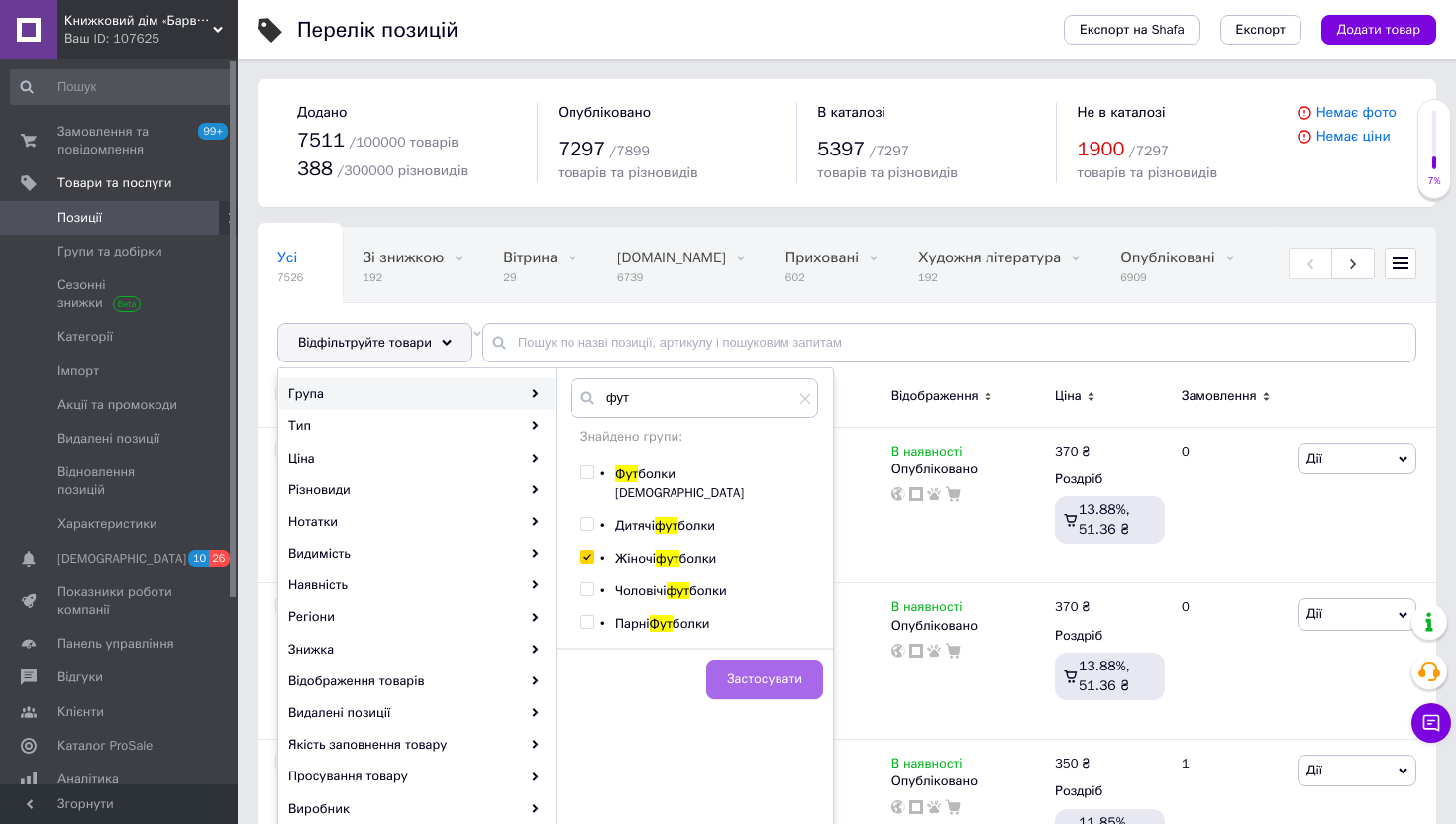 click on "Застосувати" at bounding box center (765, 679) 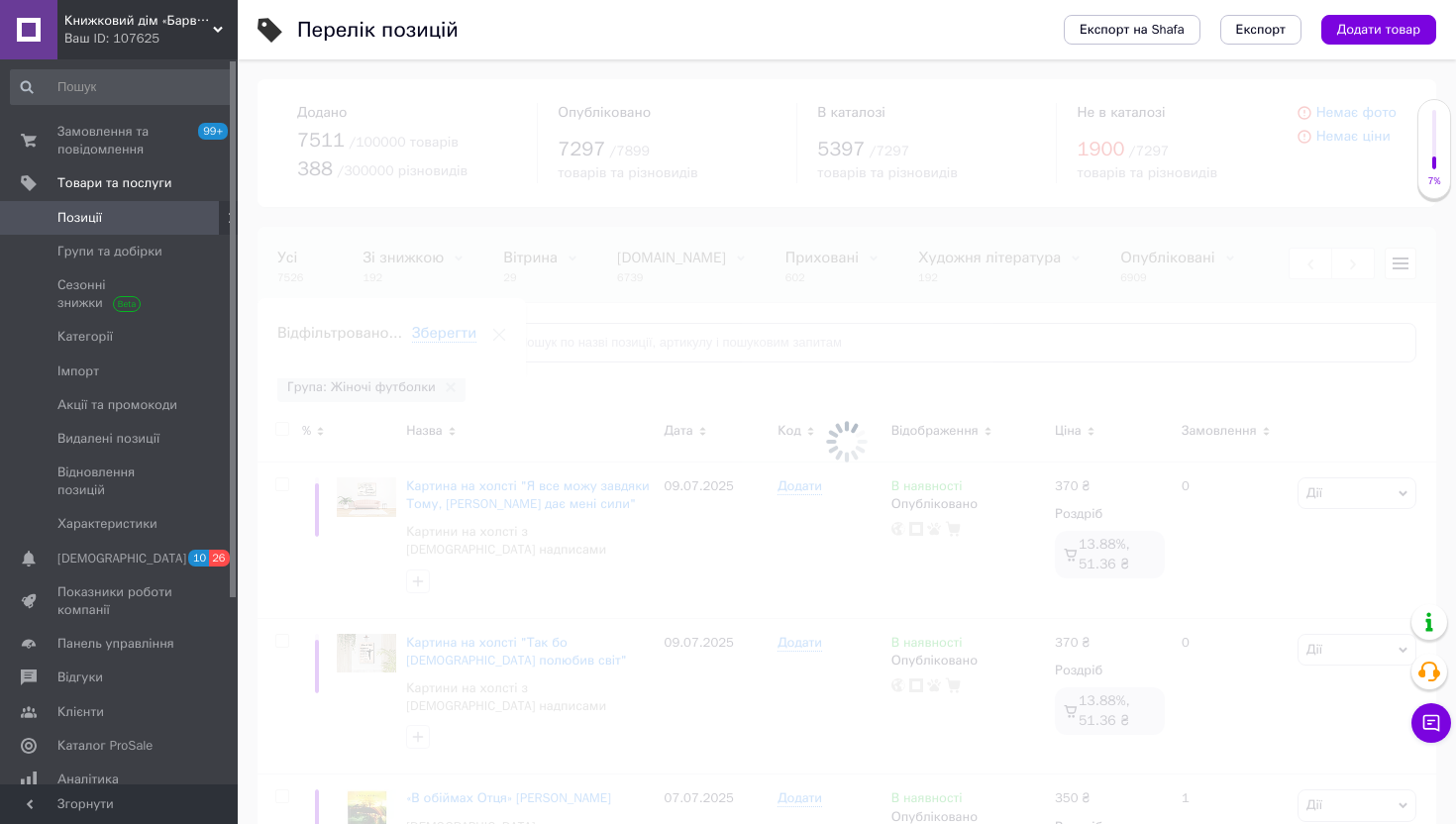 scroll, scrollTop: 0, scrollLeft: 449, axis: horizontal 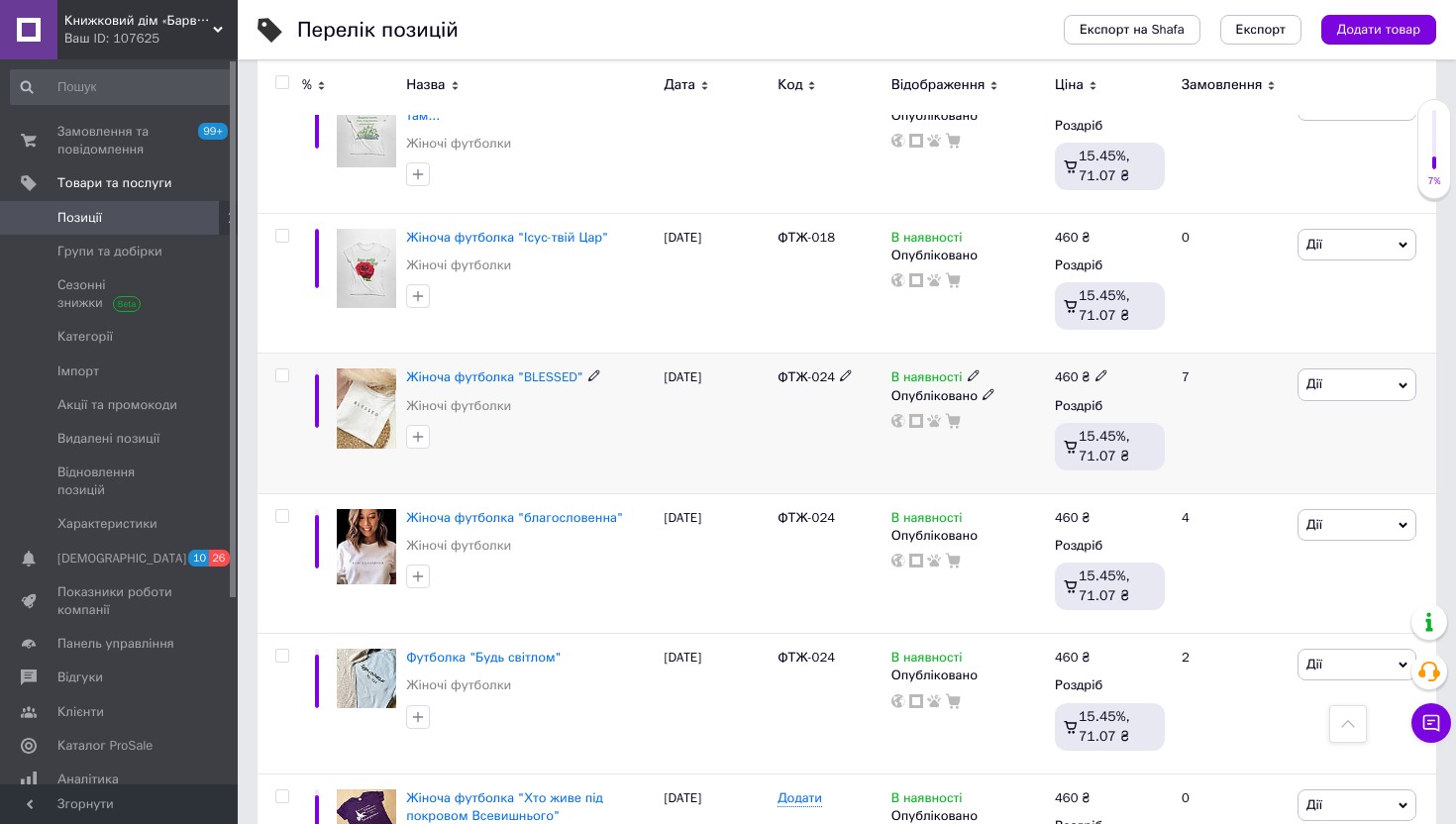 click at bounding box center (281, 375) 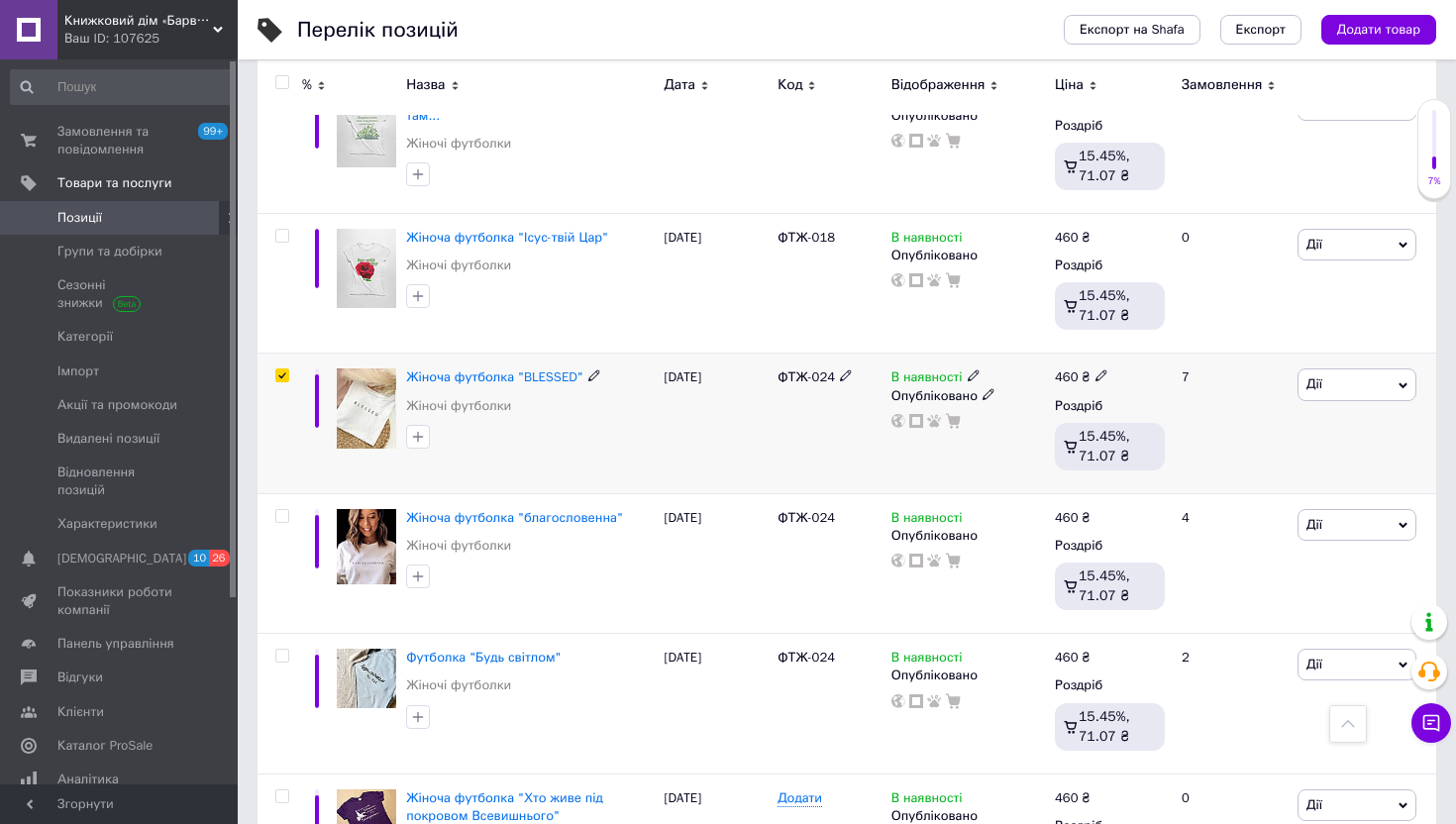 checkbox on "true" 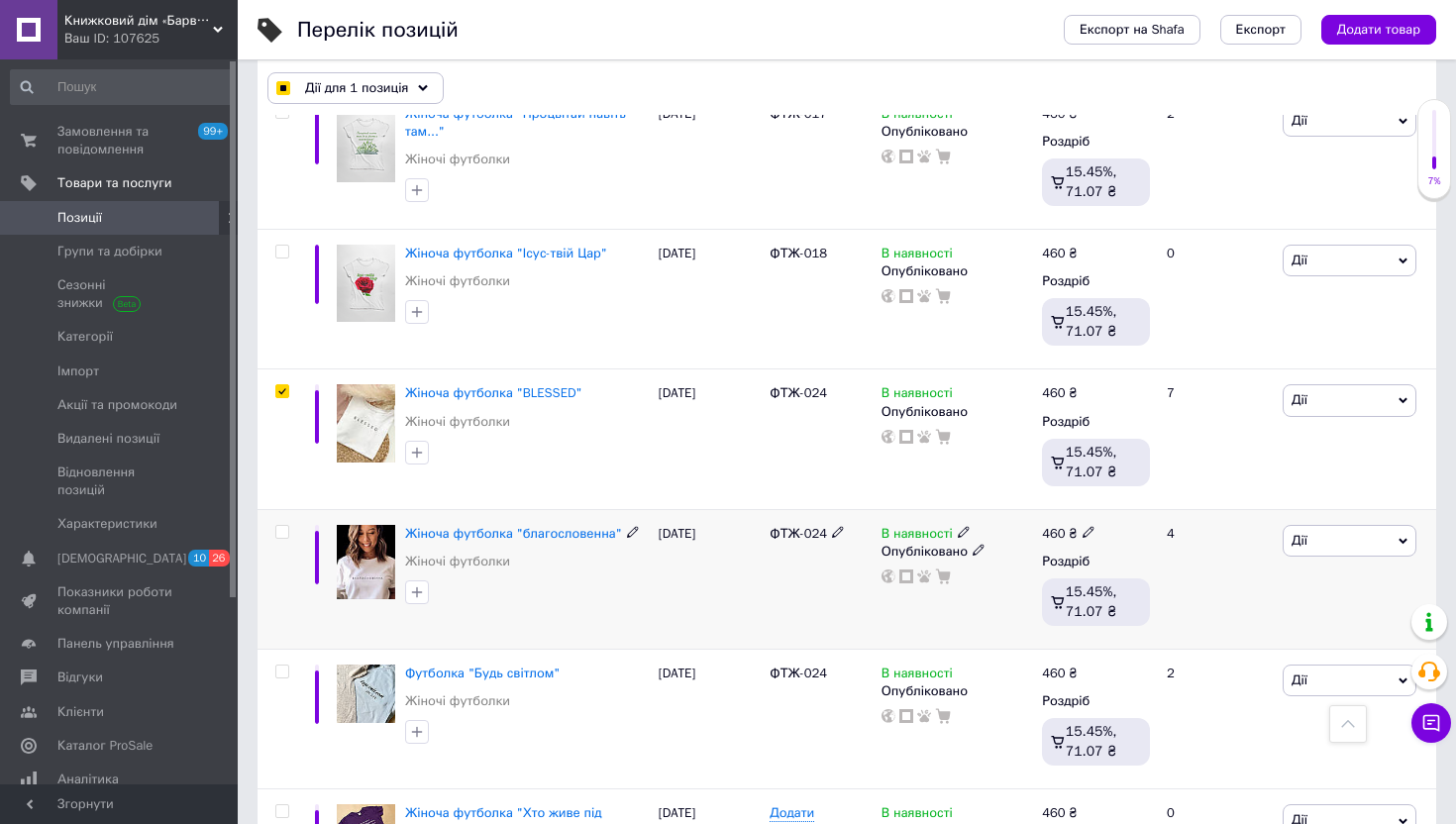 click at bounding box center (281, 532) 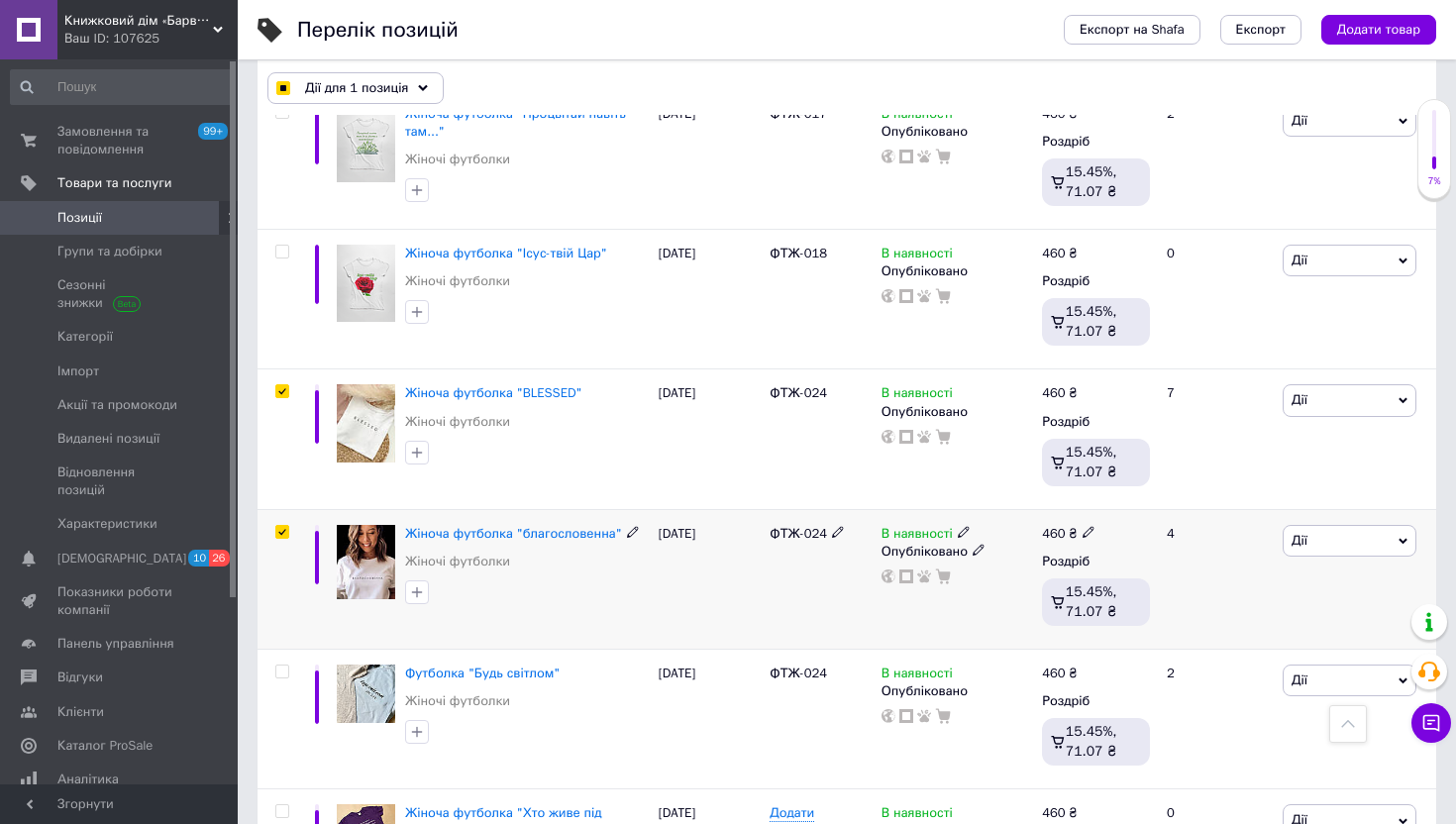 checkbox on "true" 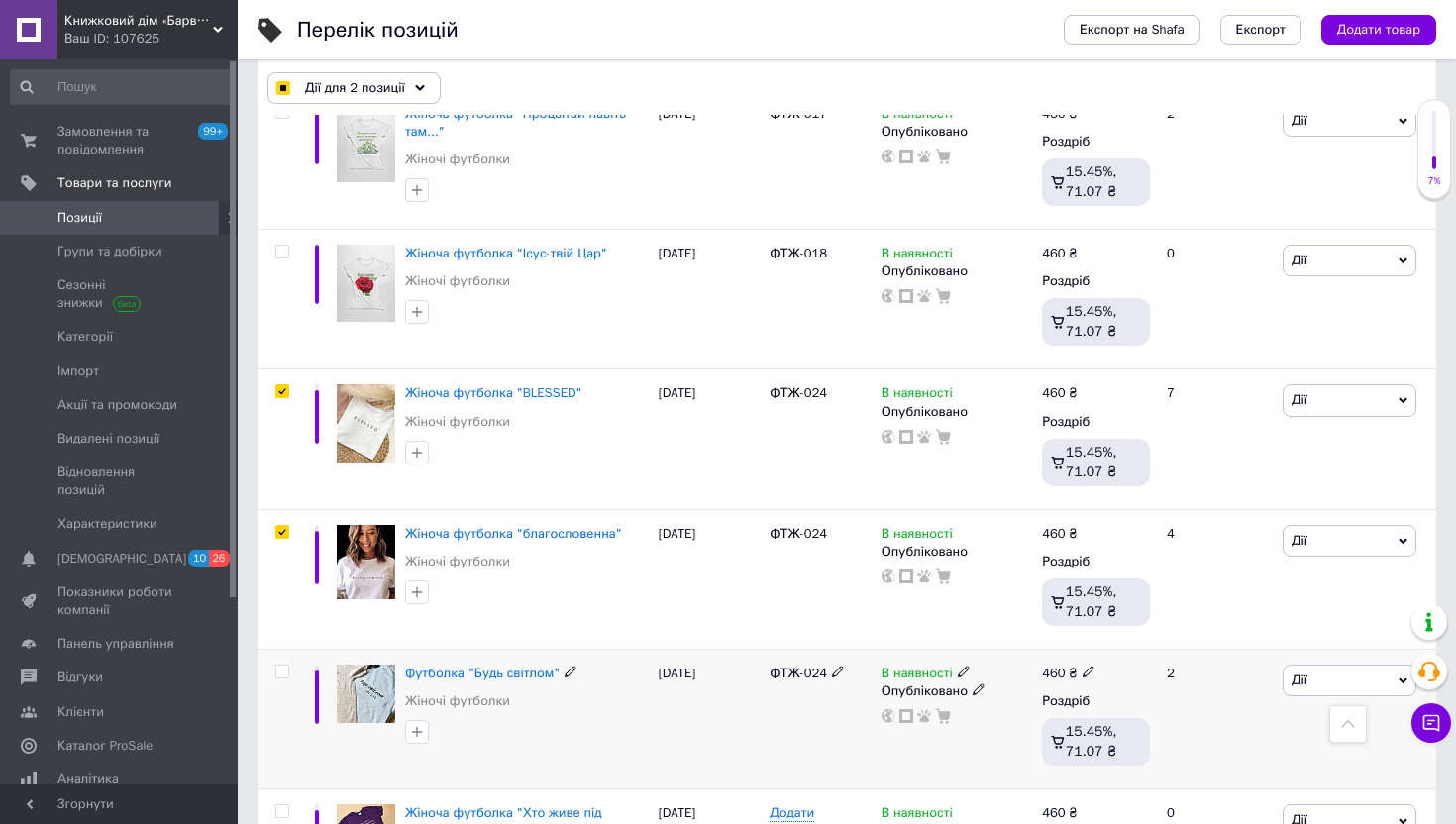 click at bounding box center (281, 671) 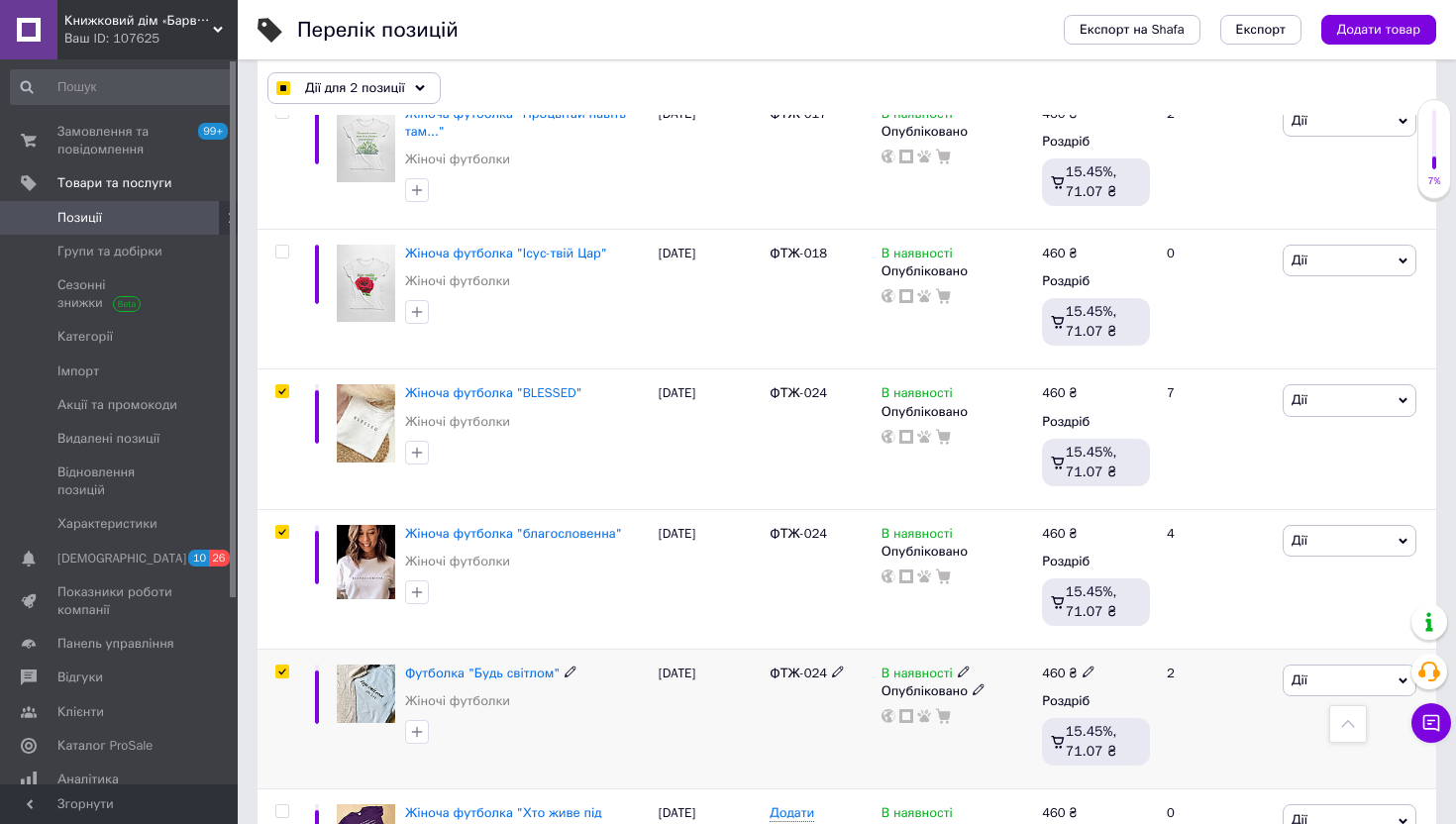 checkbox on "true" 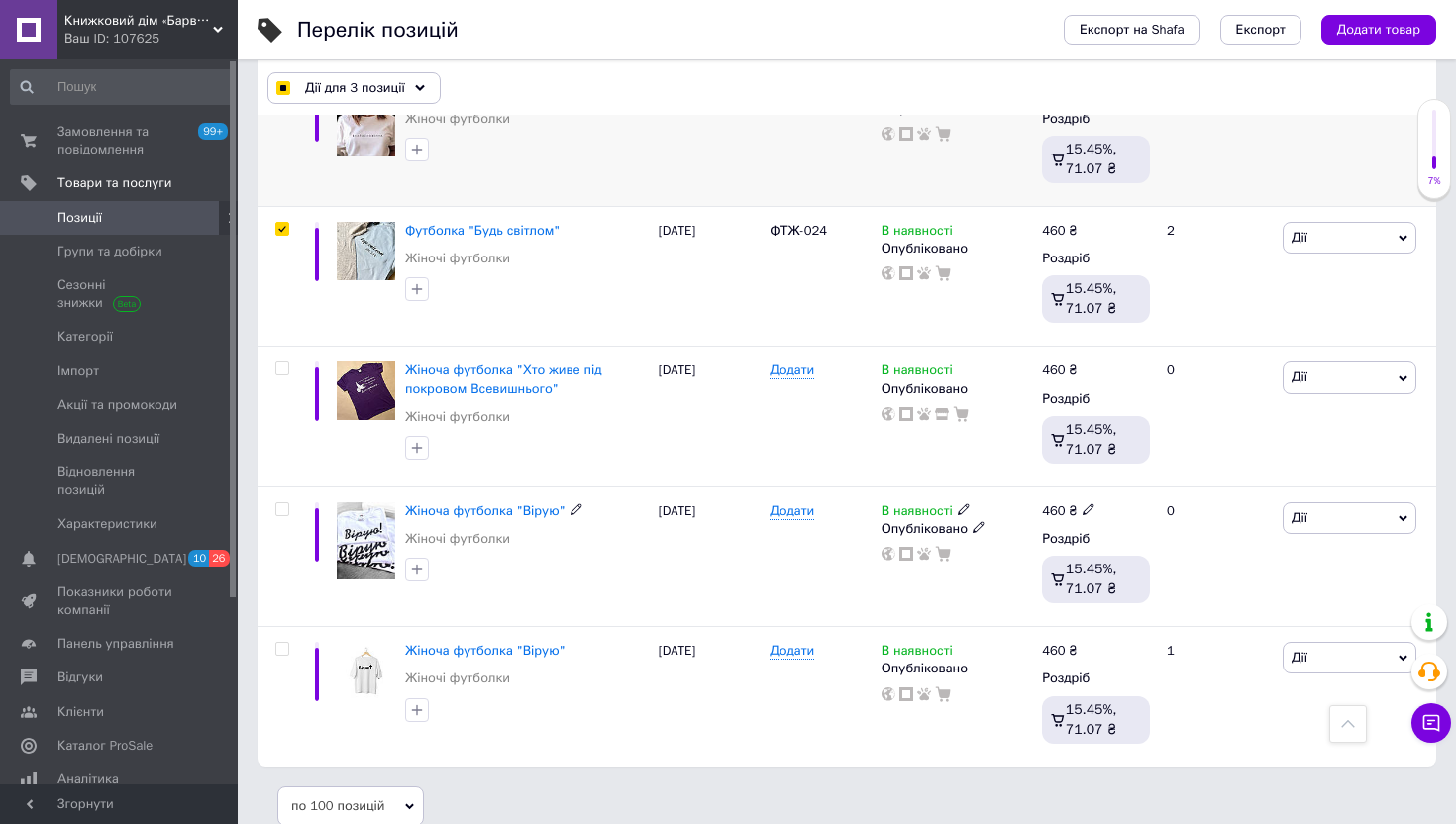 scroll, scrollTop: 6019, scrollLeft: 0, axis: vertical 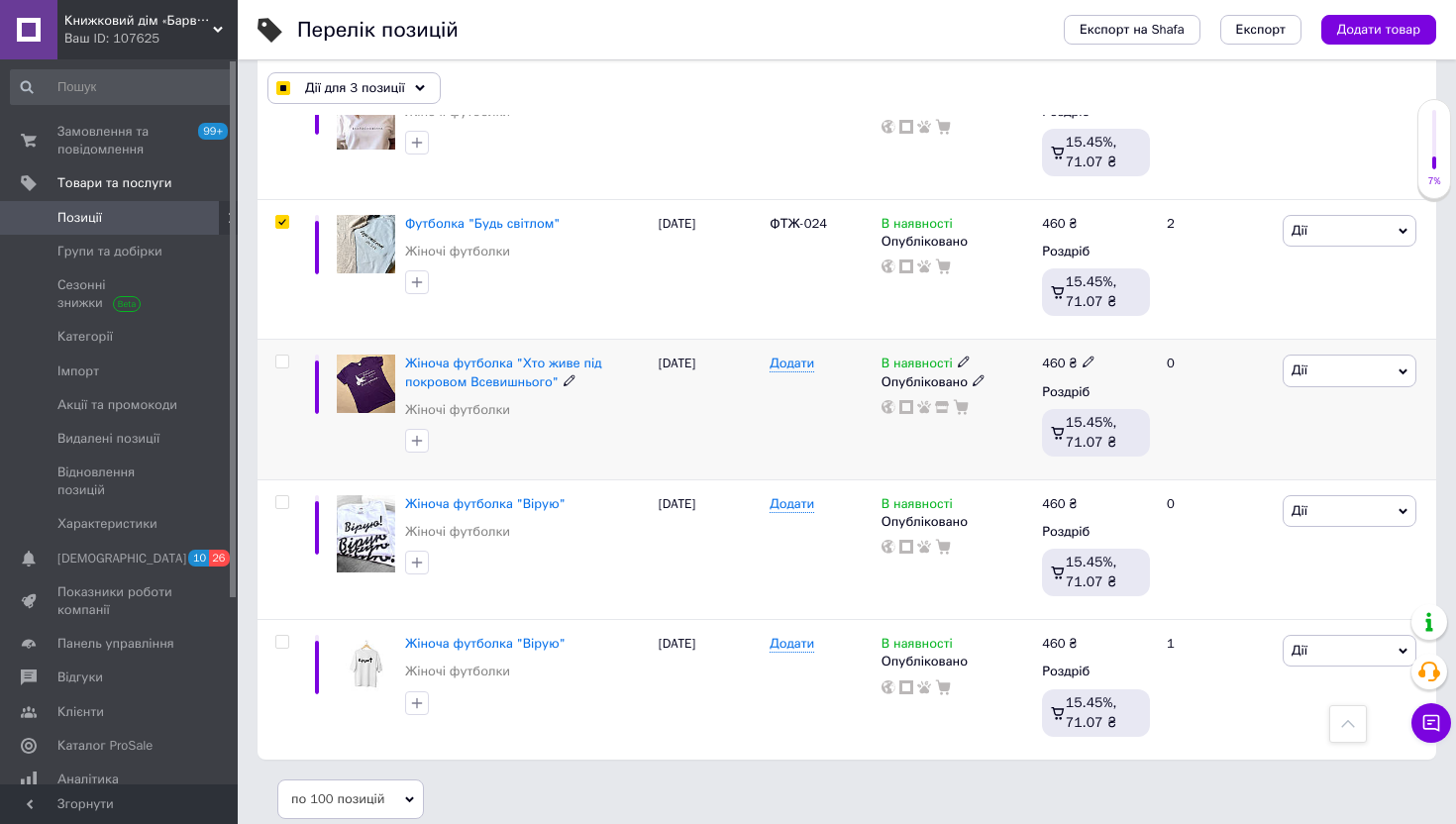 click at bounding box center (281, 361) 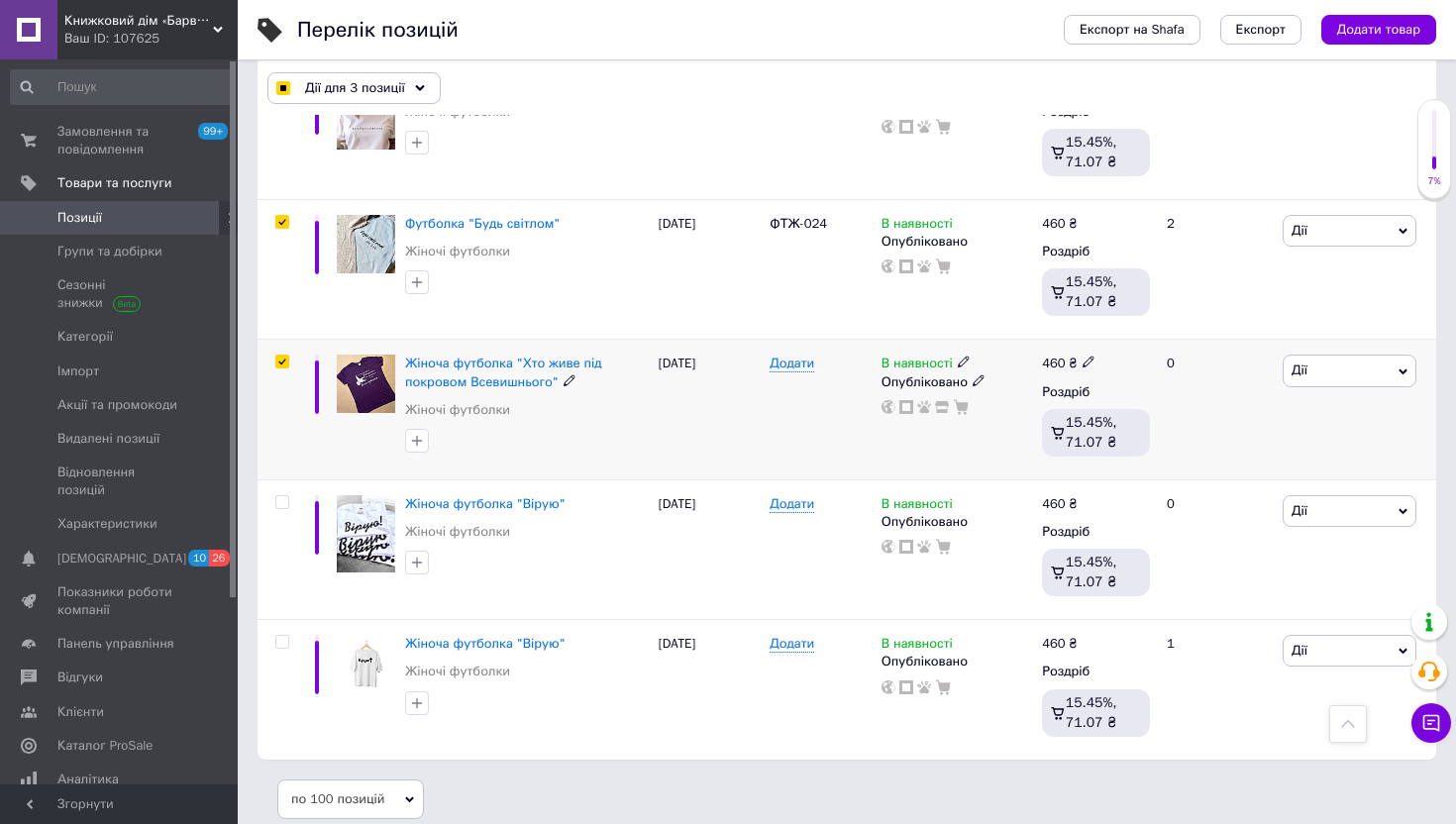 checkbox on "true" 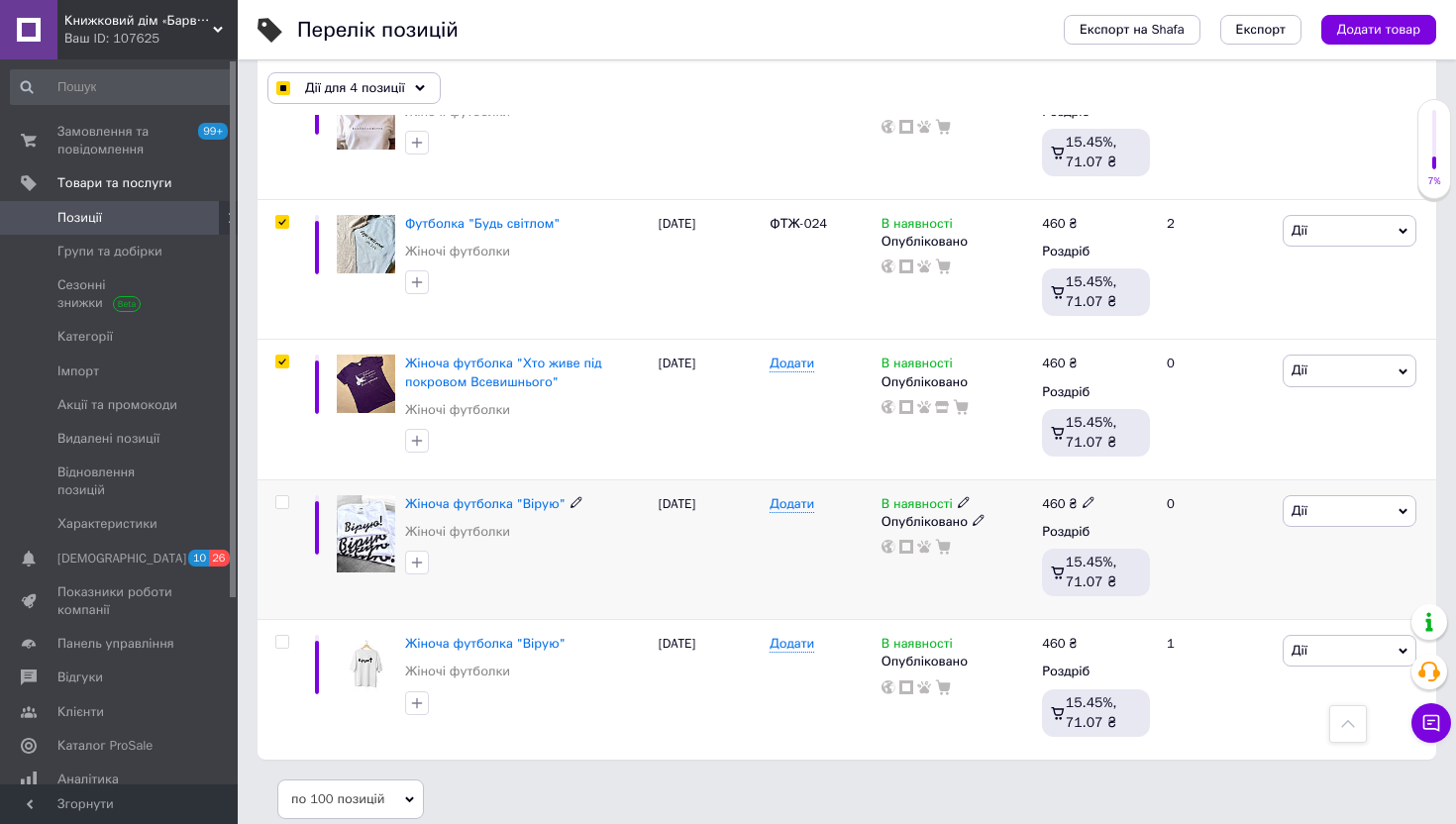 click at bounding box center [281, 502] 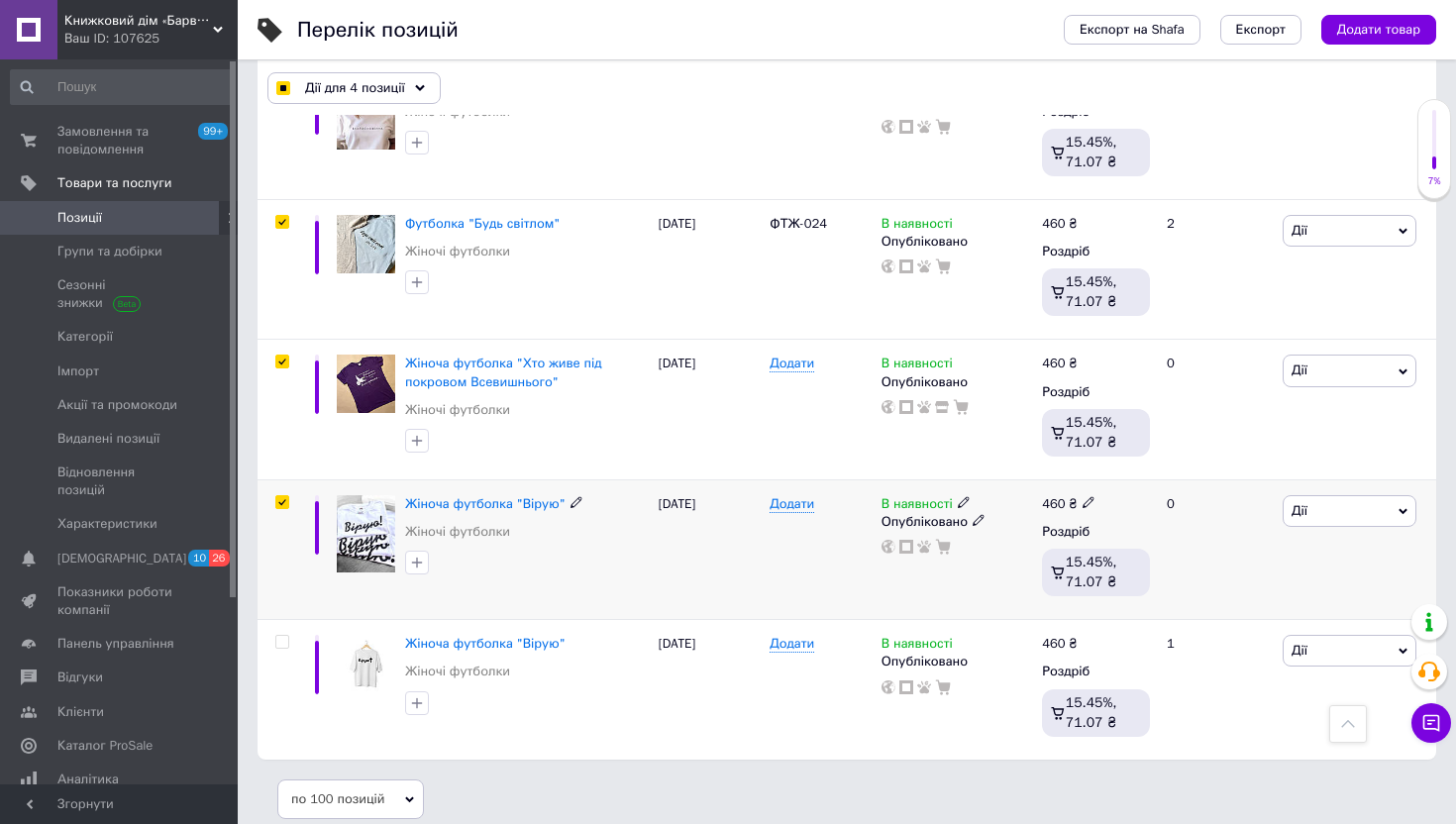 checkbox on "true" 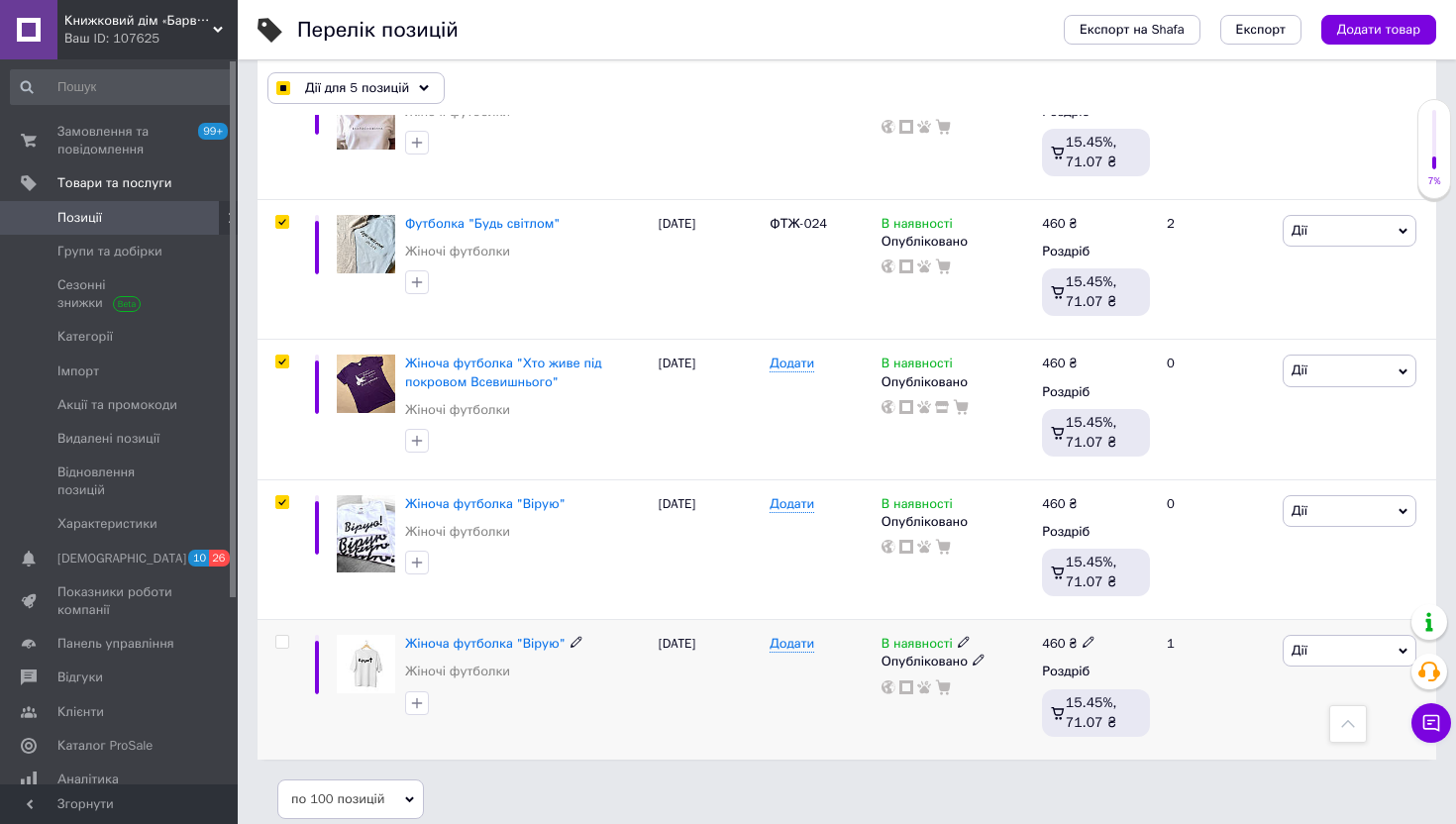 click at bounding box center [281, 642] 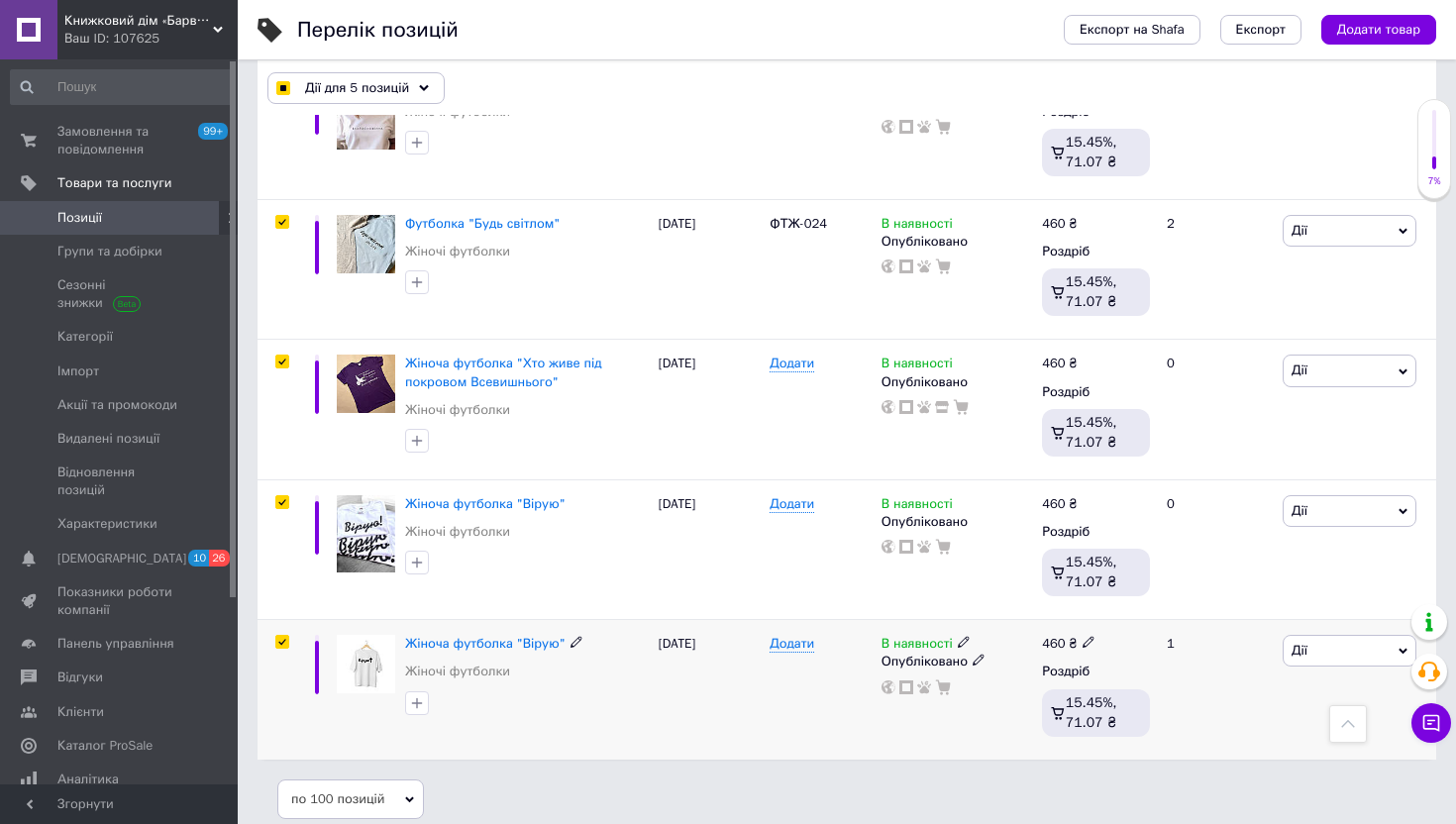 checkbox on "true" 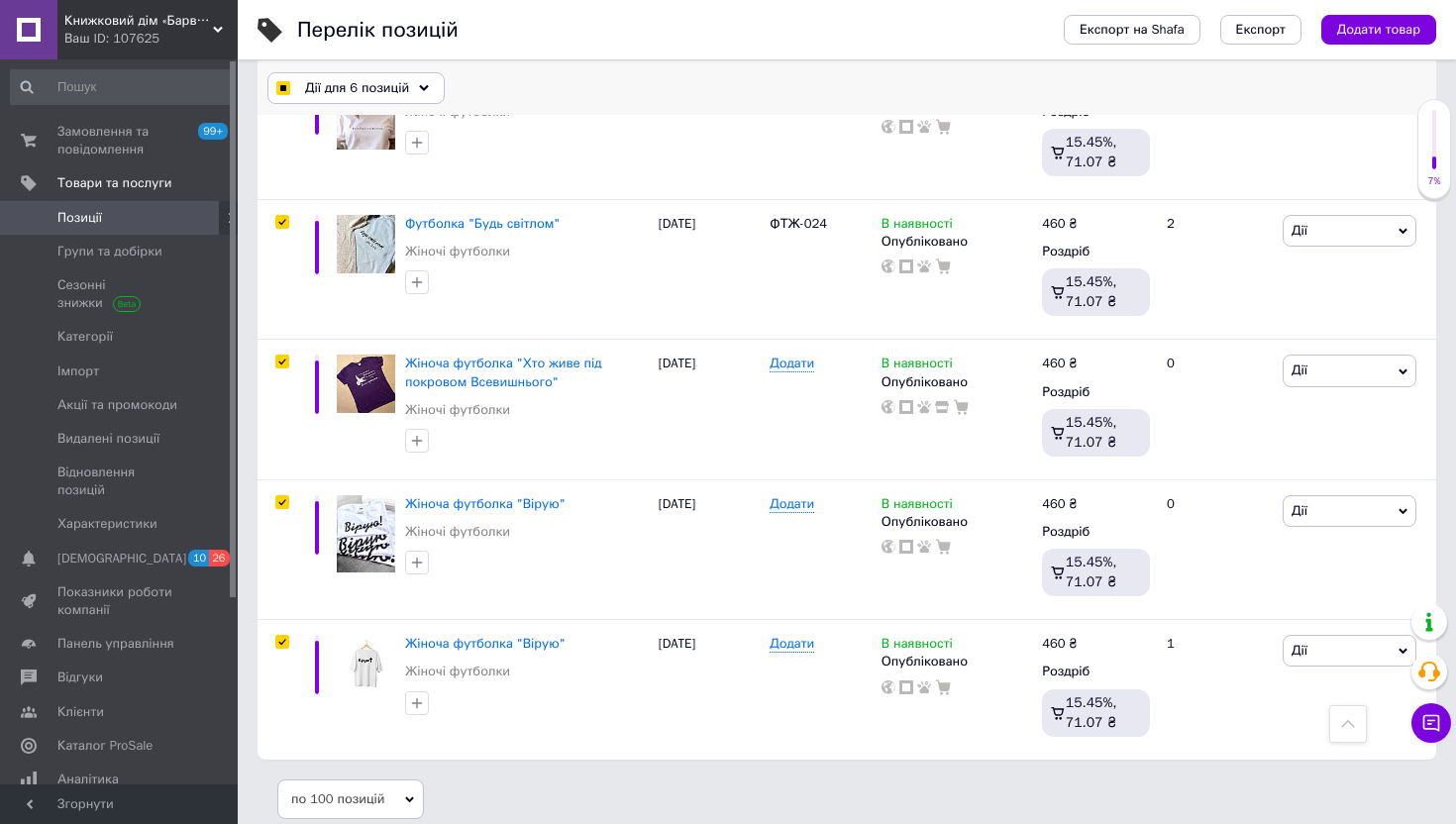 click on "Дії для 6 позицій" at bounding box center [356, 88] 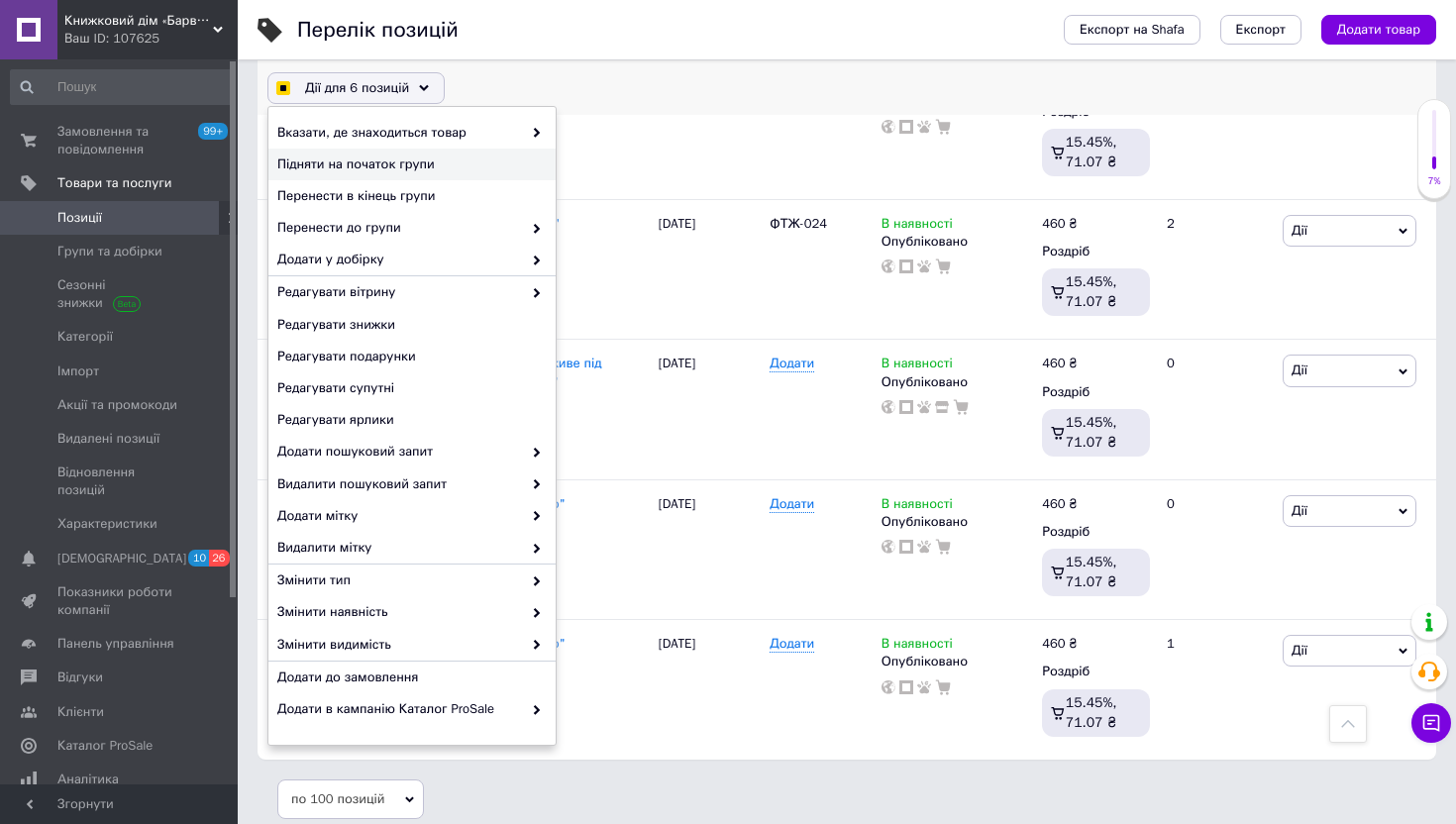 checkbox on "true" 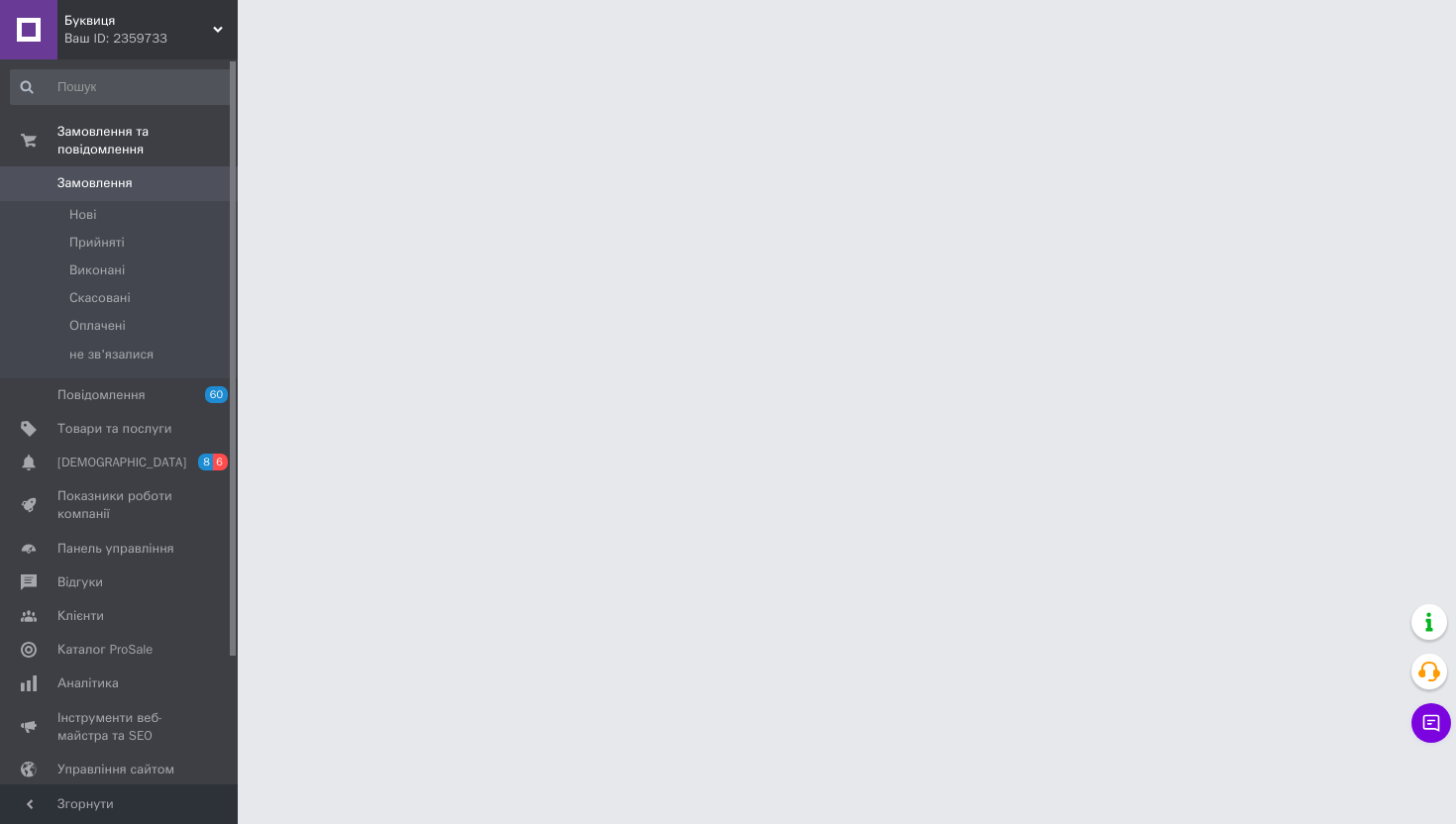 scroll, scrollTop: 0, scrollLeft: 0, axis: both 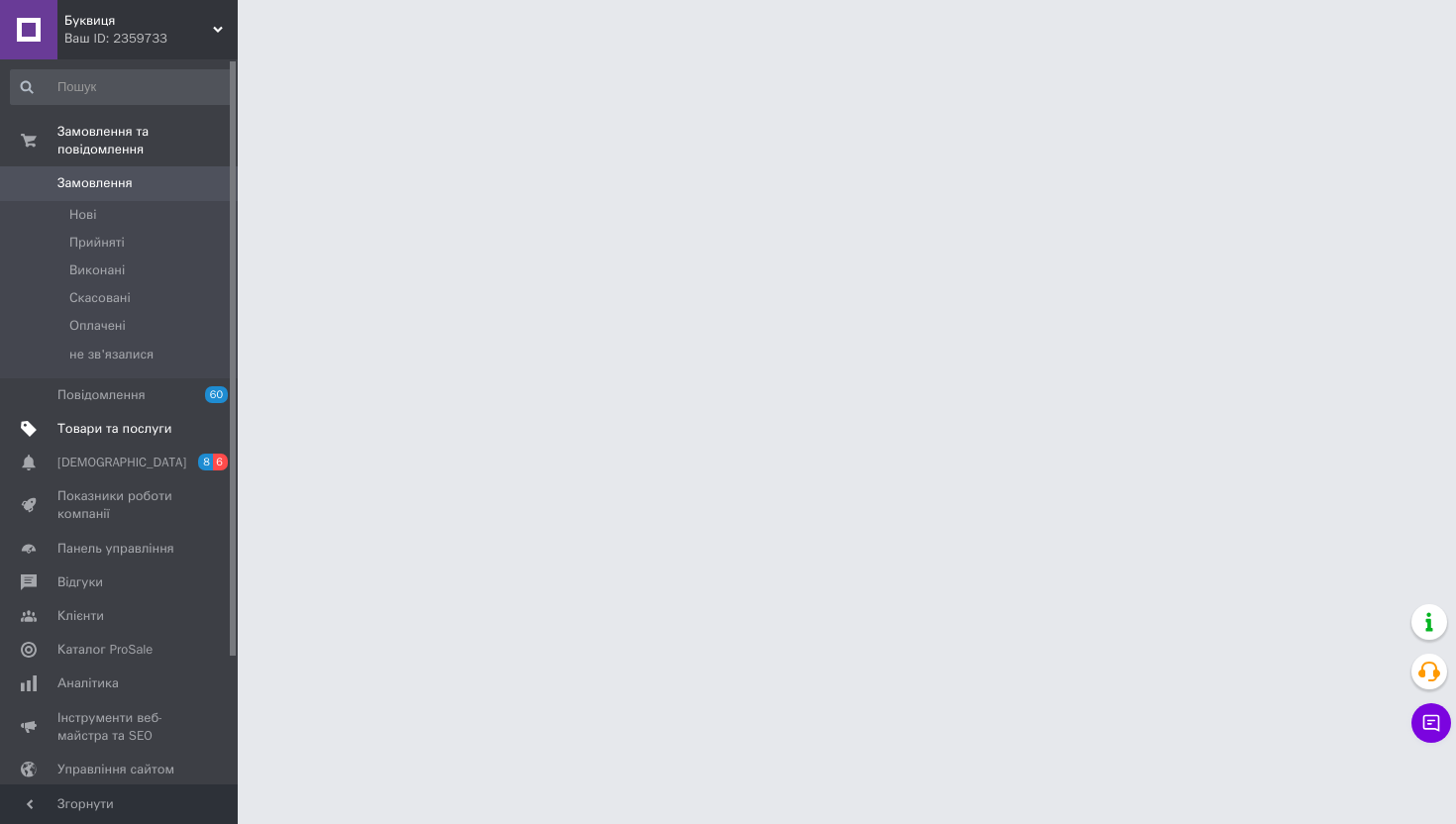 click on "Товари та послуги" at bounding box center (114, 429) 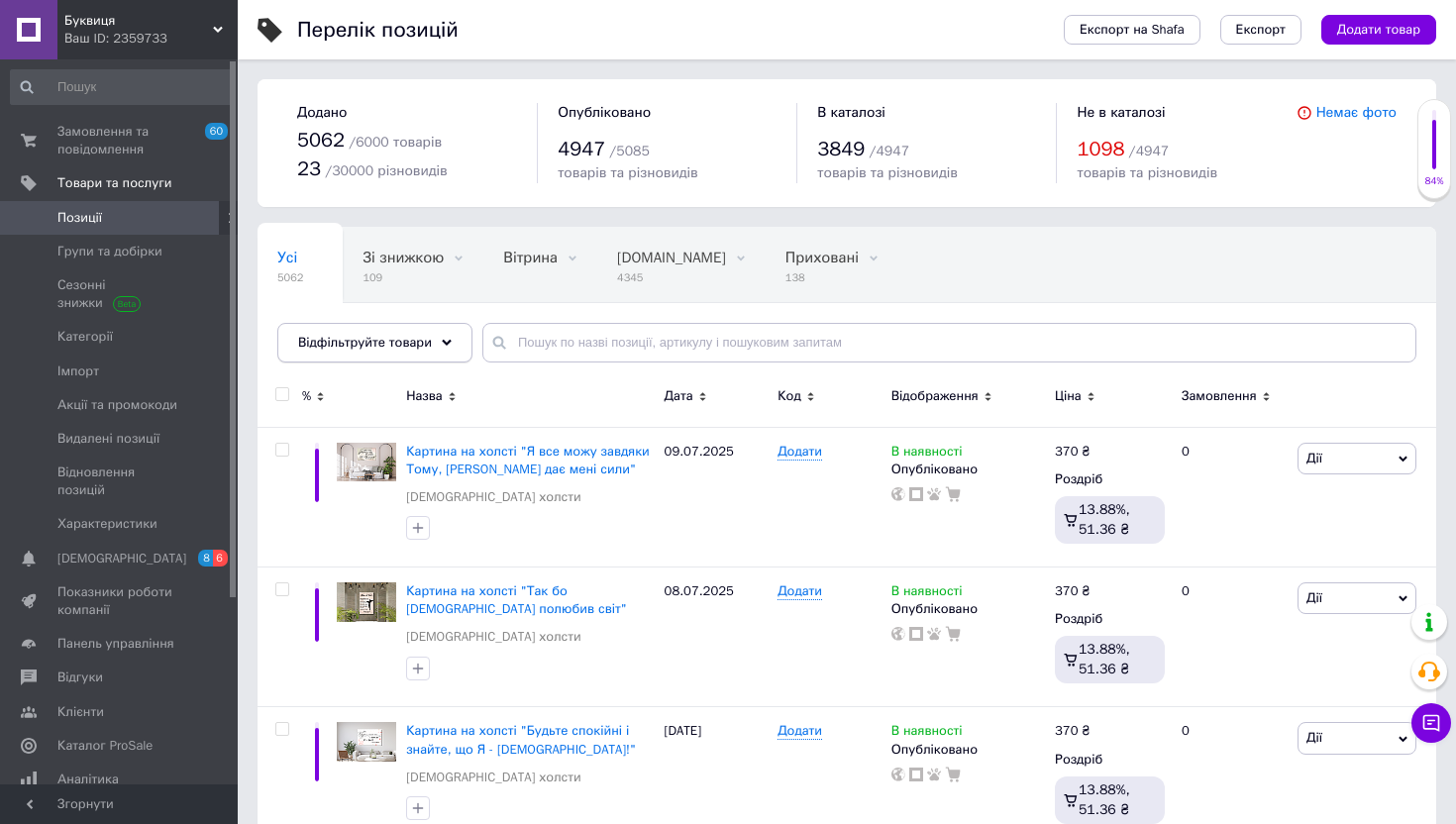 click 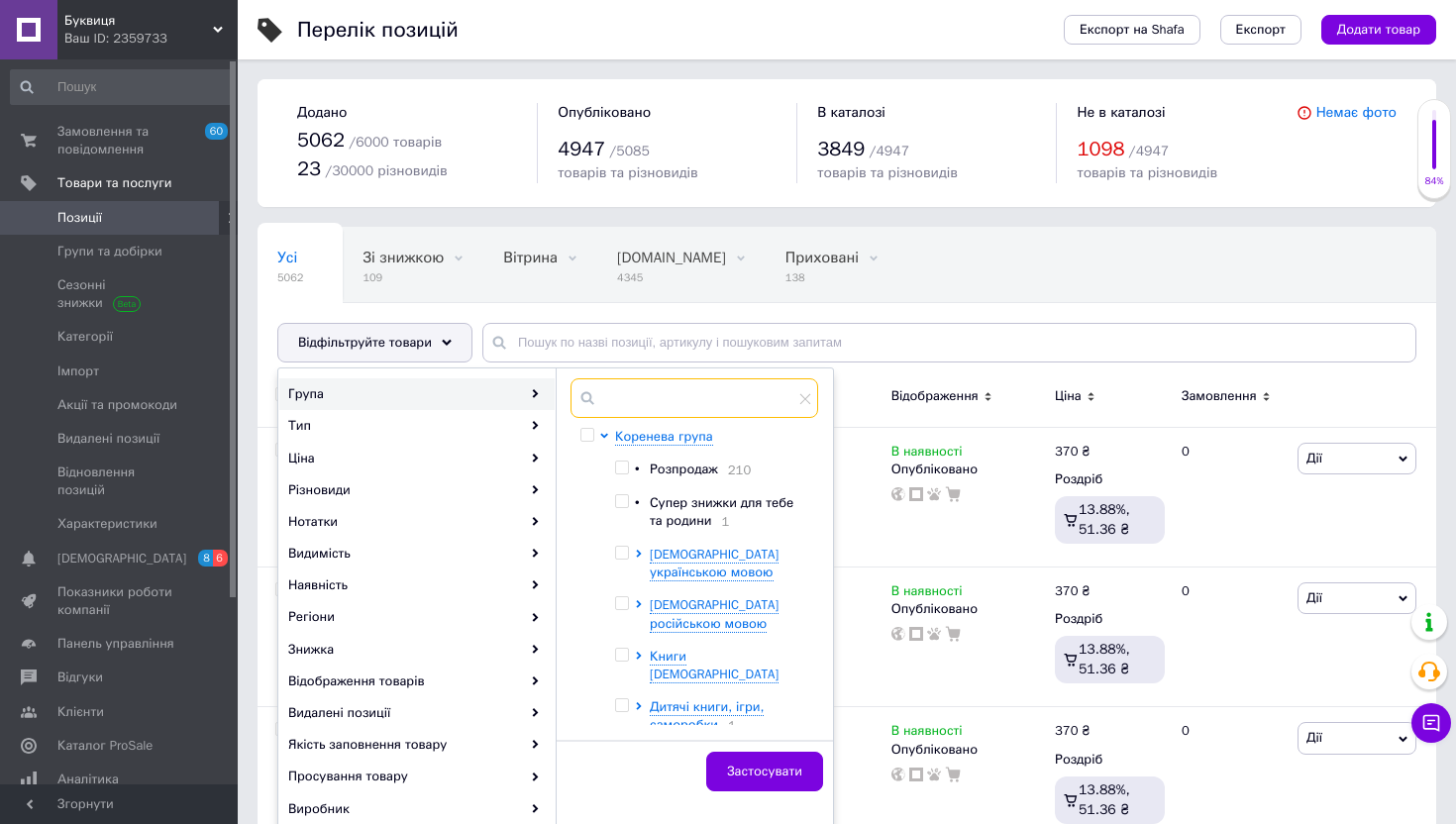 click at bounding box center [694, 398] 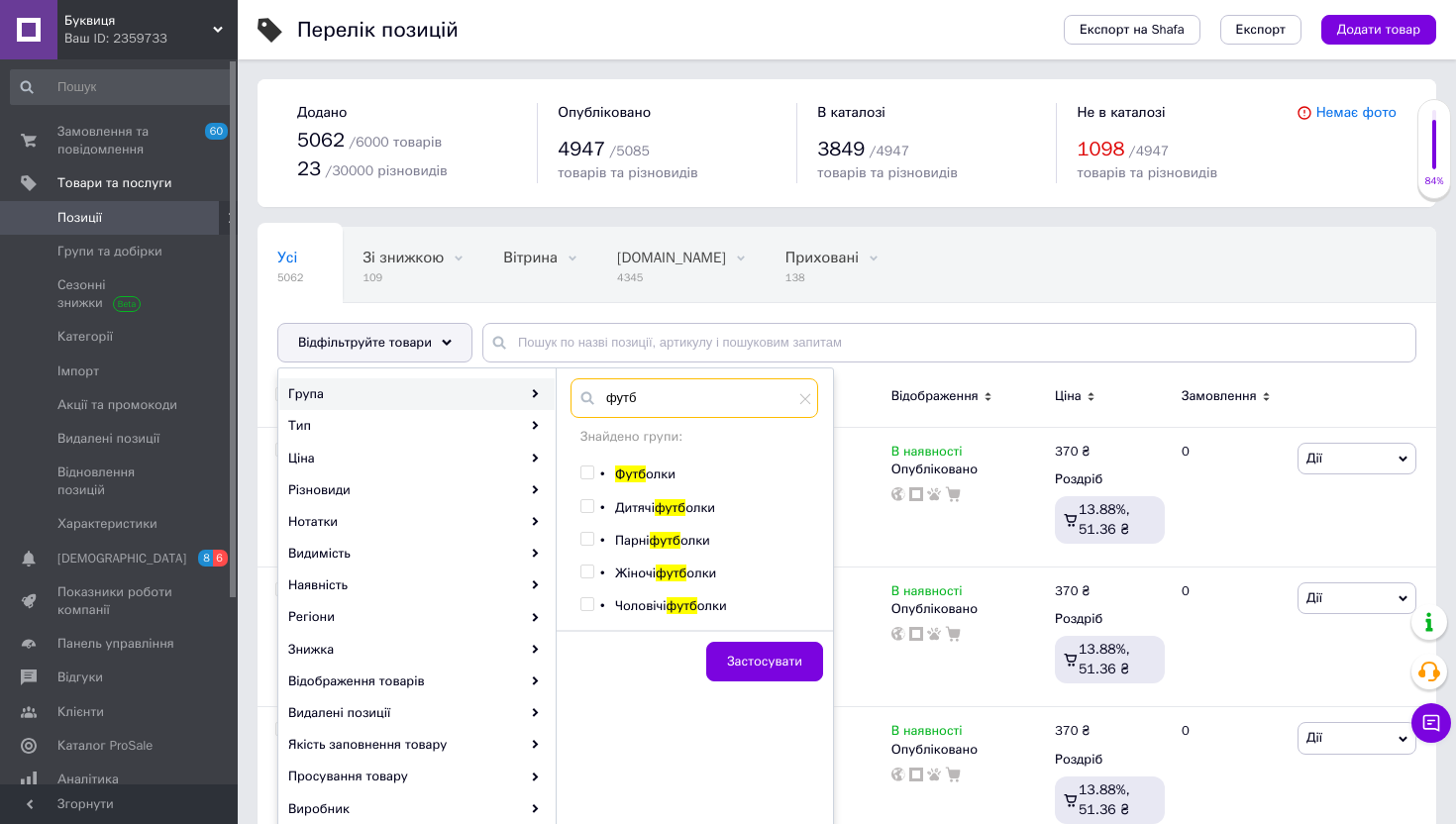 type on "футб" 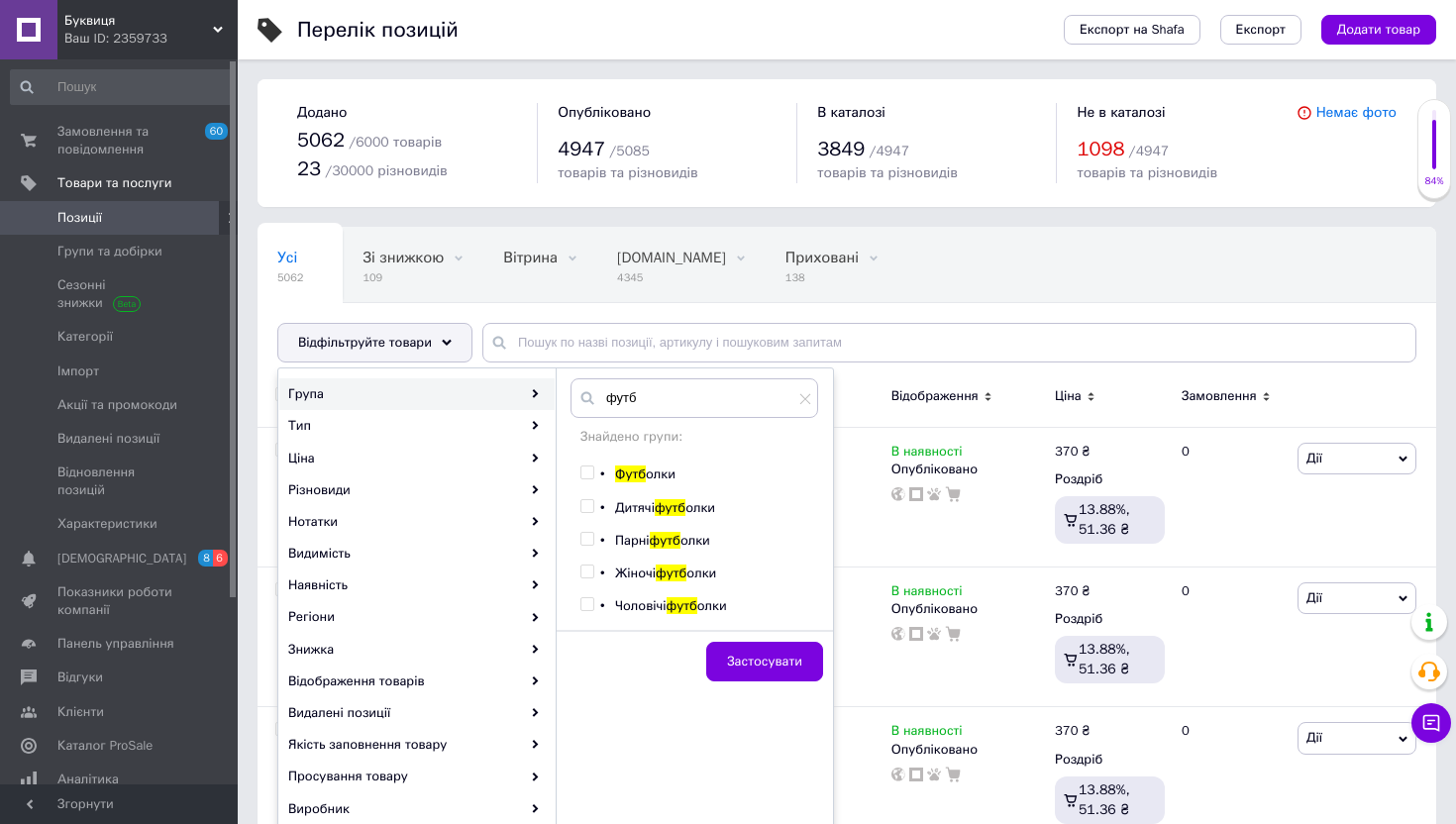 click at bounding box center [586, 571] 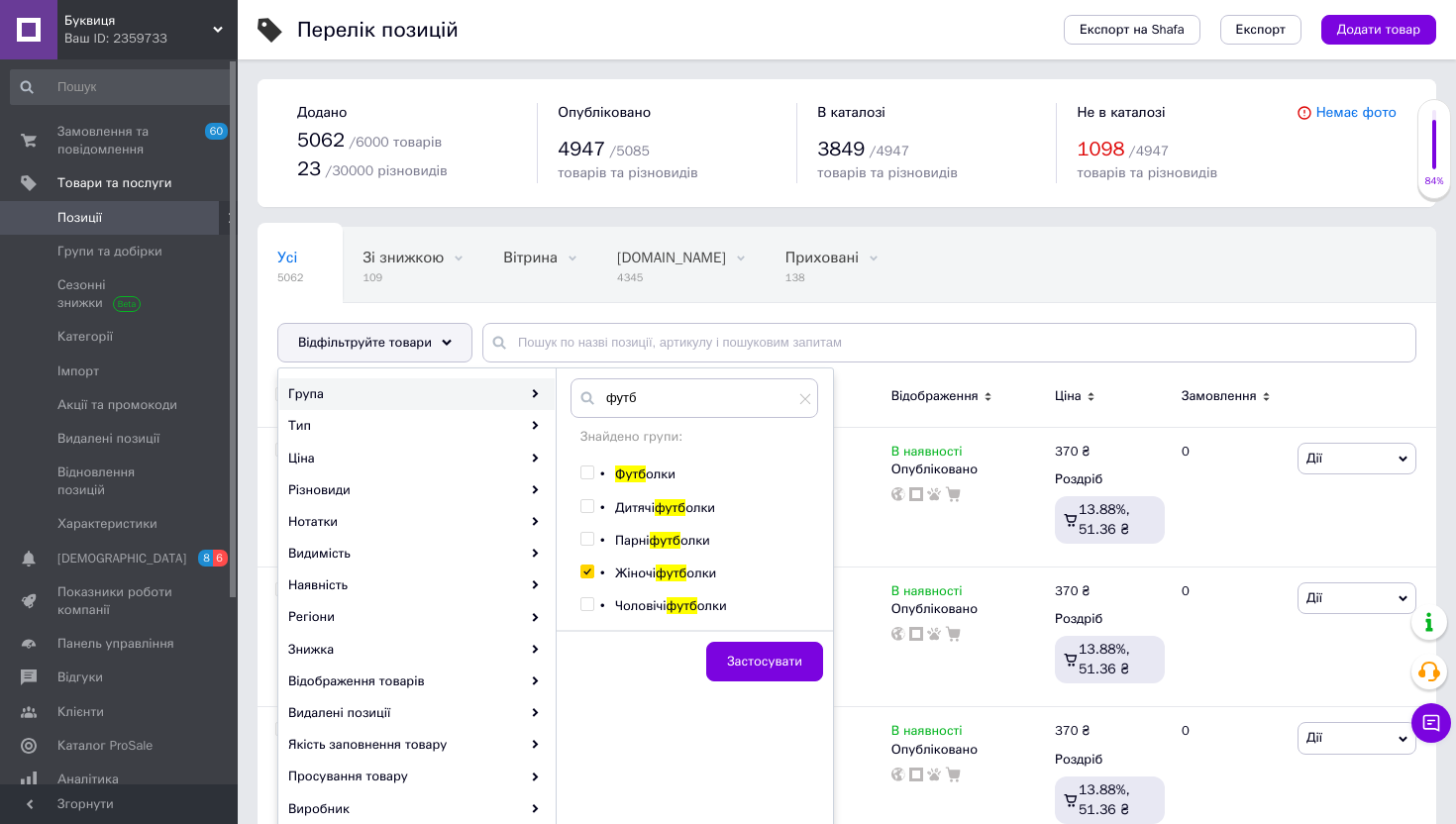 checkbox on "true" 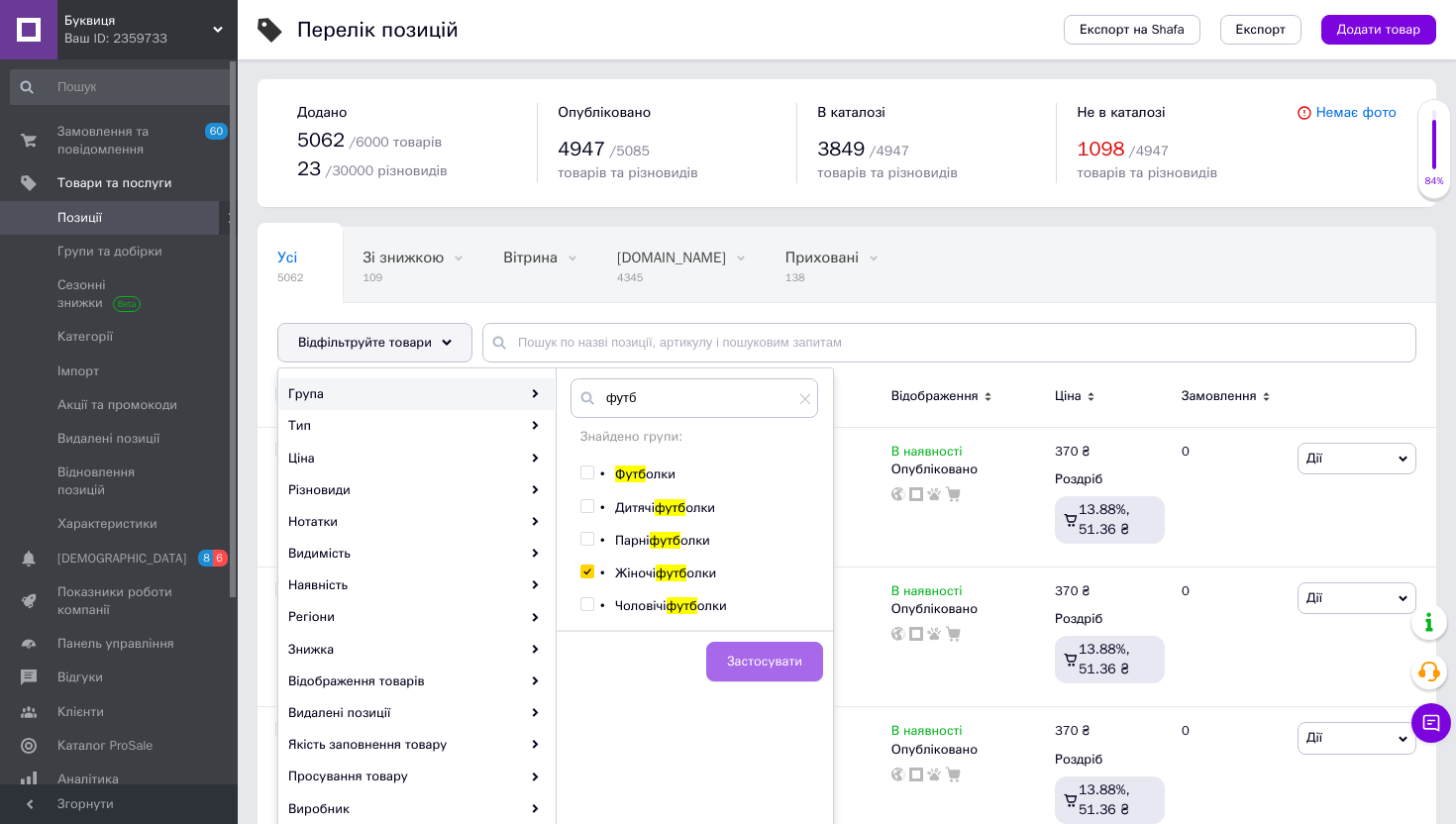 click on "Застосувати" at bounding box center [765, 662] 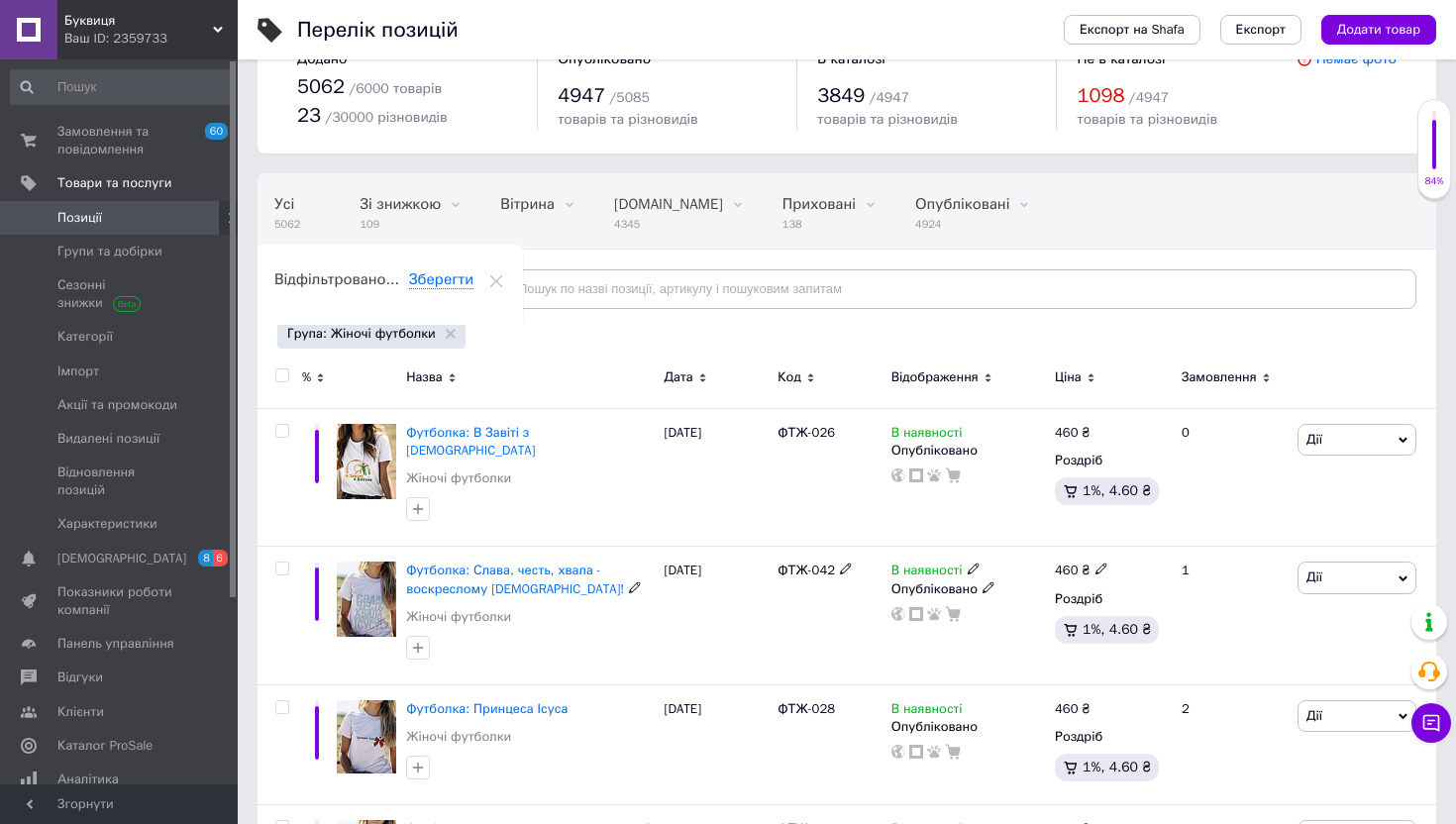 scroll, scrollTop: 0, scrollLeft: 0, axis: both 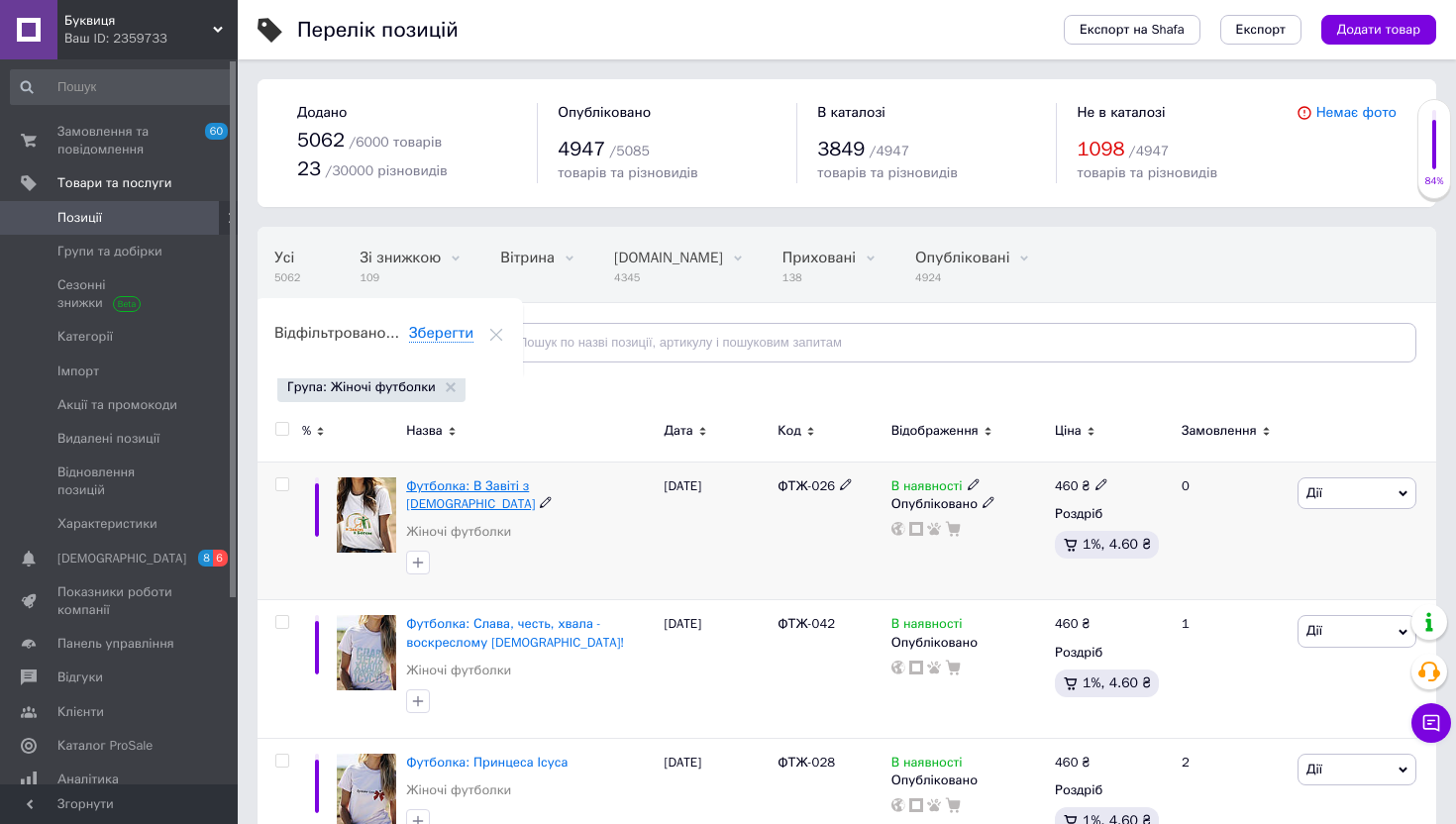 click on "Футболка: В Завіті з [DEMOGRAPHIC_DATA]" at bounding box center (470, 494) 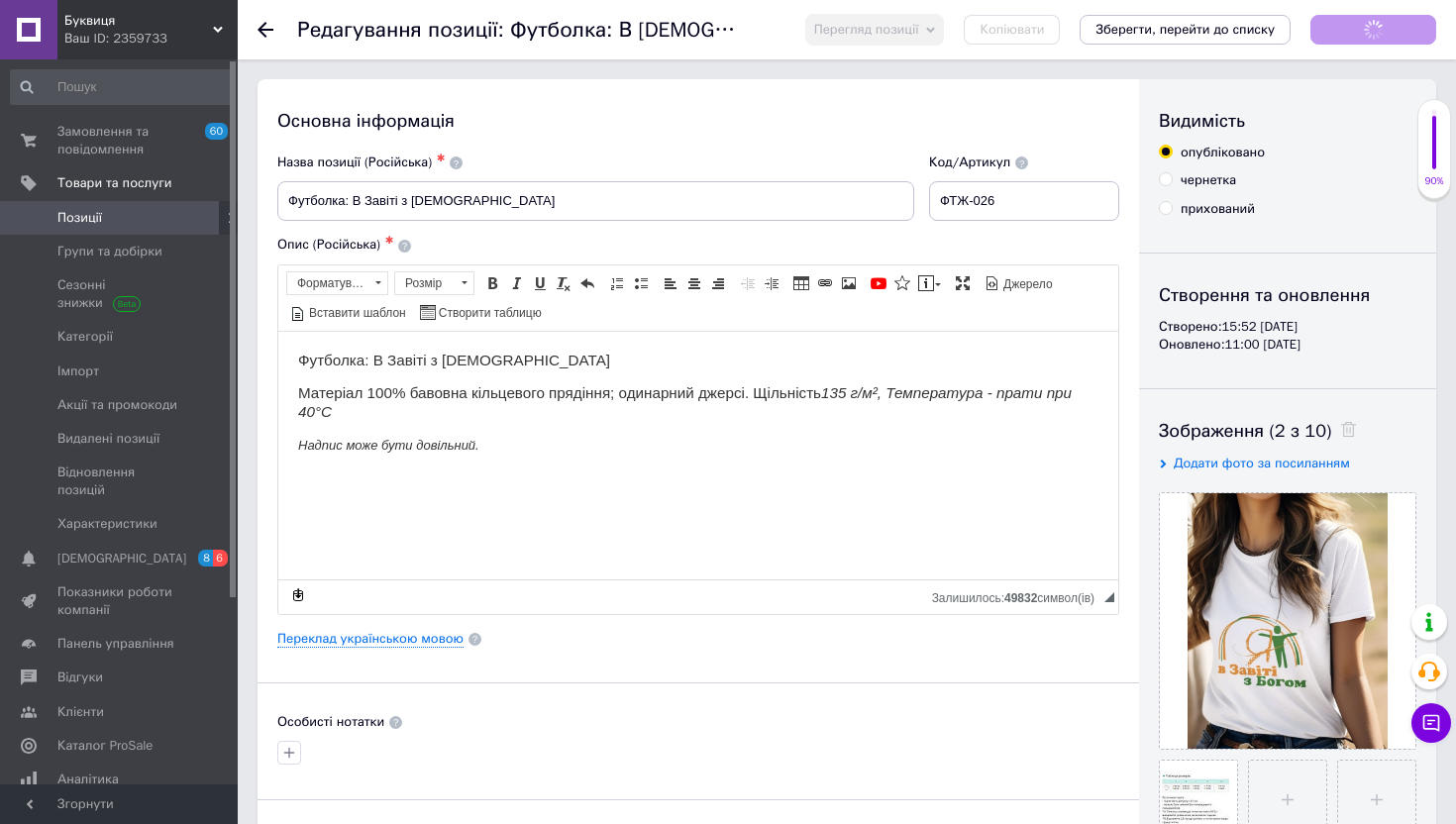 scroll, scrollTop: 0, scrollLeft: 0, axis: both 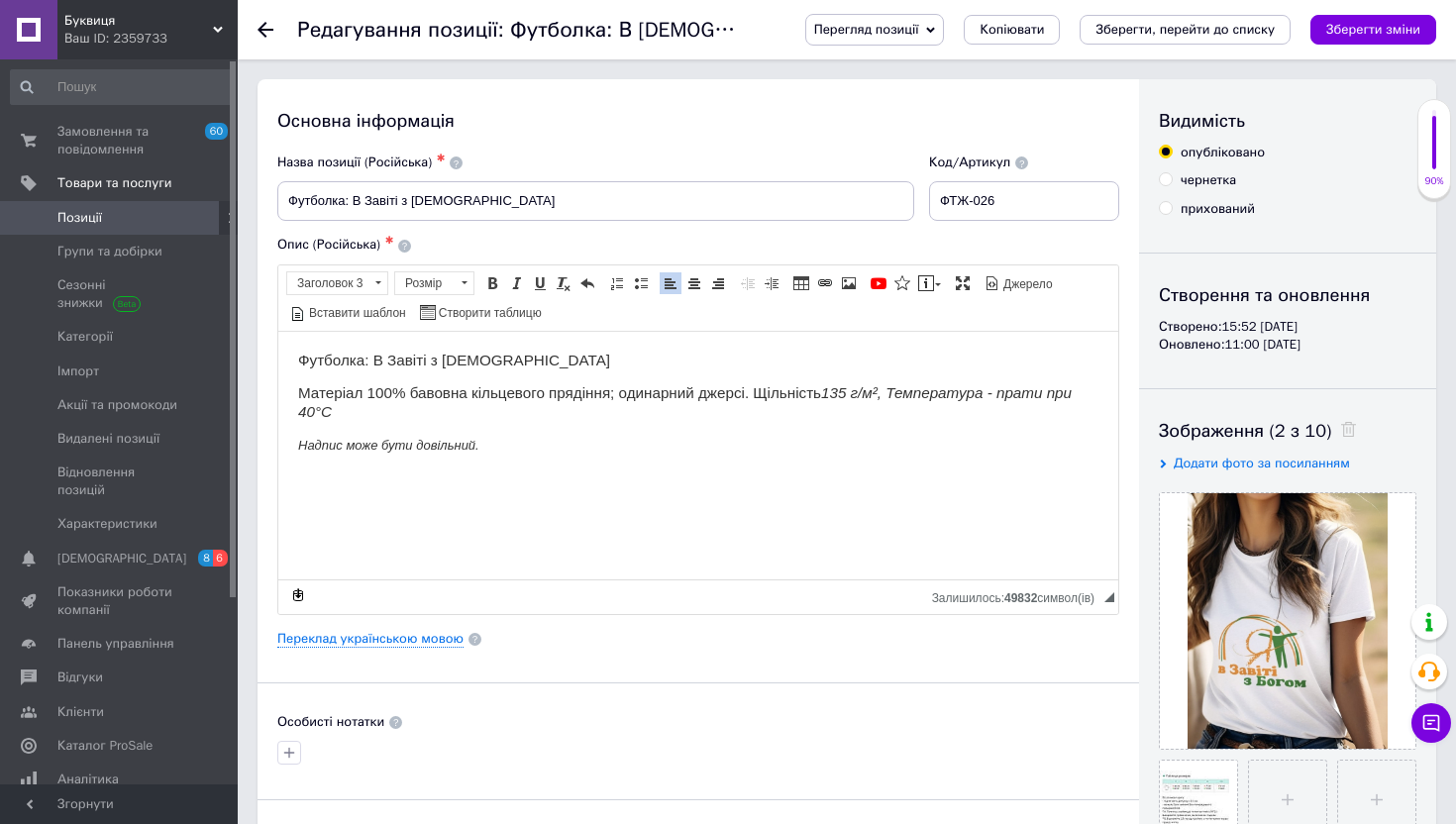 click on "135 г/м², Температура - прати при 40°C" at bounding box center (684, 400) 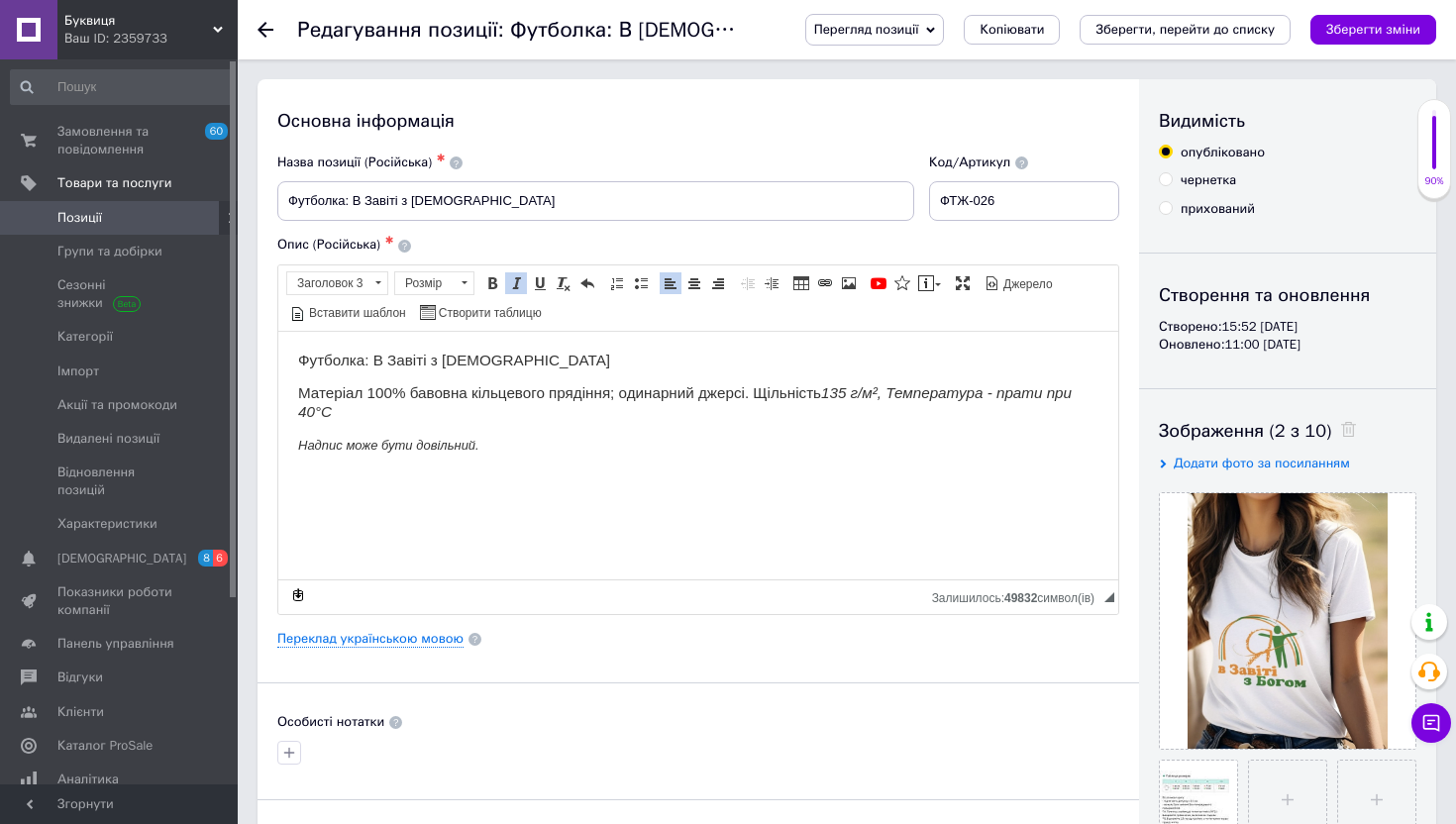 type 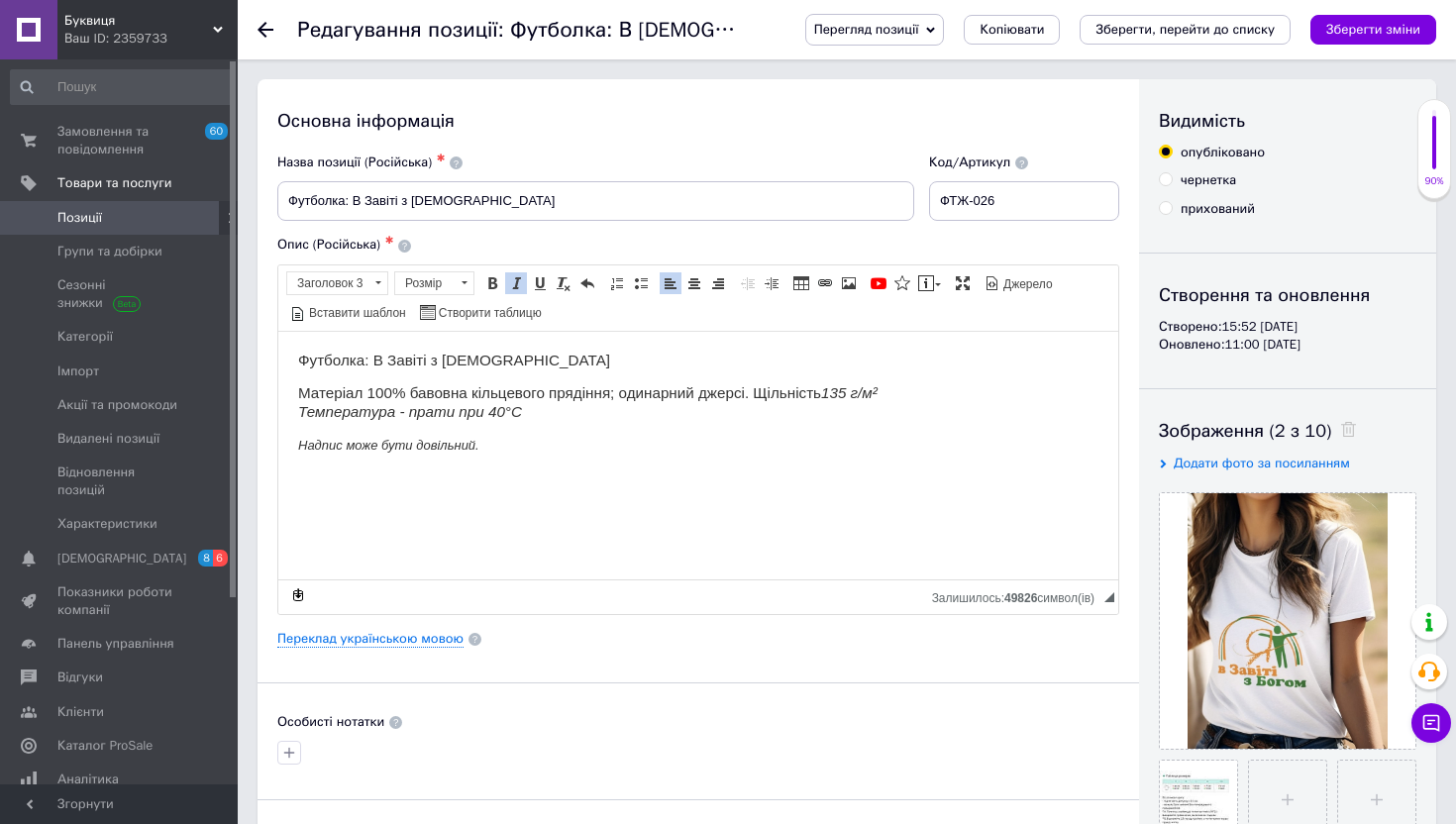 click on "135 г/м² ​​​​​​​ Температура - прати при 40°C" at bounding box center (587, 400) 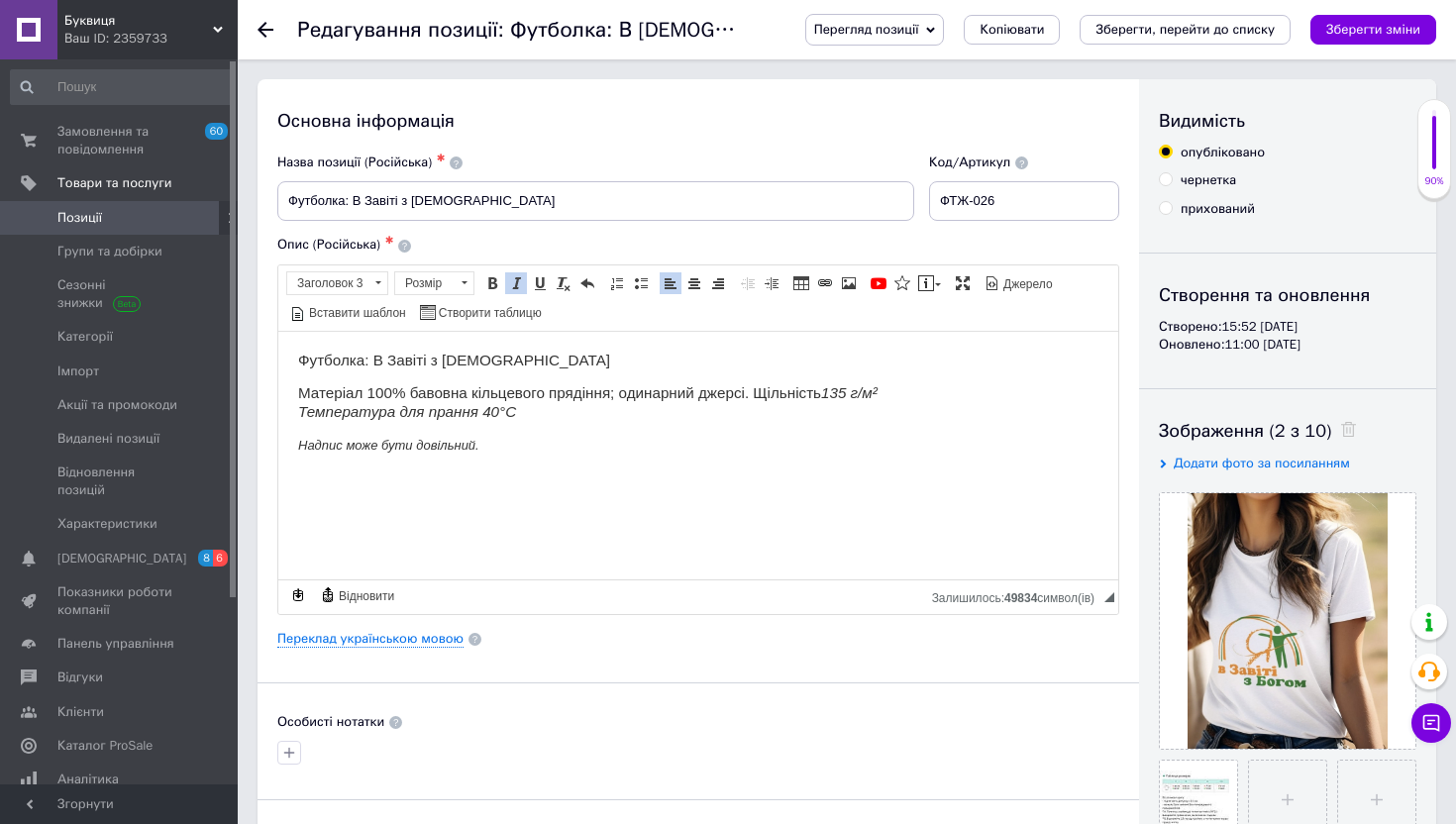 click on "135 г/м² Температура для прання 40°C" at bounding box center (587, 400) 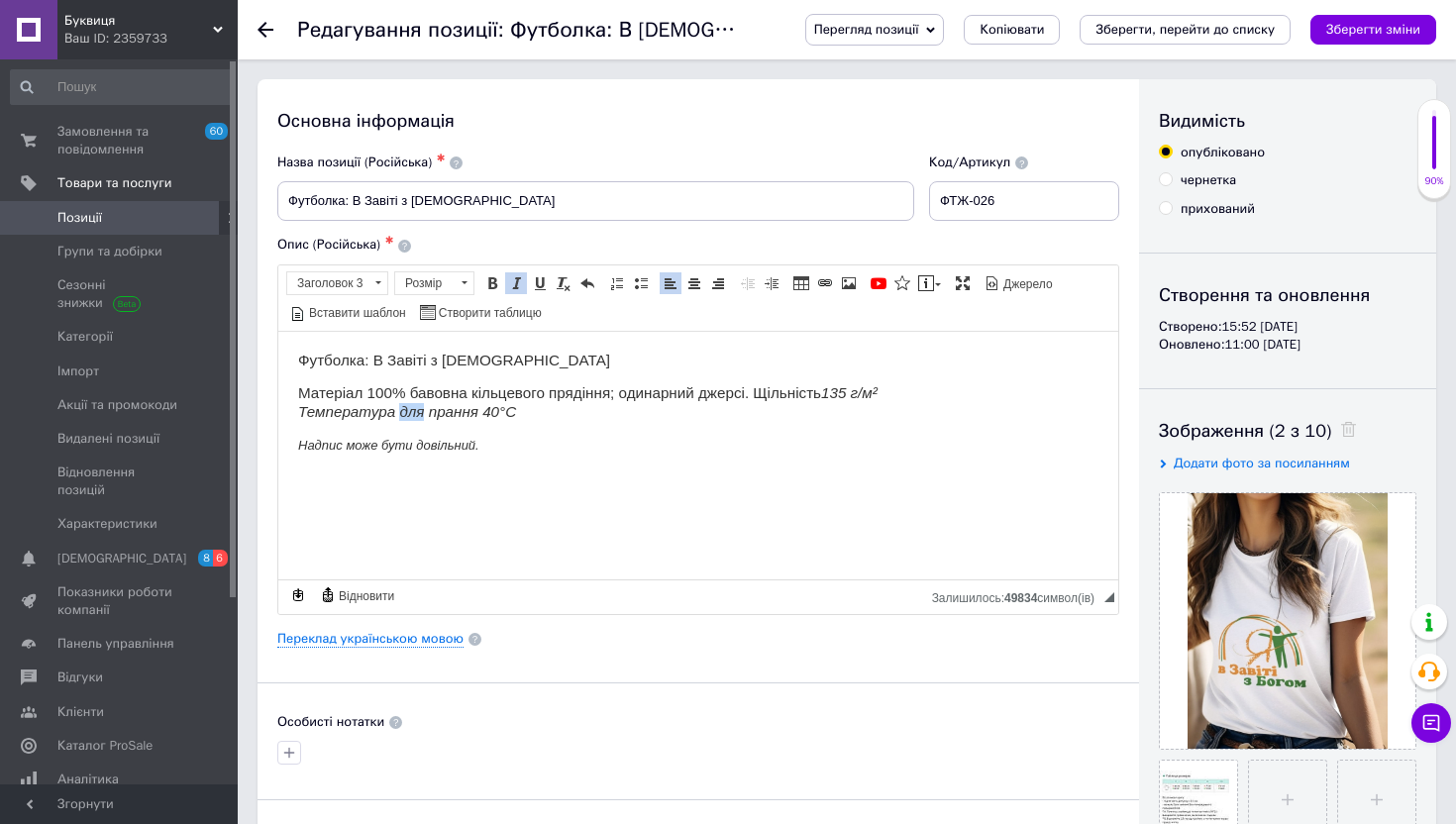 click on "135 г/м² Температура для прання 40°C" at bounding box center [587, 400] 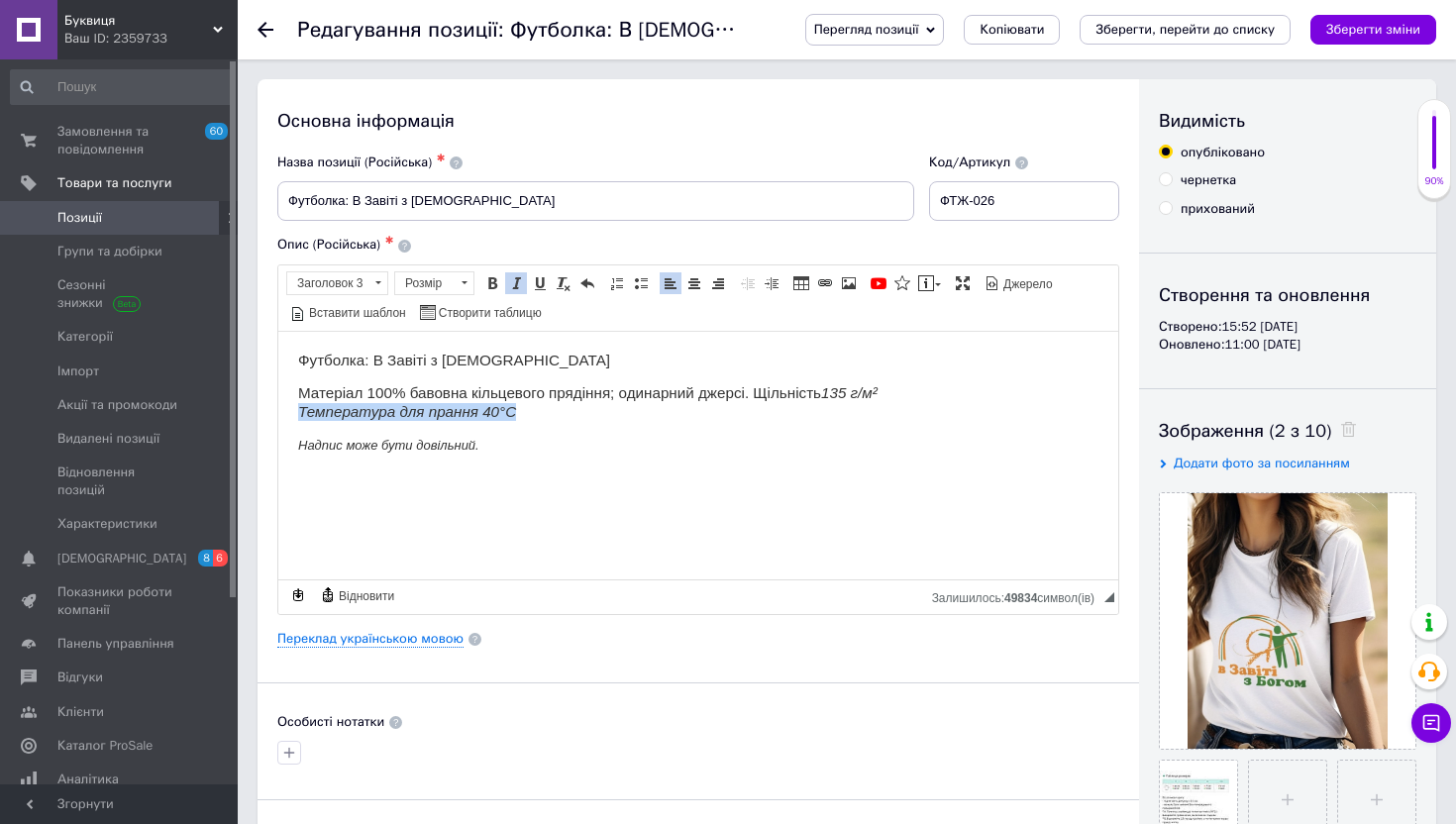 click on "135 г/м² Температура для прання 40°C" at bounding box center (587, 400) 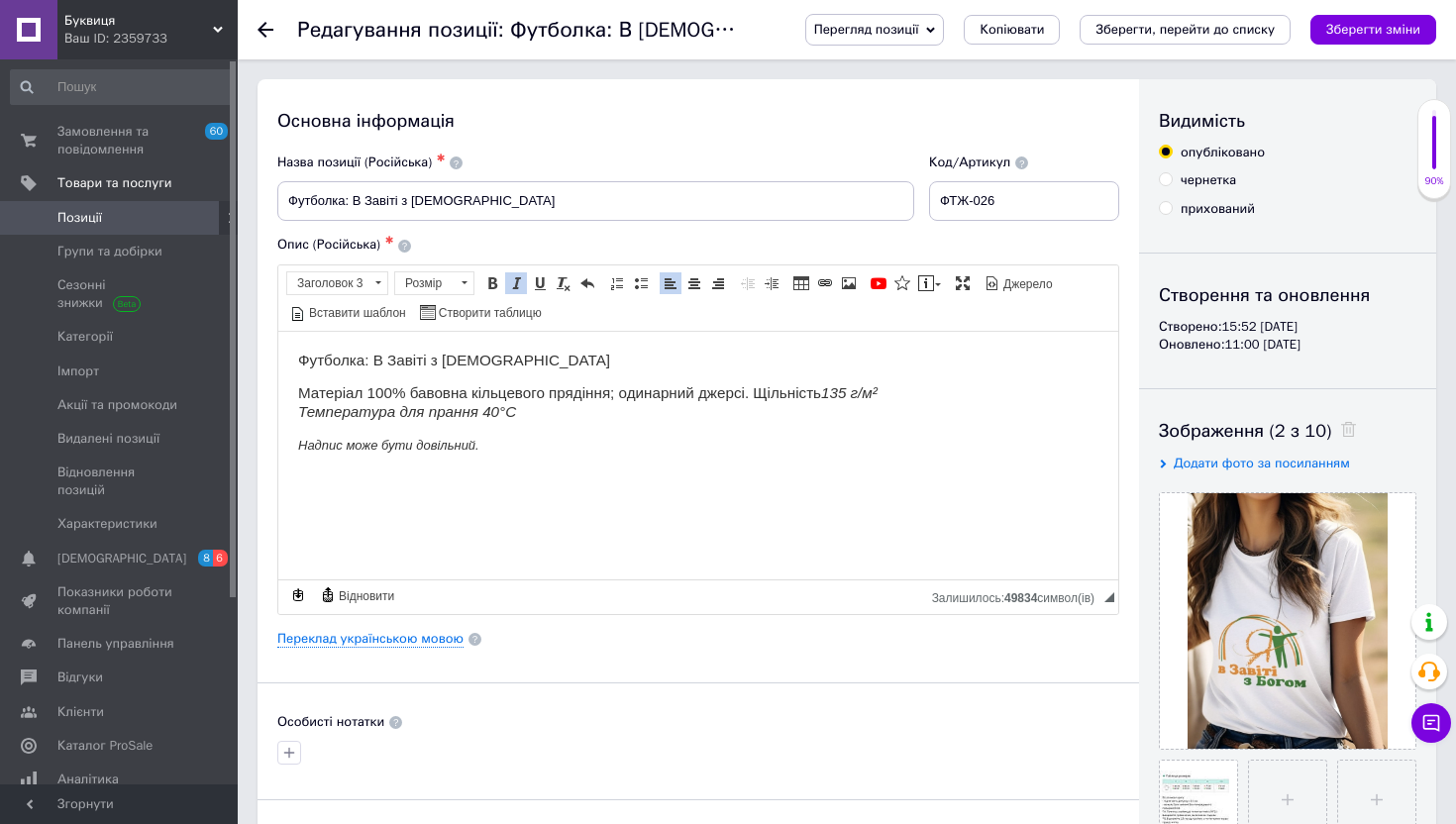 click on "Матеріал 100% бавовна кільцевого прядіння; одинарний джерсі. Щільність  135 г/м² Температура для прання 40°C" at bounding box center (698, 401) 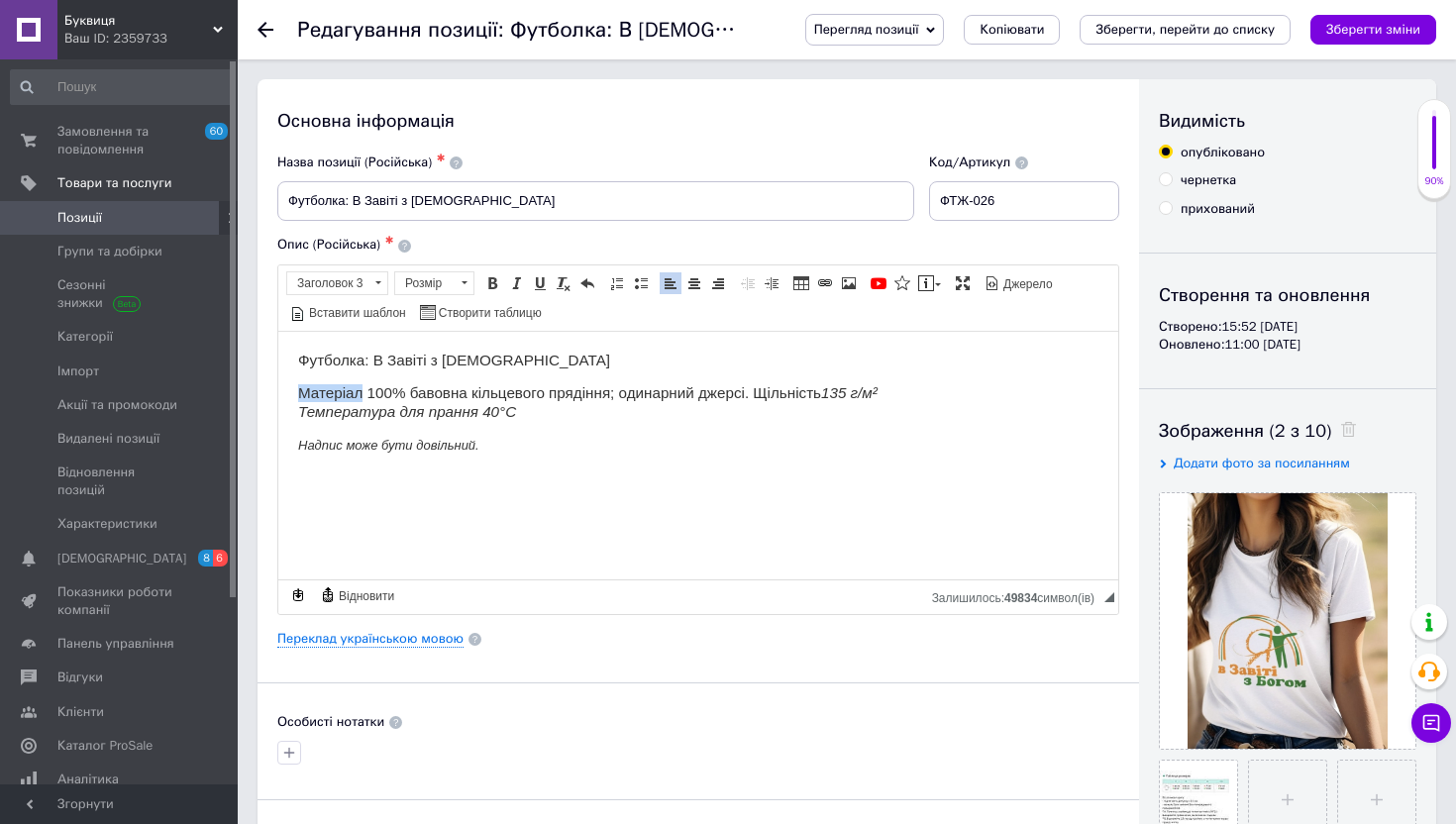click on "Матеріал 100% бавовна кільцевого прядіння; одинарний джерсі. Щільність  135 г/м² Температура для прання 40°C" at bounding box center [698, 401] 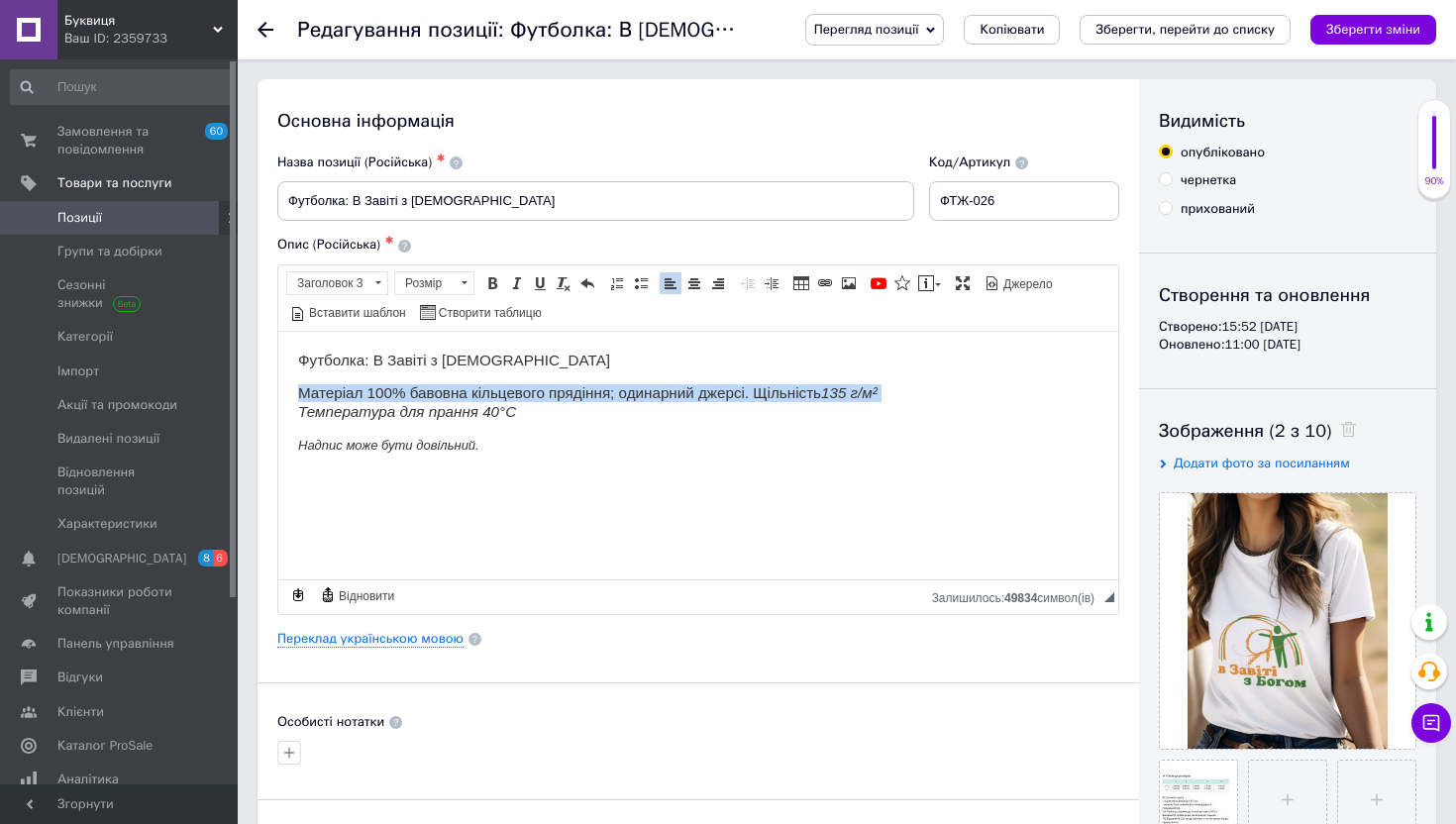 click on "Матеріал 100% бавовна кільцевого прядіння; одинарний джерсі. Щільність  135 г/м² Температура для прання 40°C" at bounding box center [698, 401] 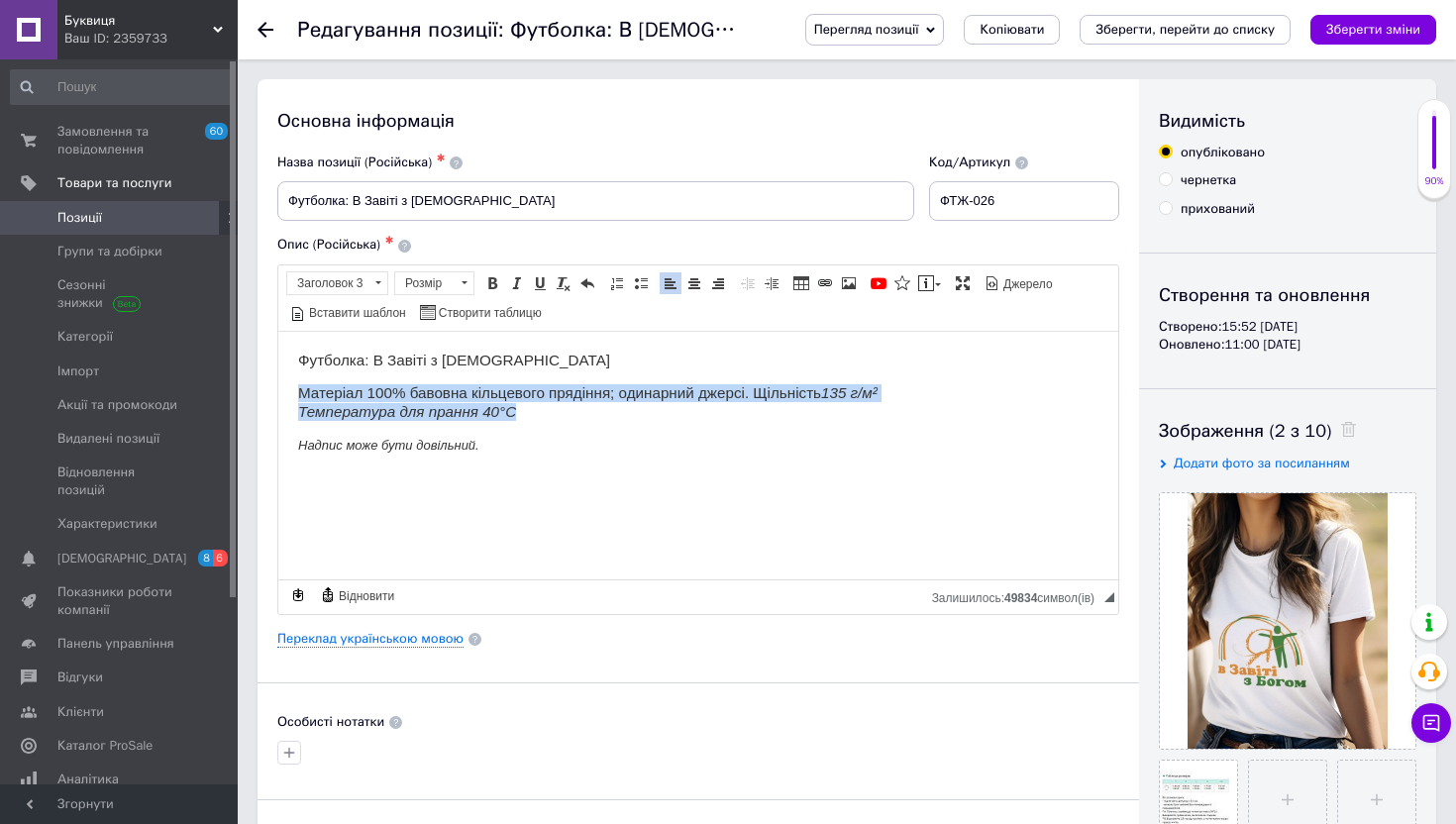 click on "Матеріал 100% бавовна кільцевого прядіння; одинарний джерсі. Щільність  135 г/м² Температура для прання 40°C" at bounding box center [698, 401] 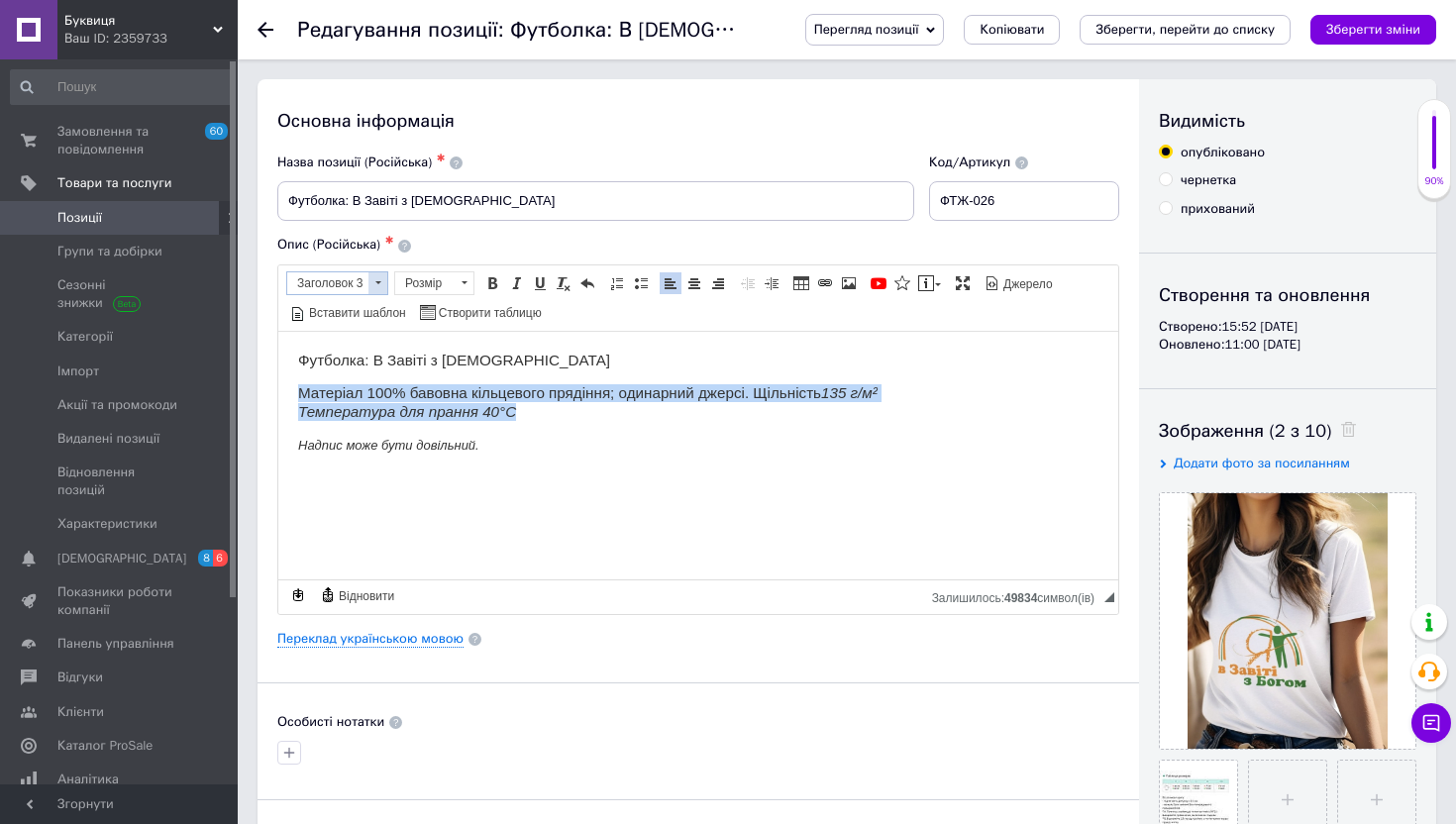 click at bounding box center (377, 283) 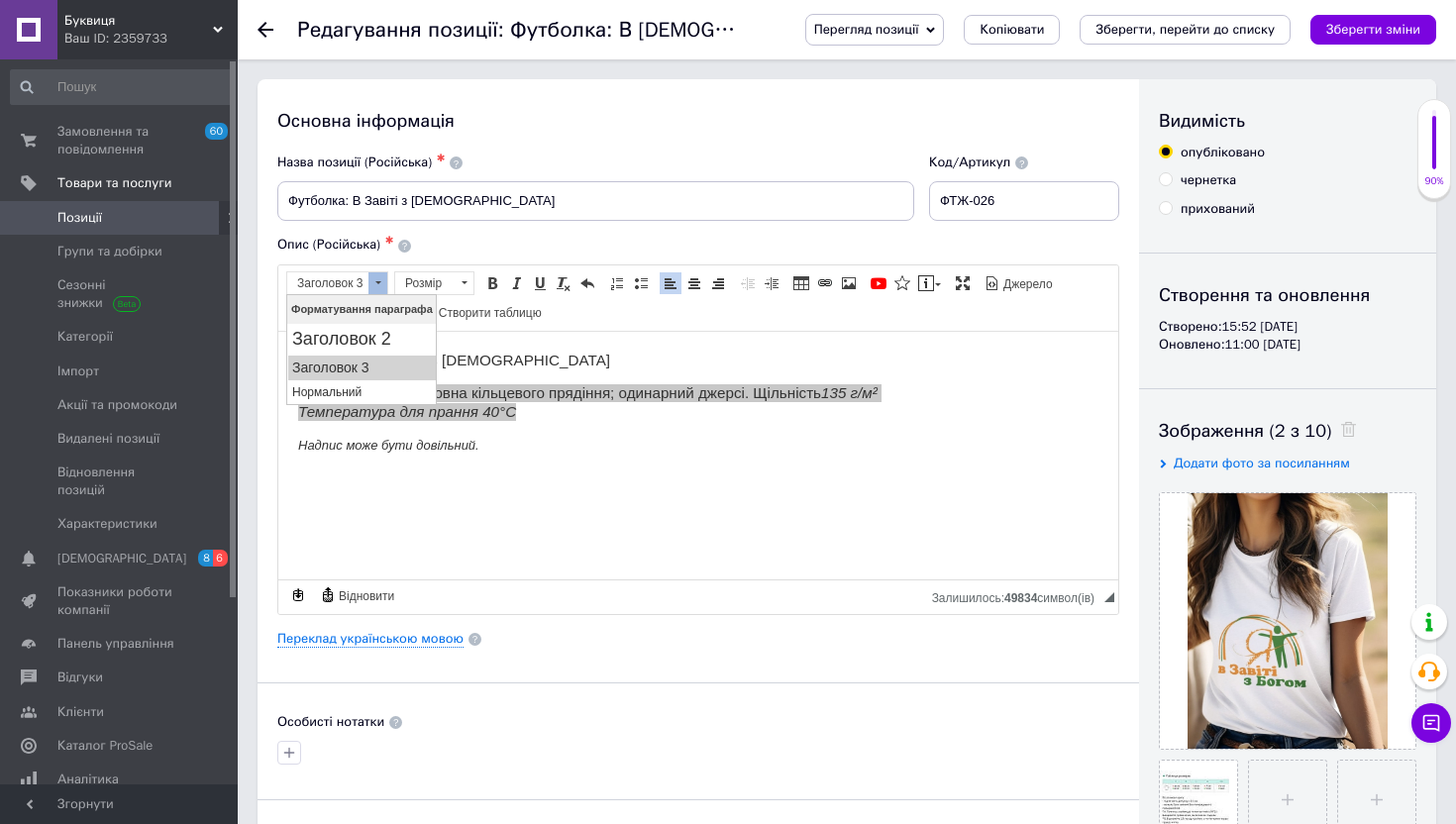 scroll, scrollTop: 0, scrollLeft: 0, axis: both 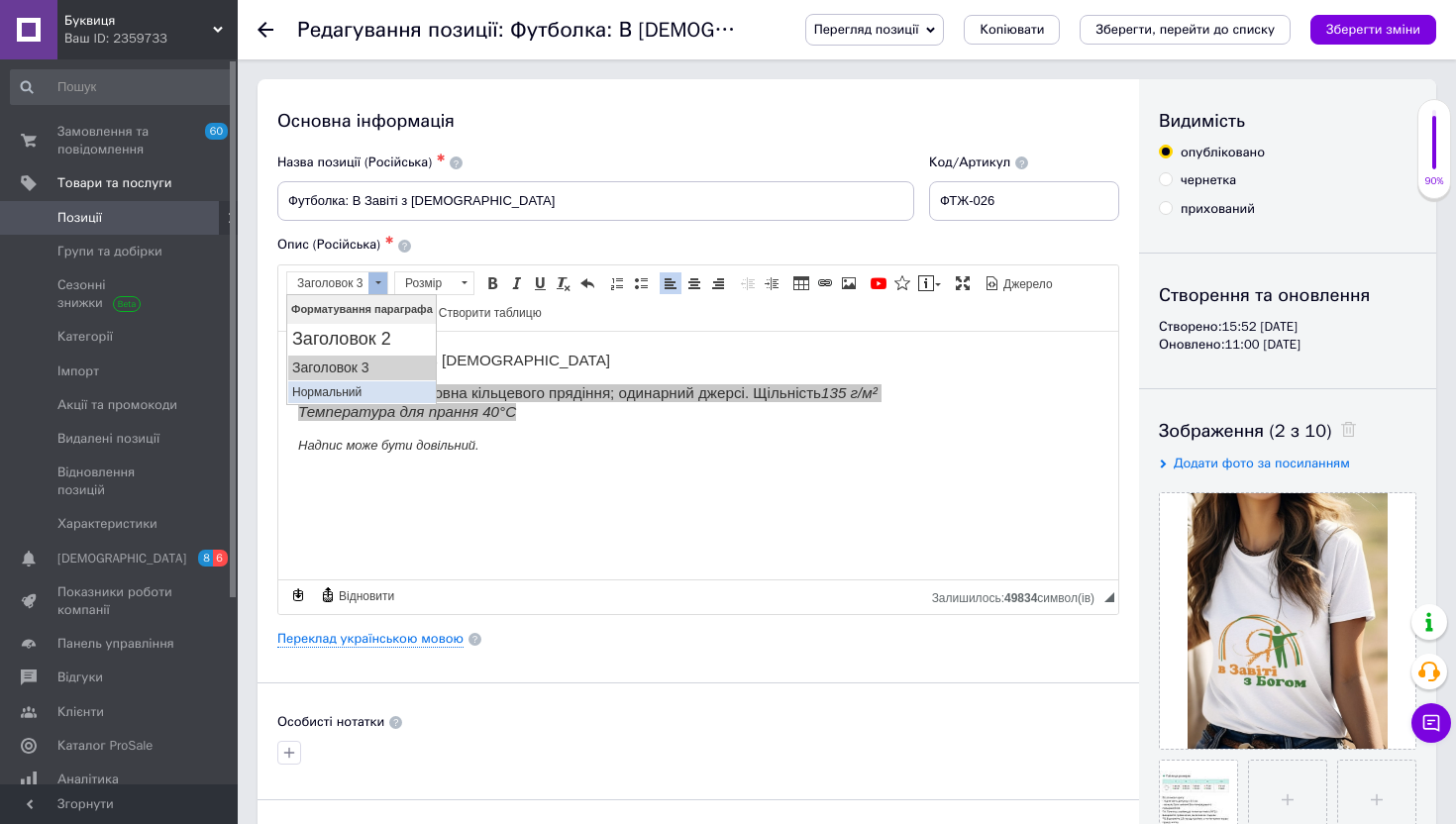 click on "Нормальний" at bounding box center [362, 391] 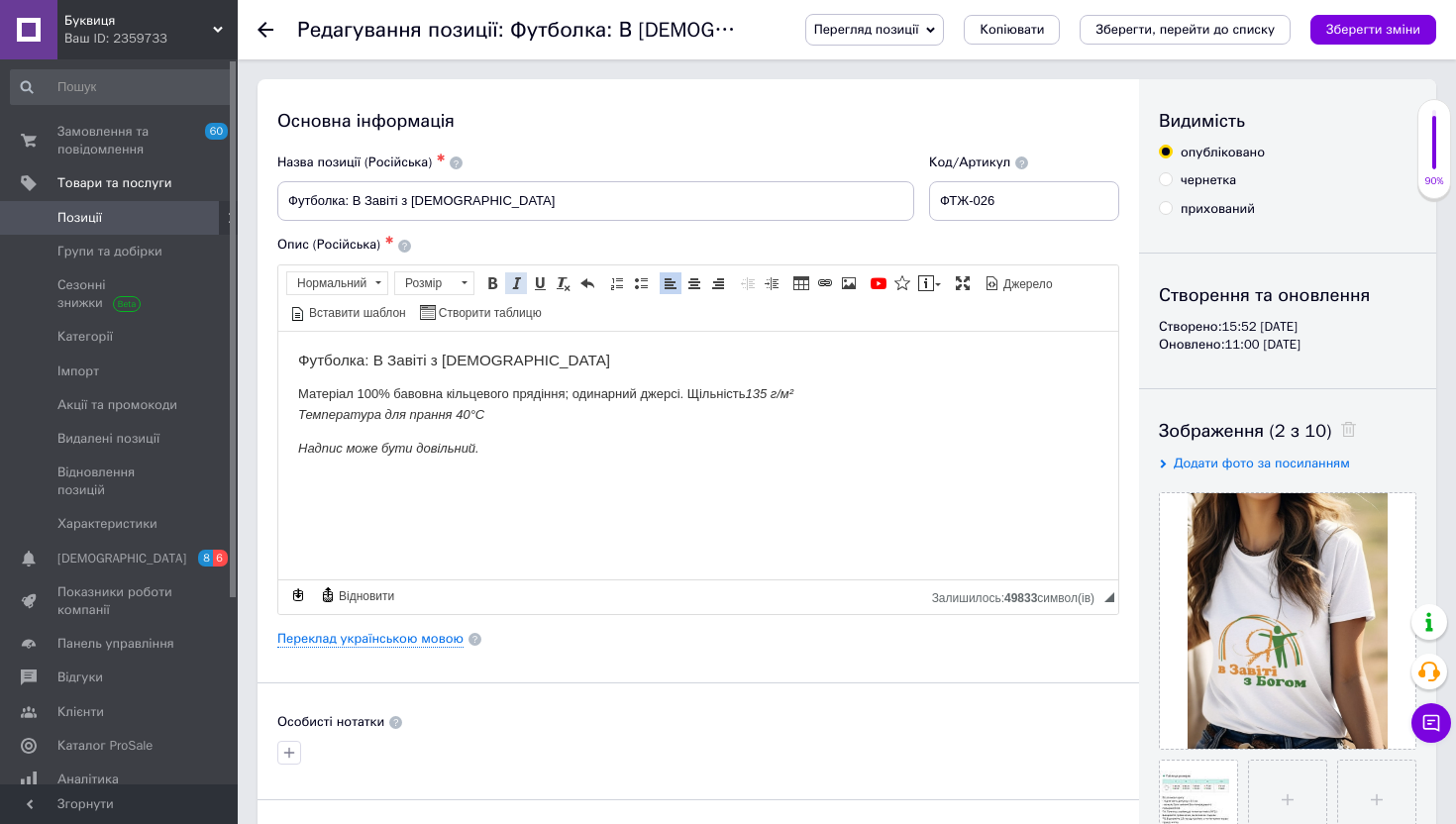 click at bounding box center (516, 283) 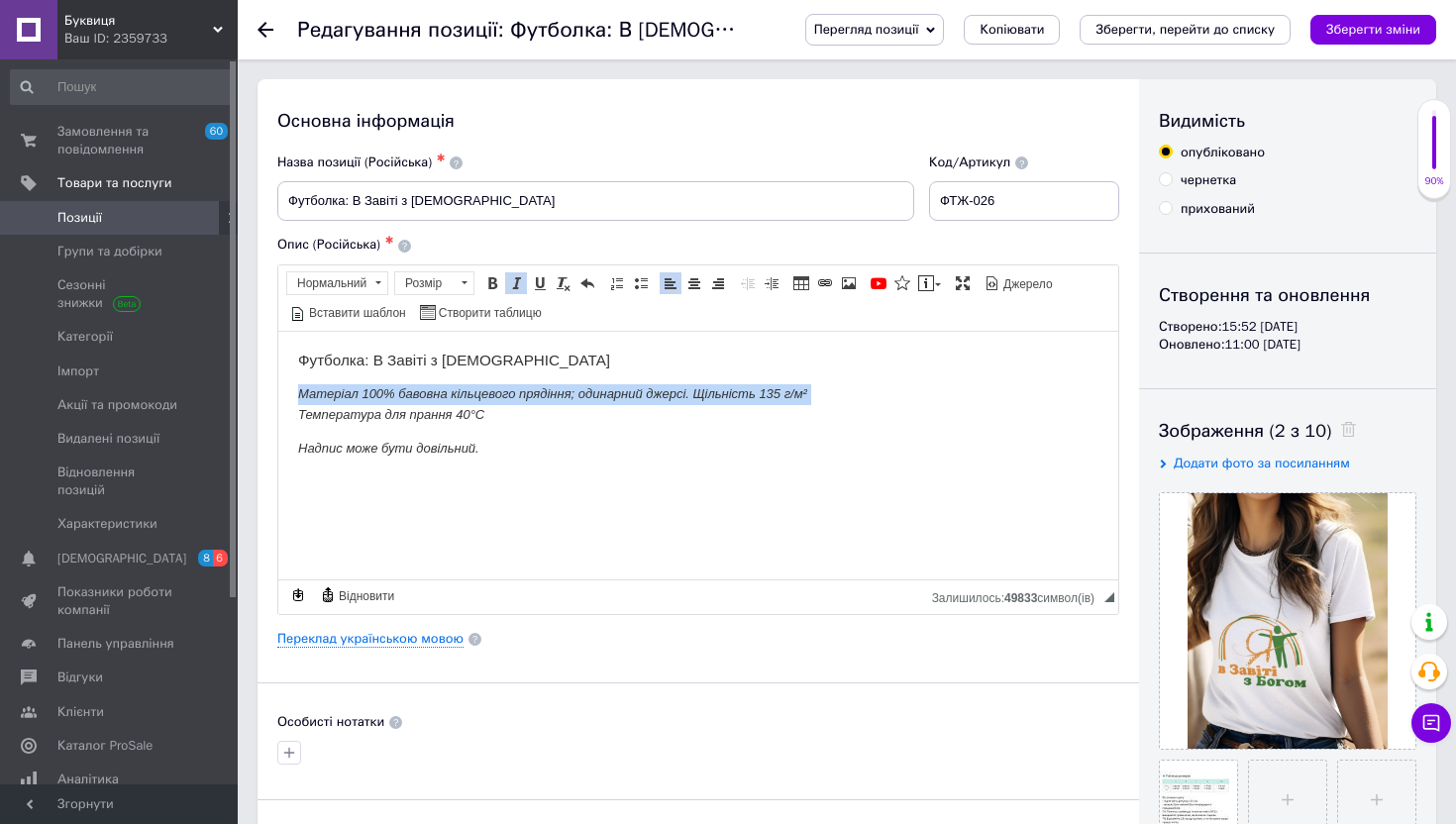 click at bounding box center [516, 283] 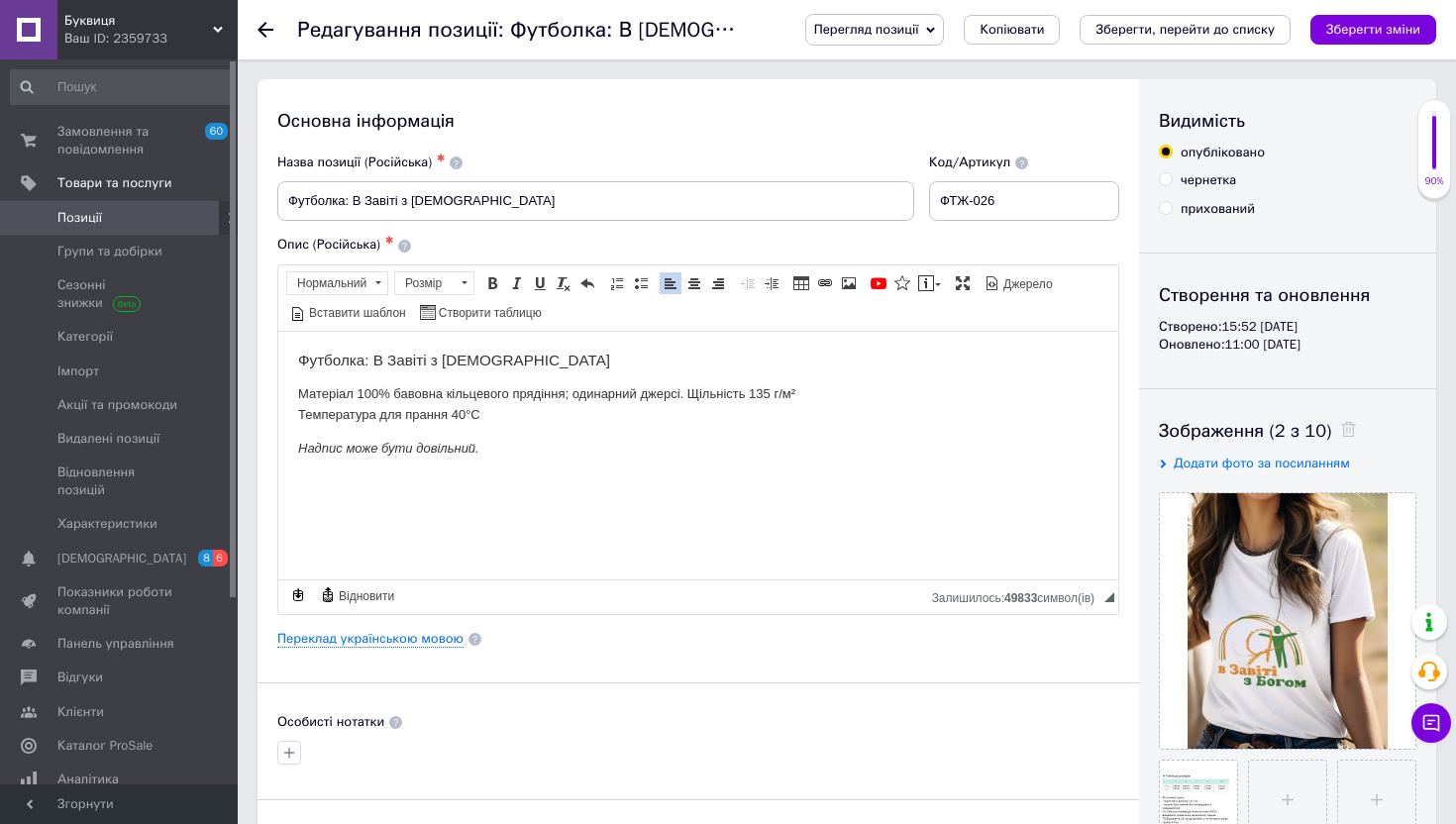 click on "Надпис може бути довільний." at bounding box center (388, 447) 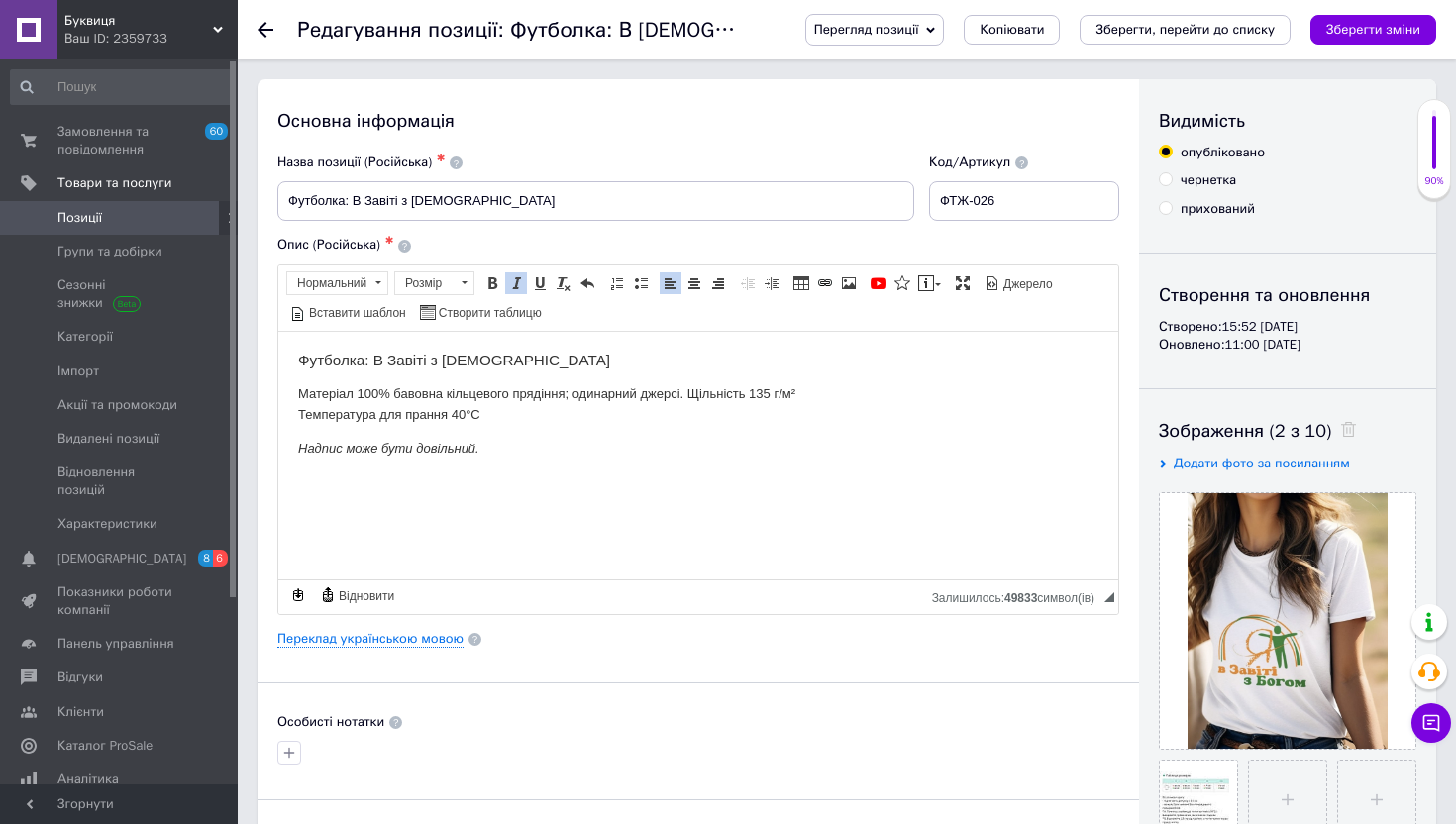 click on "Надпис може бути довільний." at bounding box center (388, 447) 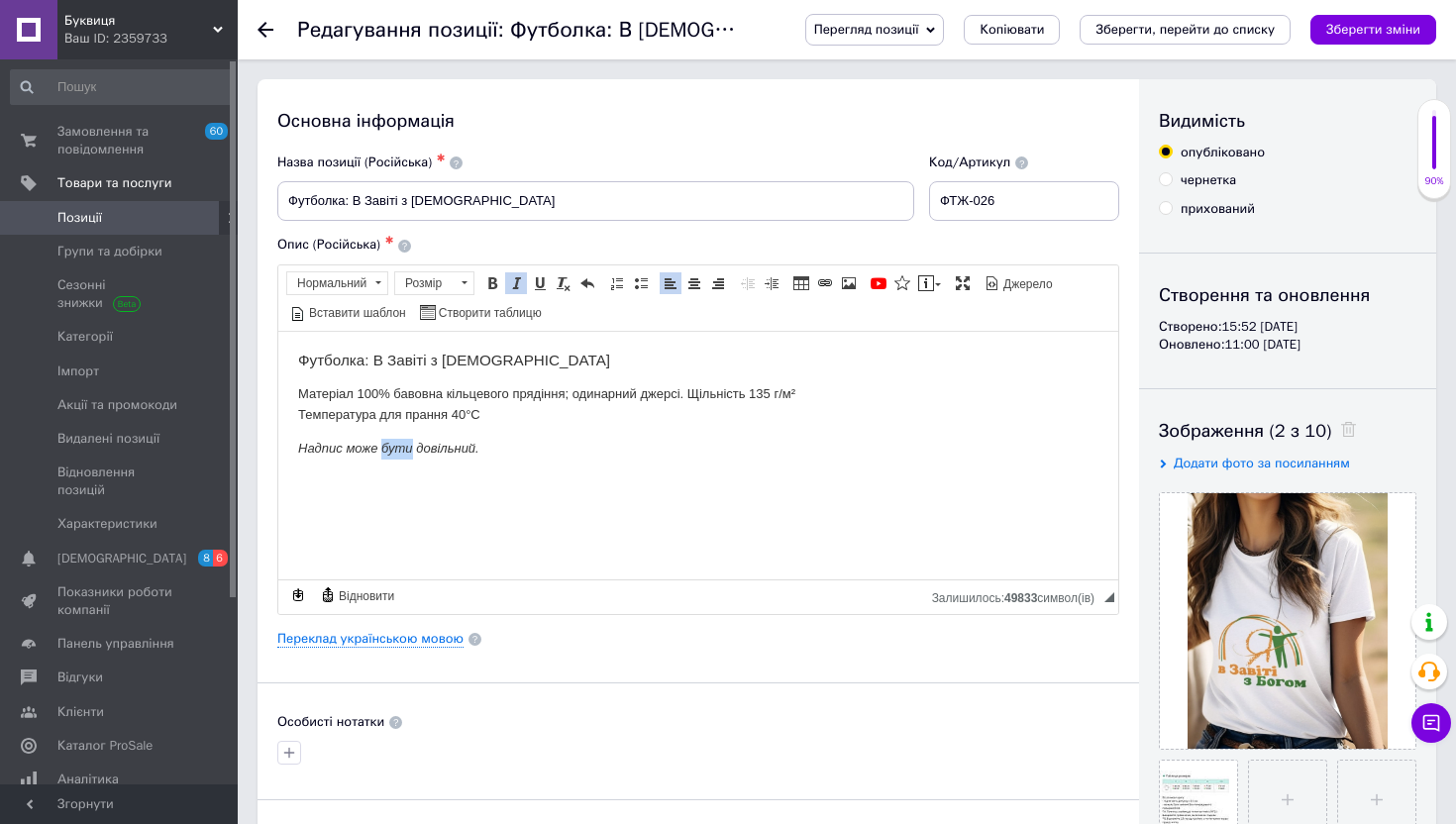 click on "Надпис може бути довільний." at bounding box center (388, 447) 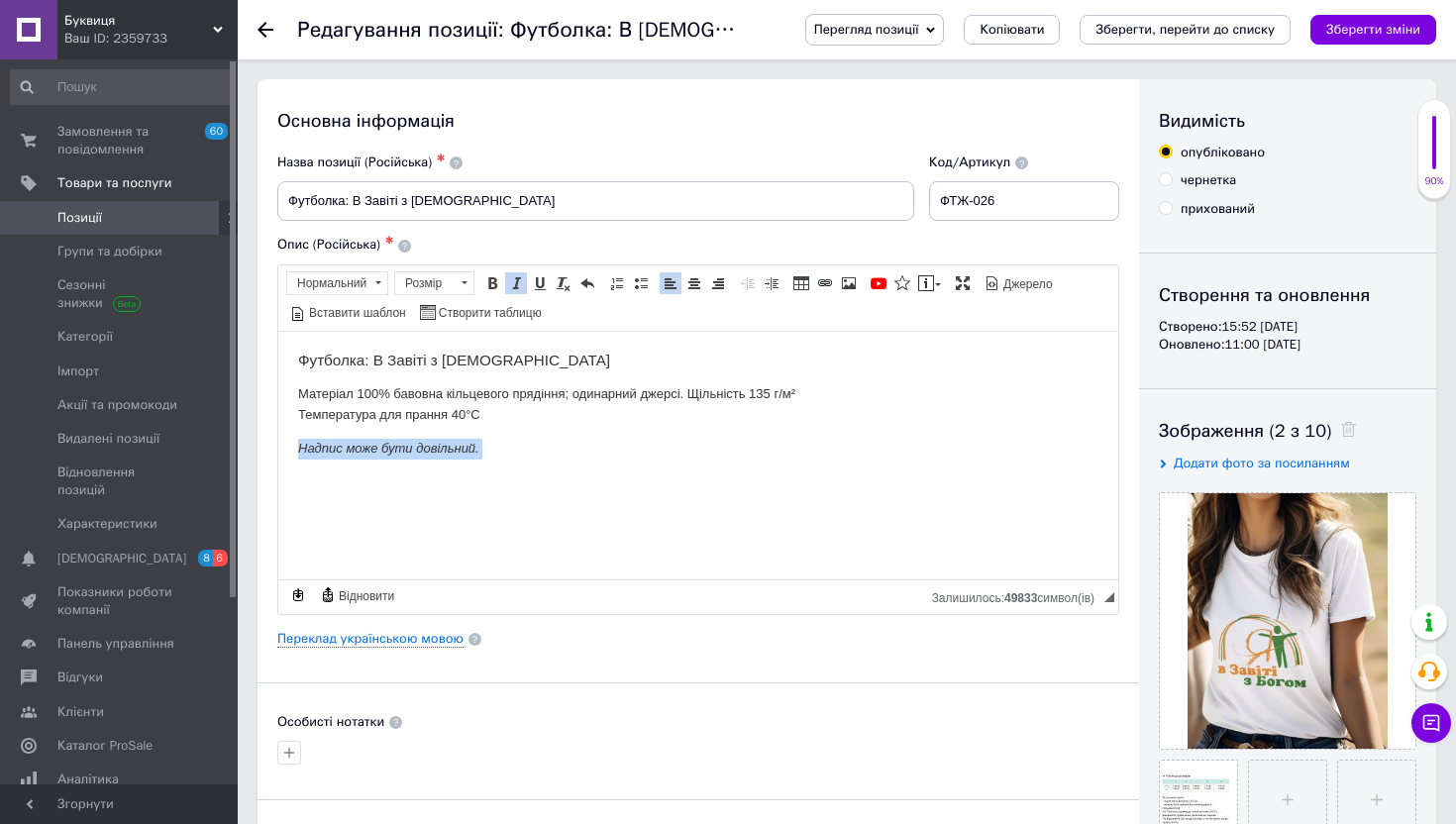 click on "Надпис може бути довільний." at bounding box center (388, 447) 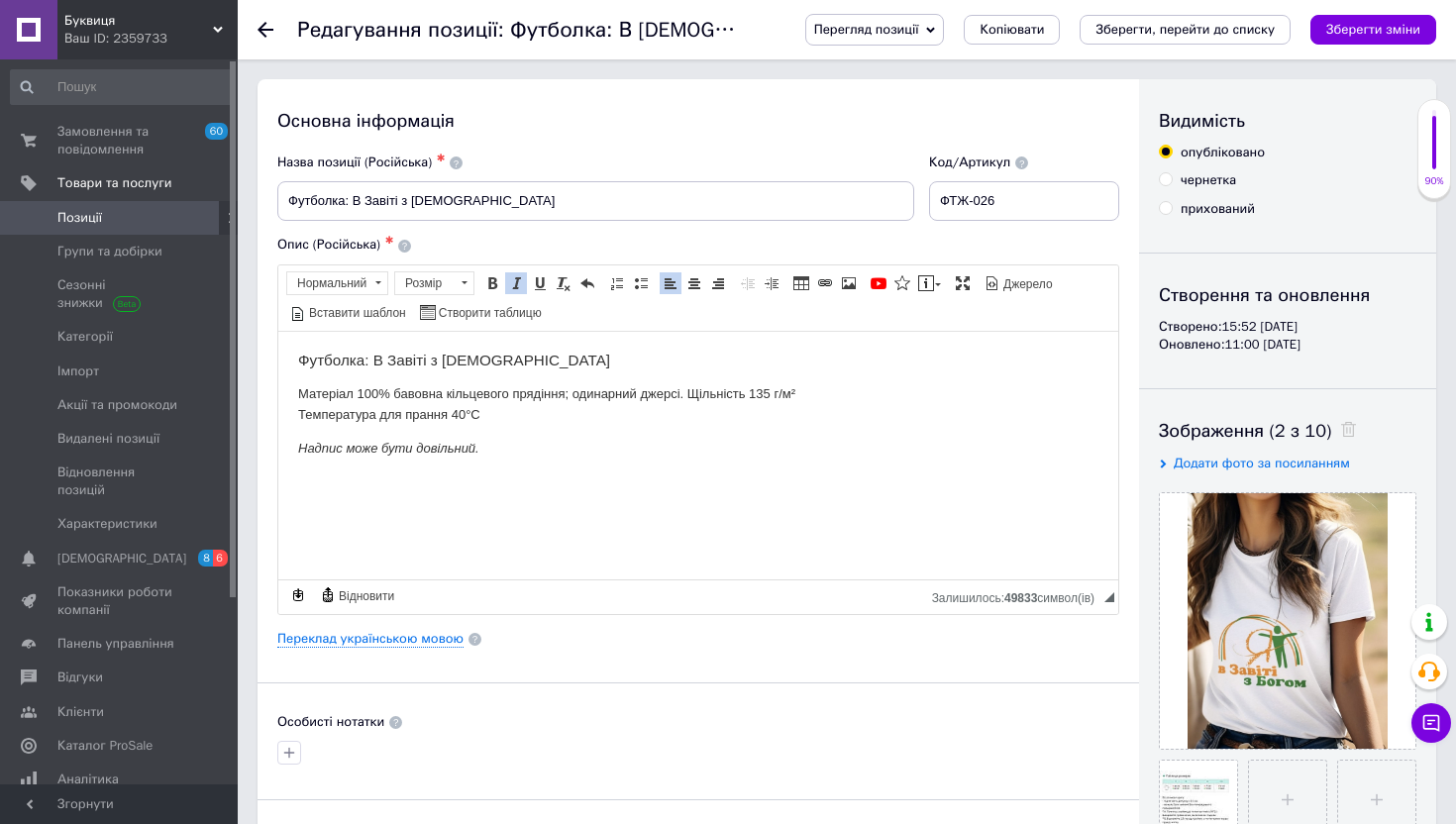click at bounding box center (516, 283) 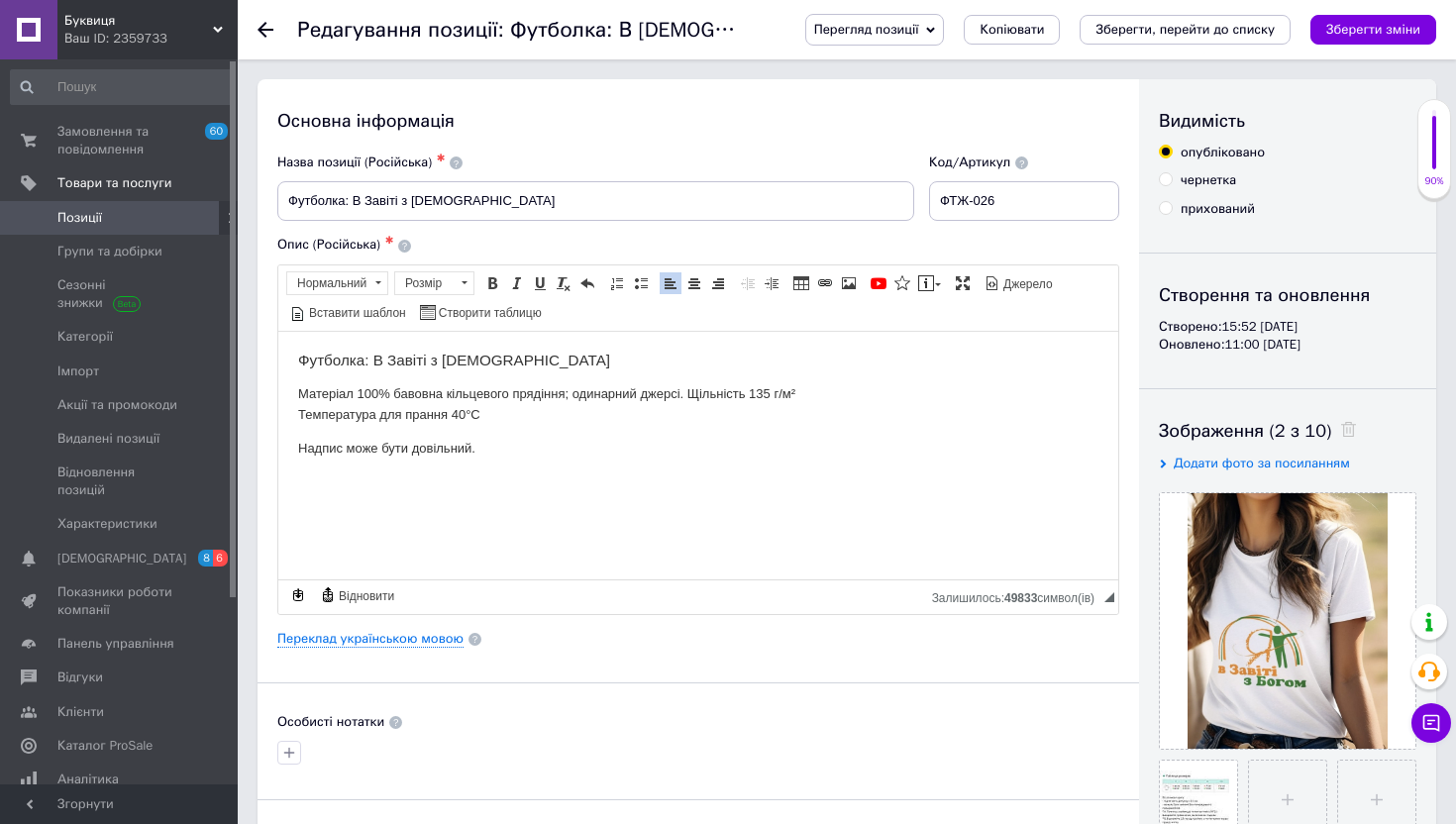click on "Надпис може бути довільний." at bounding box center (698, 448) 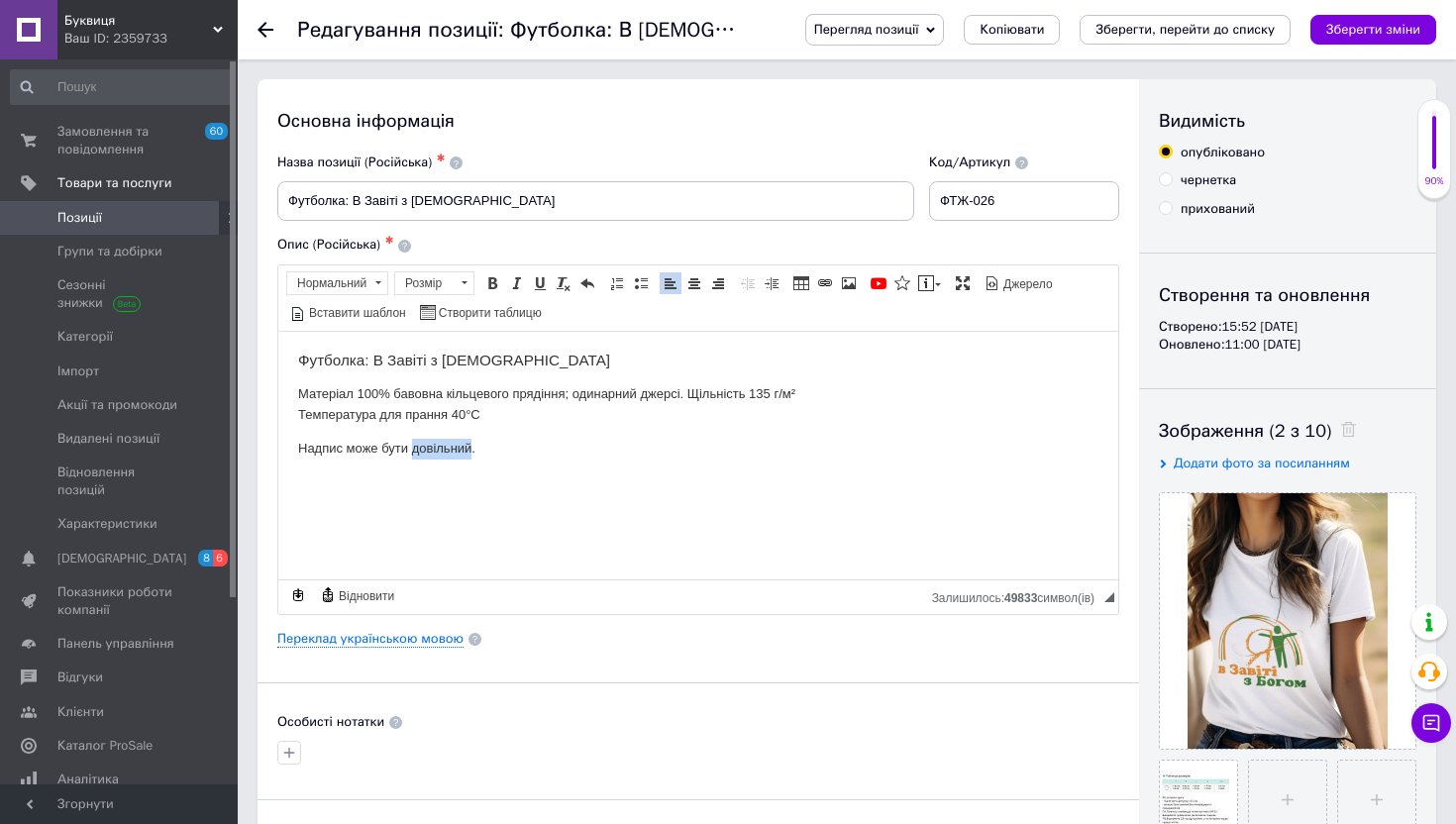 click on "Надпис може бути довільний." at bounding box center (698, 448) 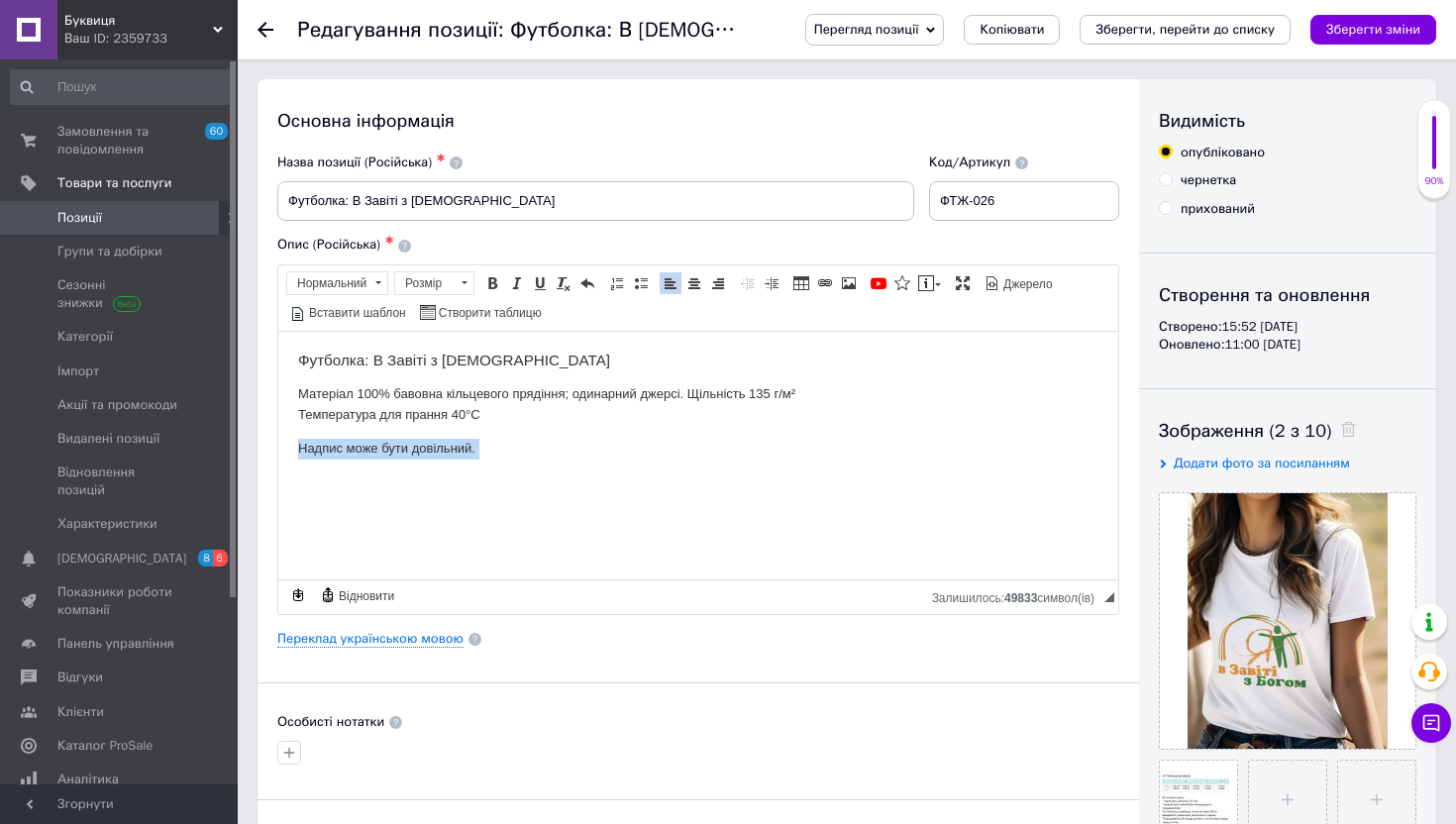 click on "Надпис може бути довільний." at bounding box center [698, 448] 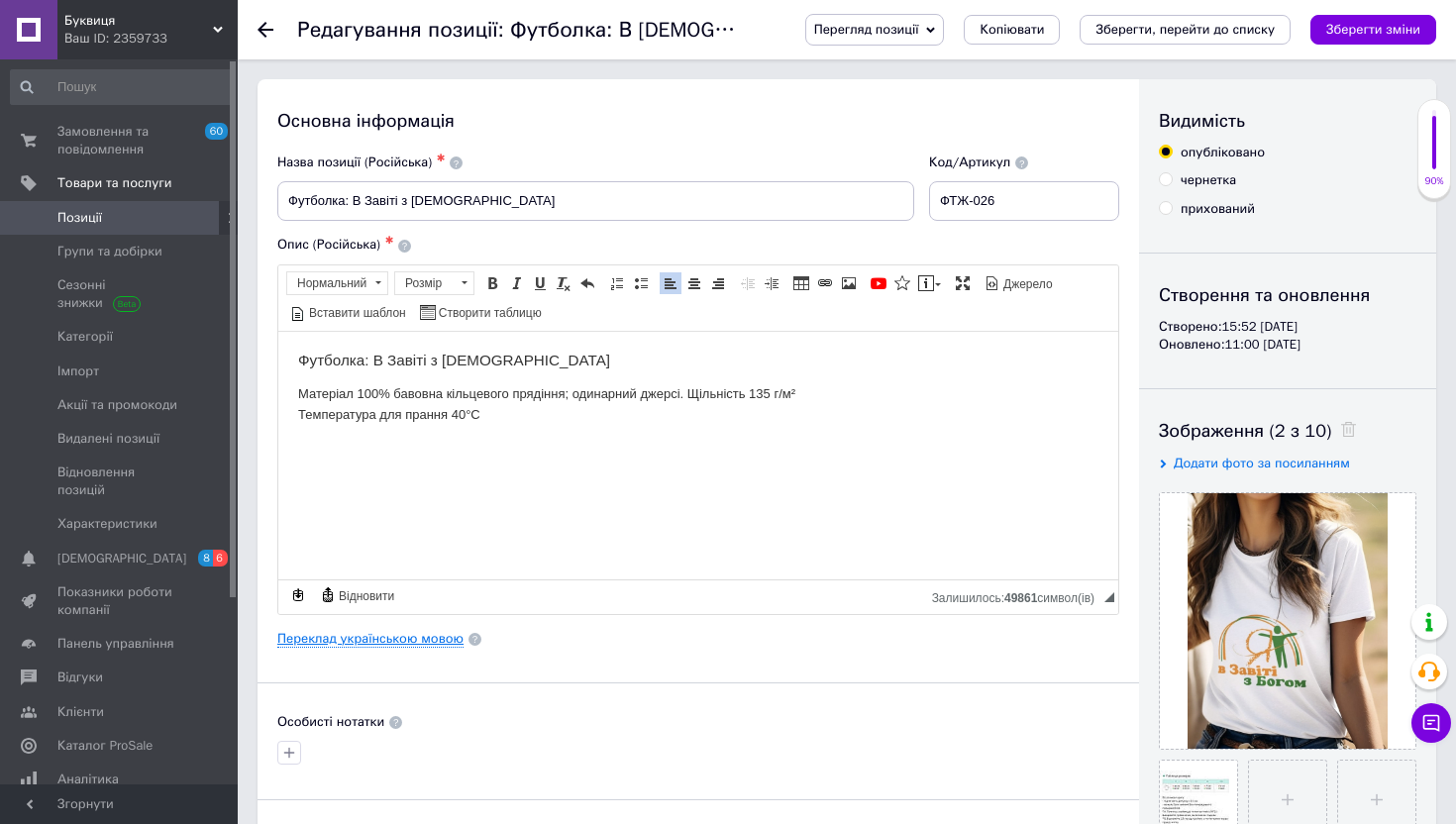 click on "Переклад українською мовою" at bounding box center [370, 639] 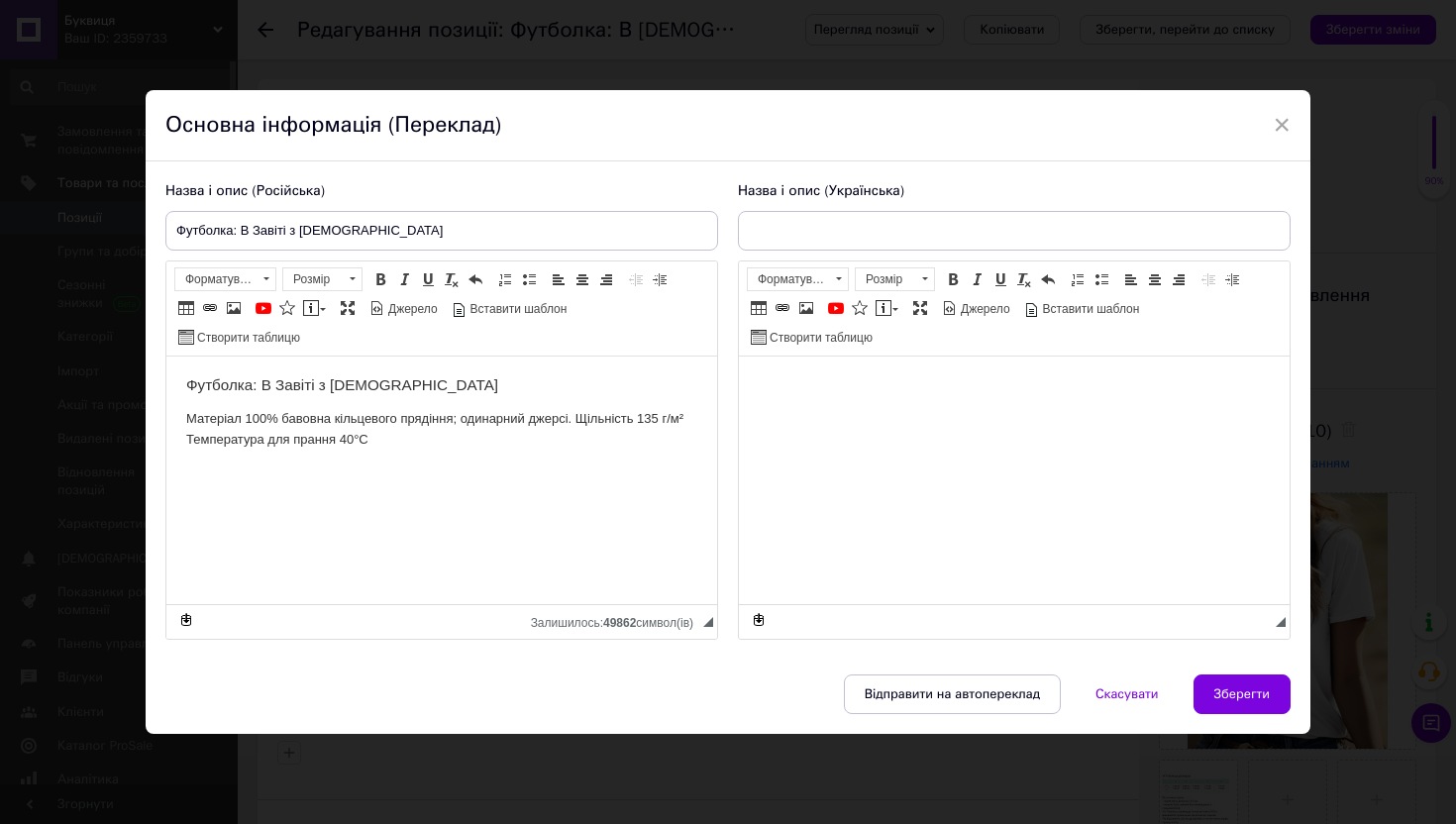 scroll, scrollTop: 0, scrollLeft: 0, axis: both 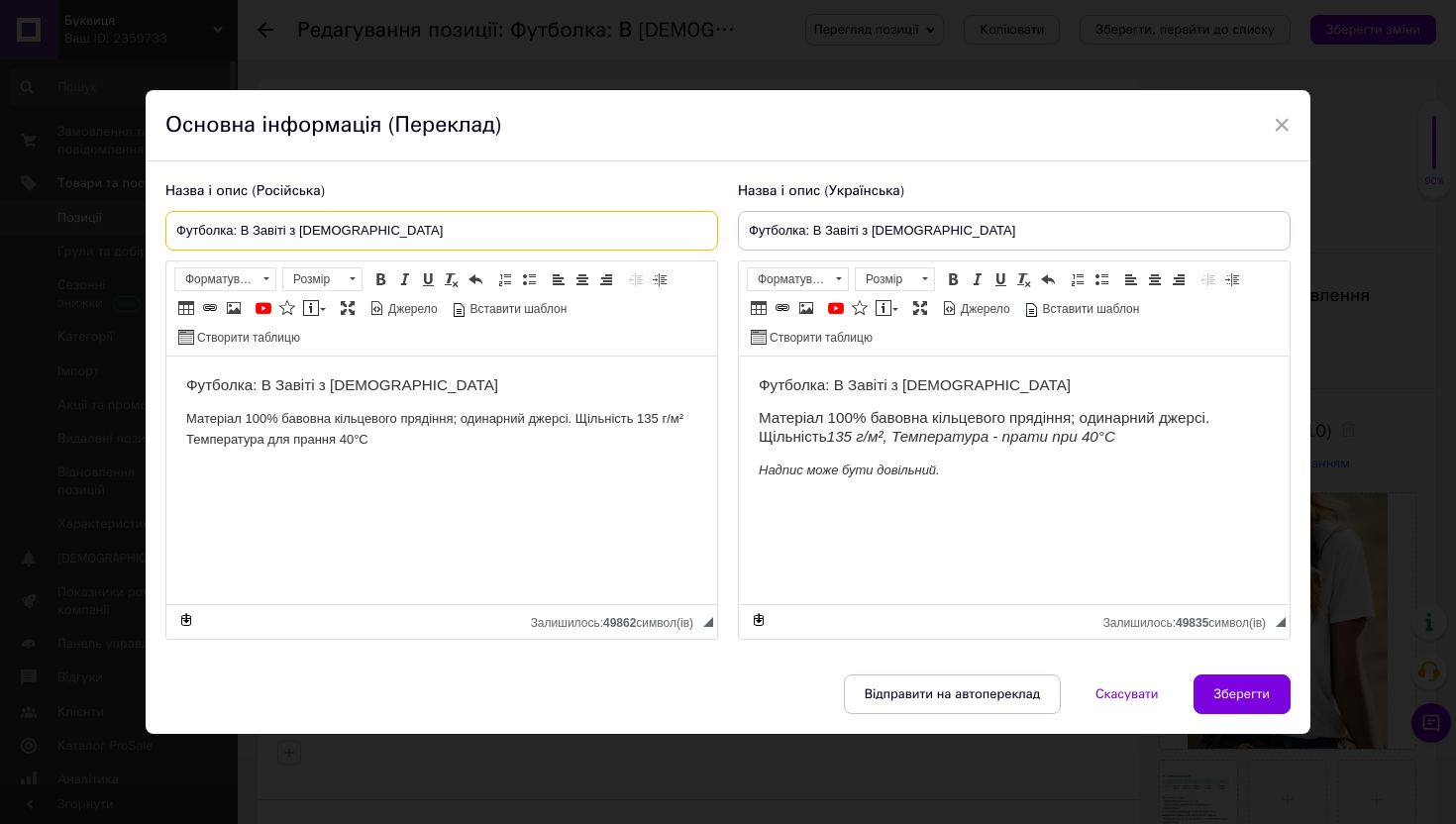 click on "Футболка: В Завіті з [DEMOGRAPHIC_DATA]" at bounding box center [442, 231] 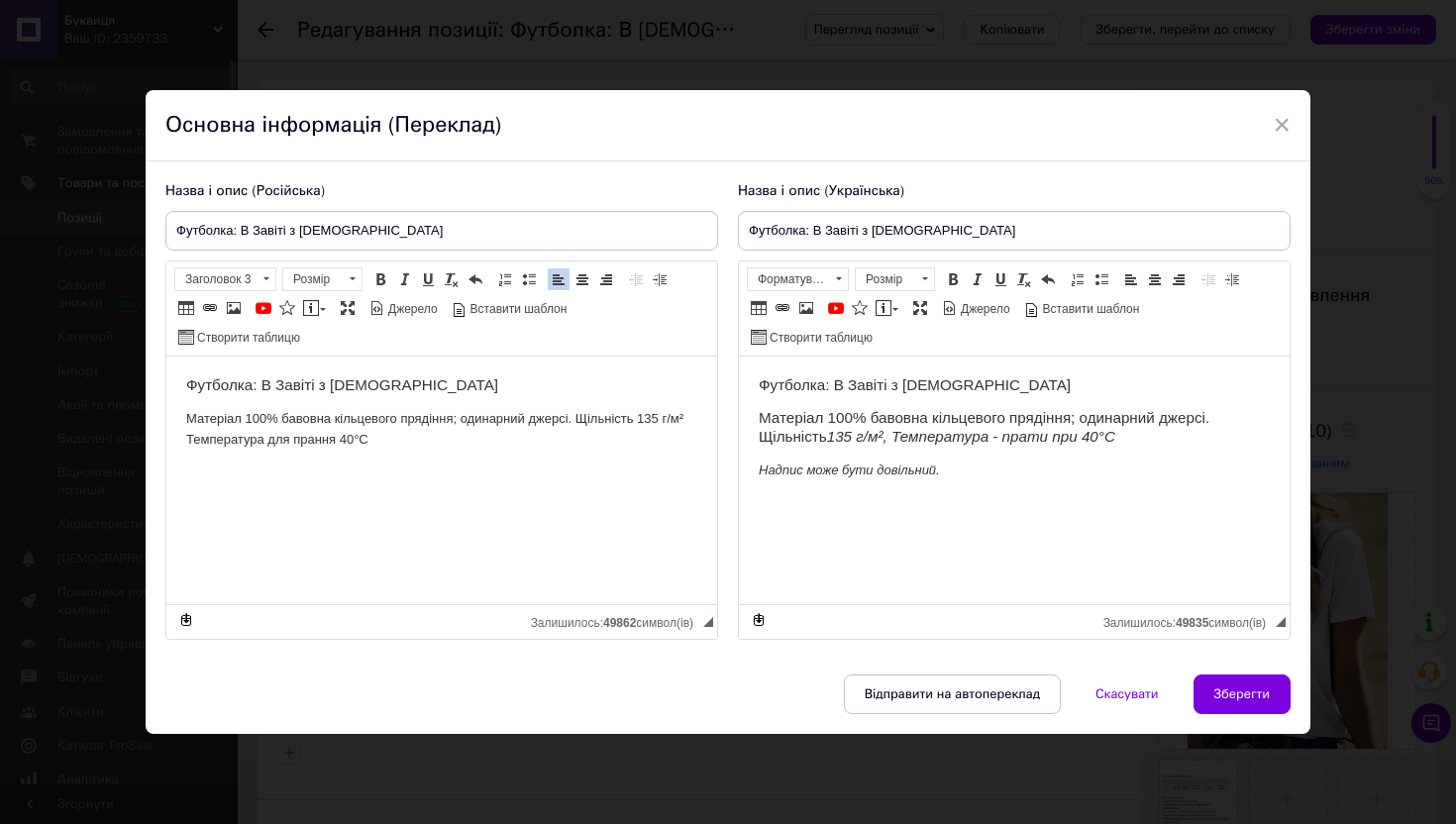click on "Футболка: В Завіті з [DEMOGRAPHIC_DATA] 100% бавовна кільцевого прядіння; одинарний джерсі. Щільність 135 г/м² Температура для прання 40°C" at bounding box center (442, 429) 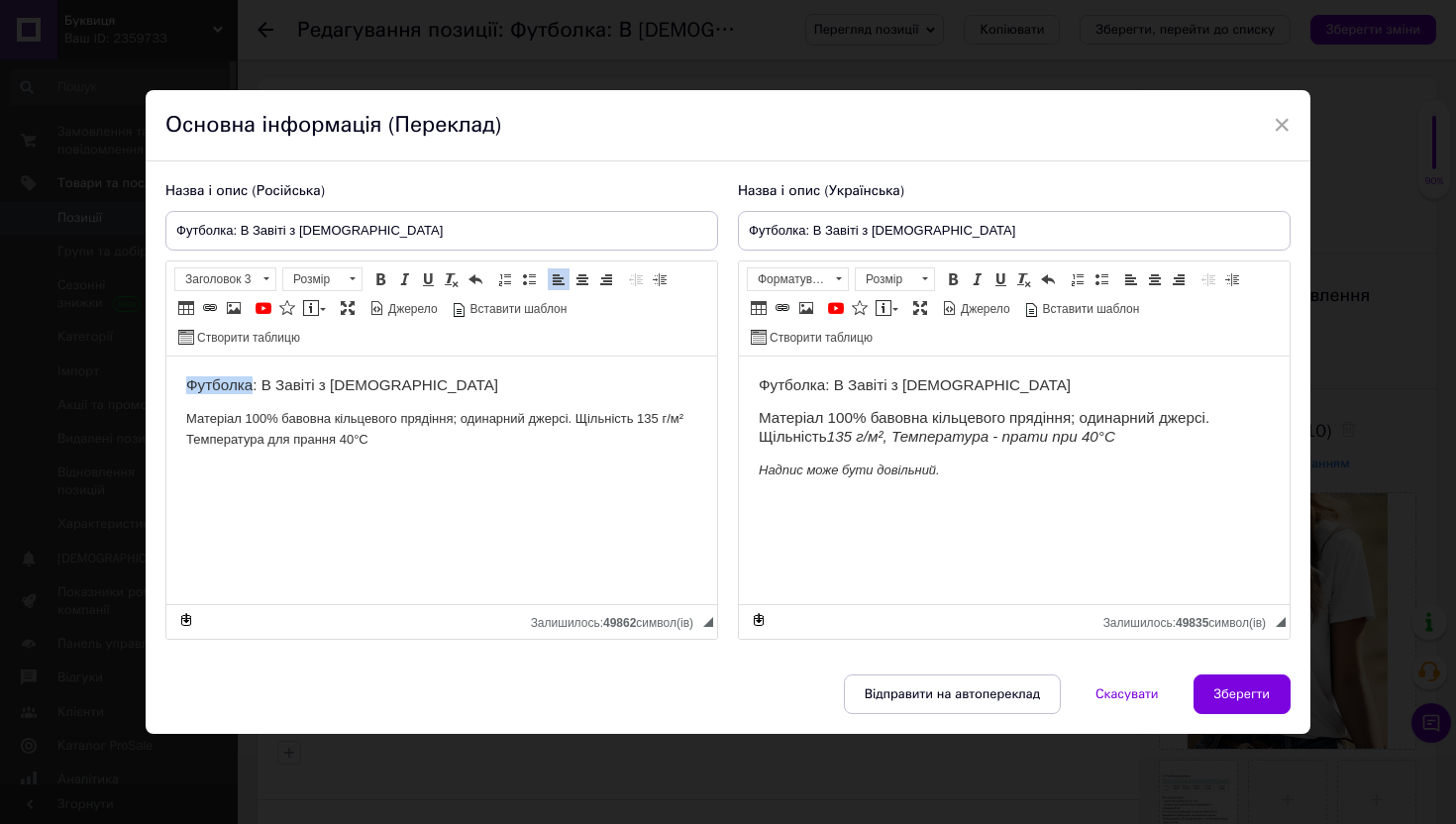 click on "Футболка: В Завіті з [DEMOGRAPHIC_DATA] 100% бавовна кільцевого прядіння; одинарний джерсі. Щільність 135 г/м² Температура для прання 40°C" at bounding box center (442, 429) 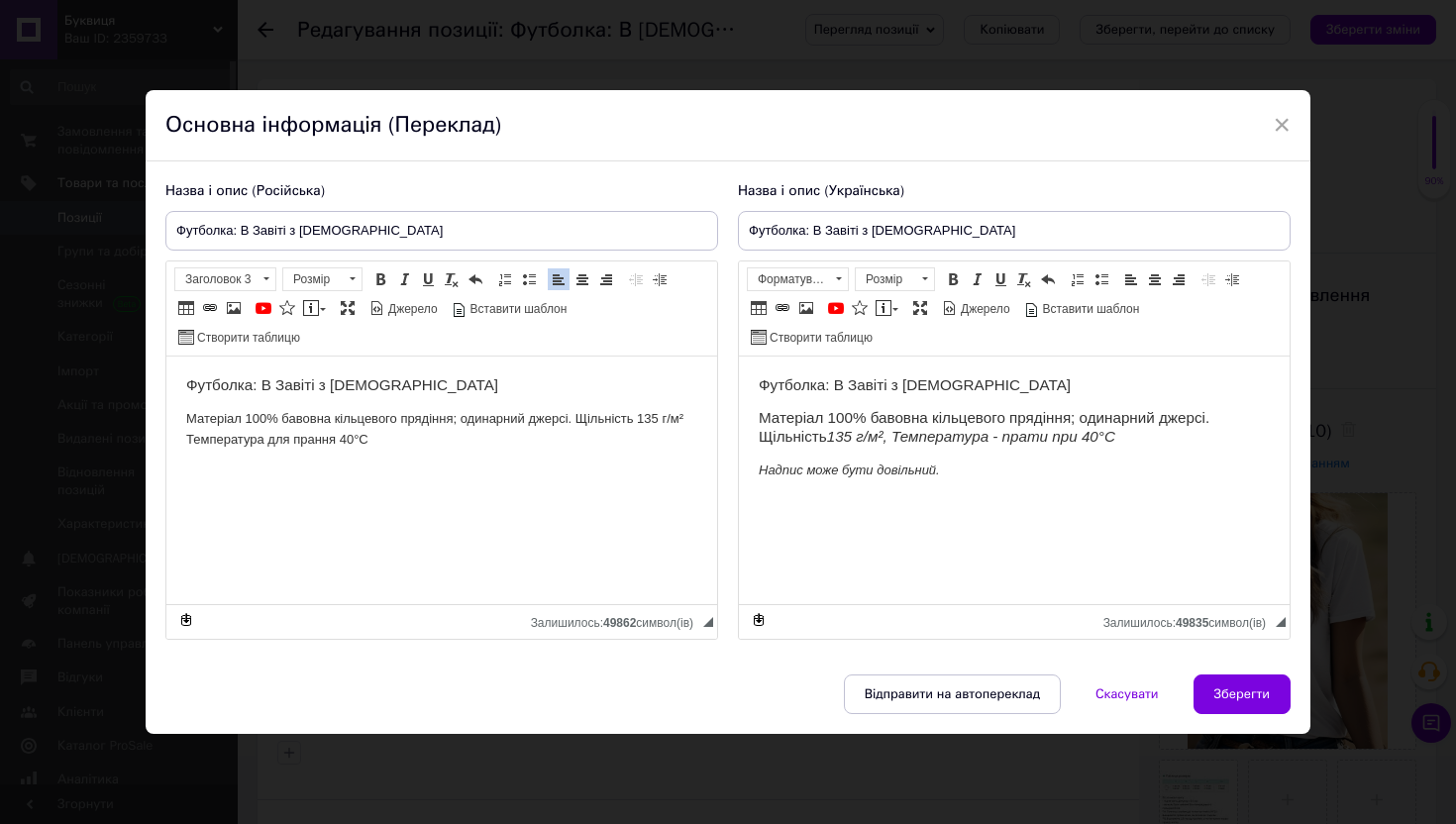 click on "Футболка: В Завіті з [DEMOGRAPHIC_DATA] 100% бавовна кільцевого прядіння; одинарний джерсі. Щільність 135 г/м² Температура для прання 40°C" at bounding box center (442, 429) 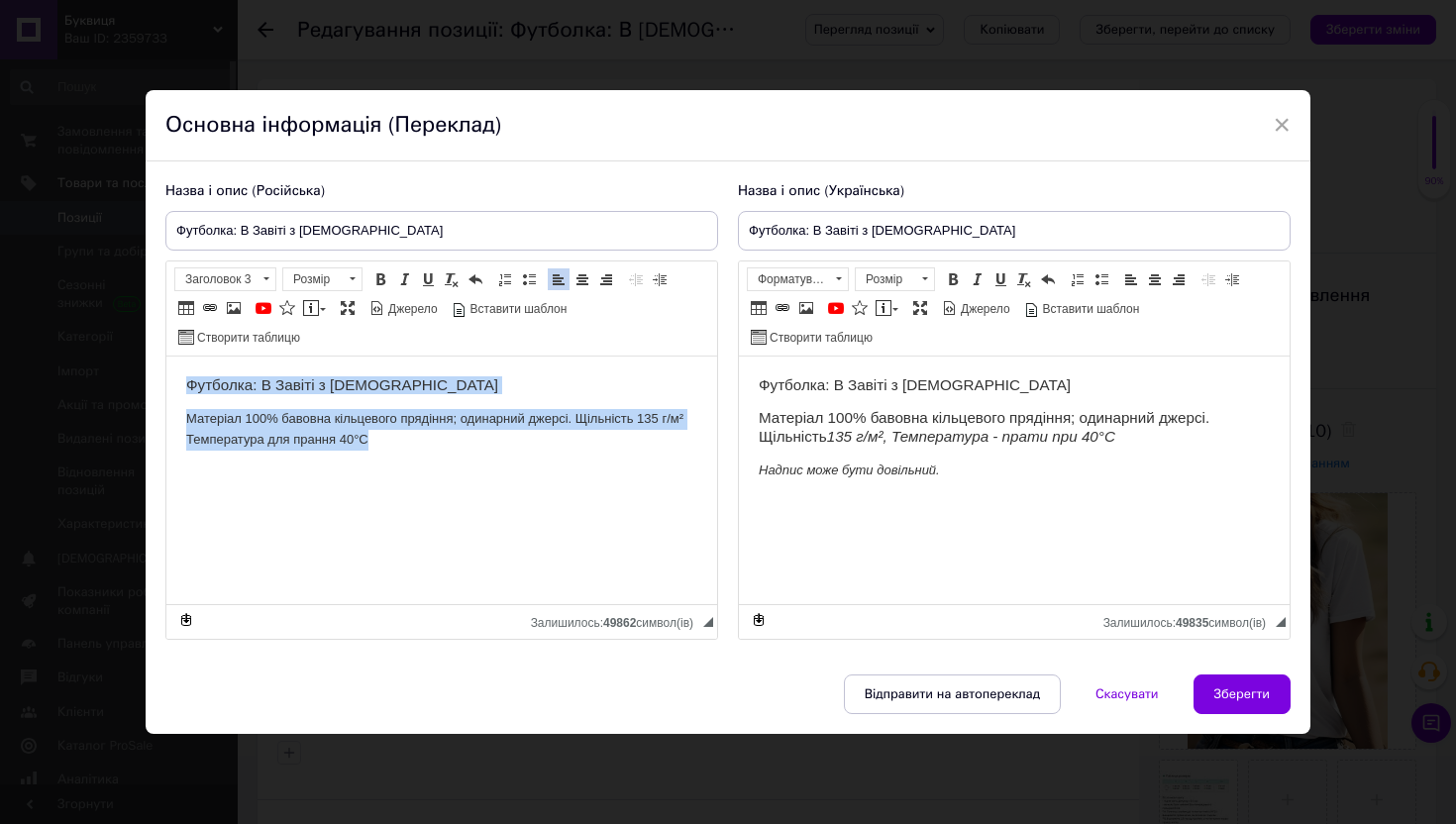 click on "Матеріал 100% бавовна кільцевого прядіння; одинарний джерсі. Щільність 135 г/м² Температура для прання 40°C" at bounding box center [442, 429] 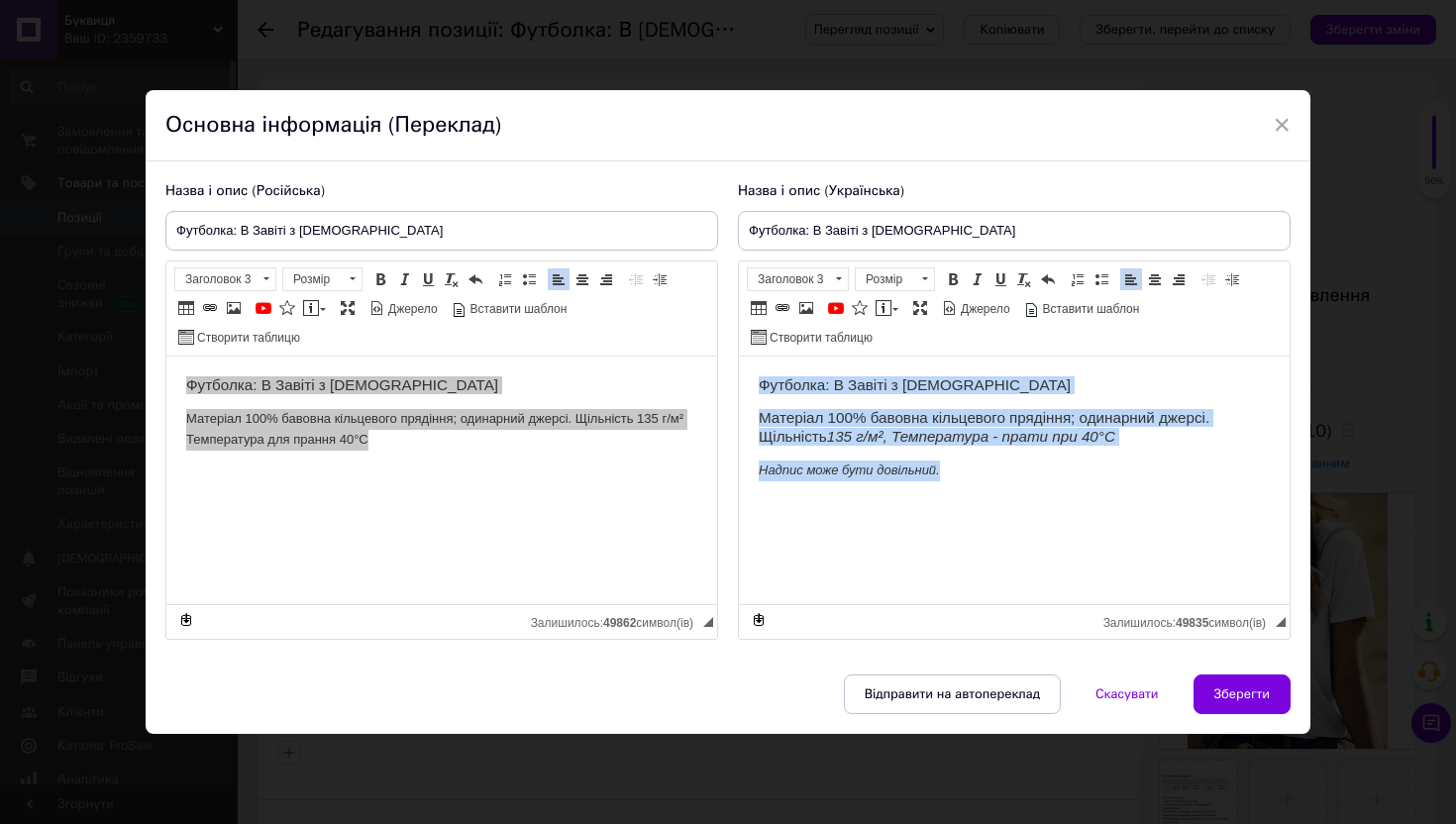 drag, startPoint x: 754, startPoint y: 378, endPoint x: 1005, endPoint y: 481, distance: 271.31163 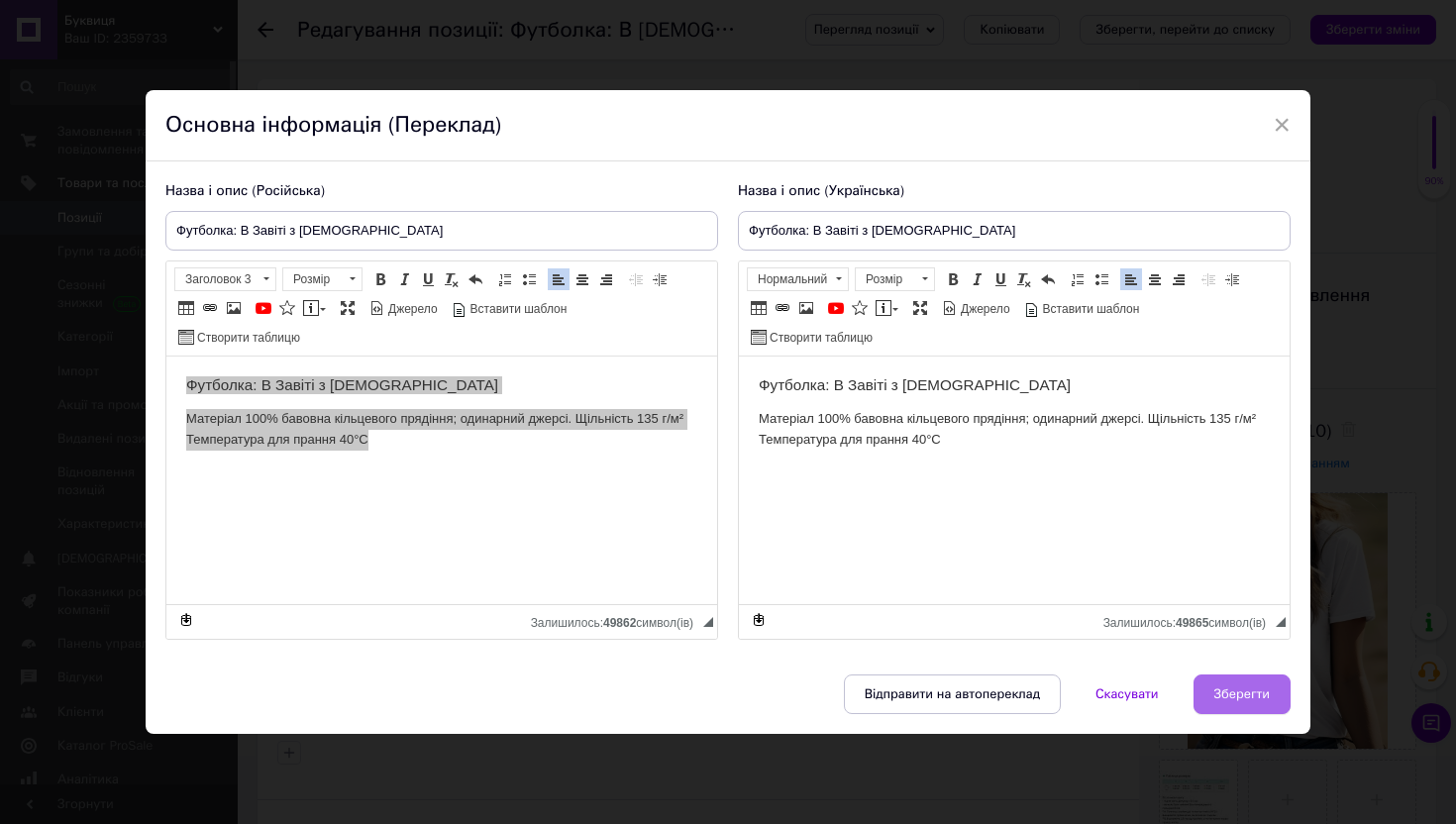 click on "Зберегти" at bounding box center [1242, 694] 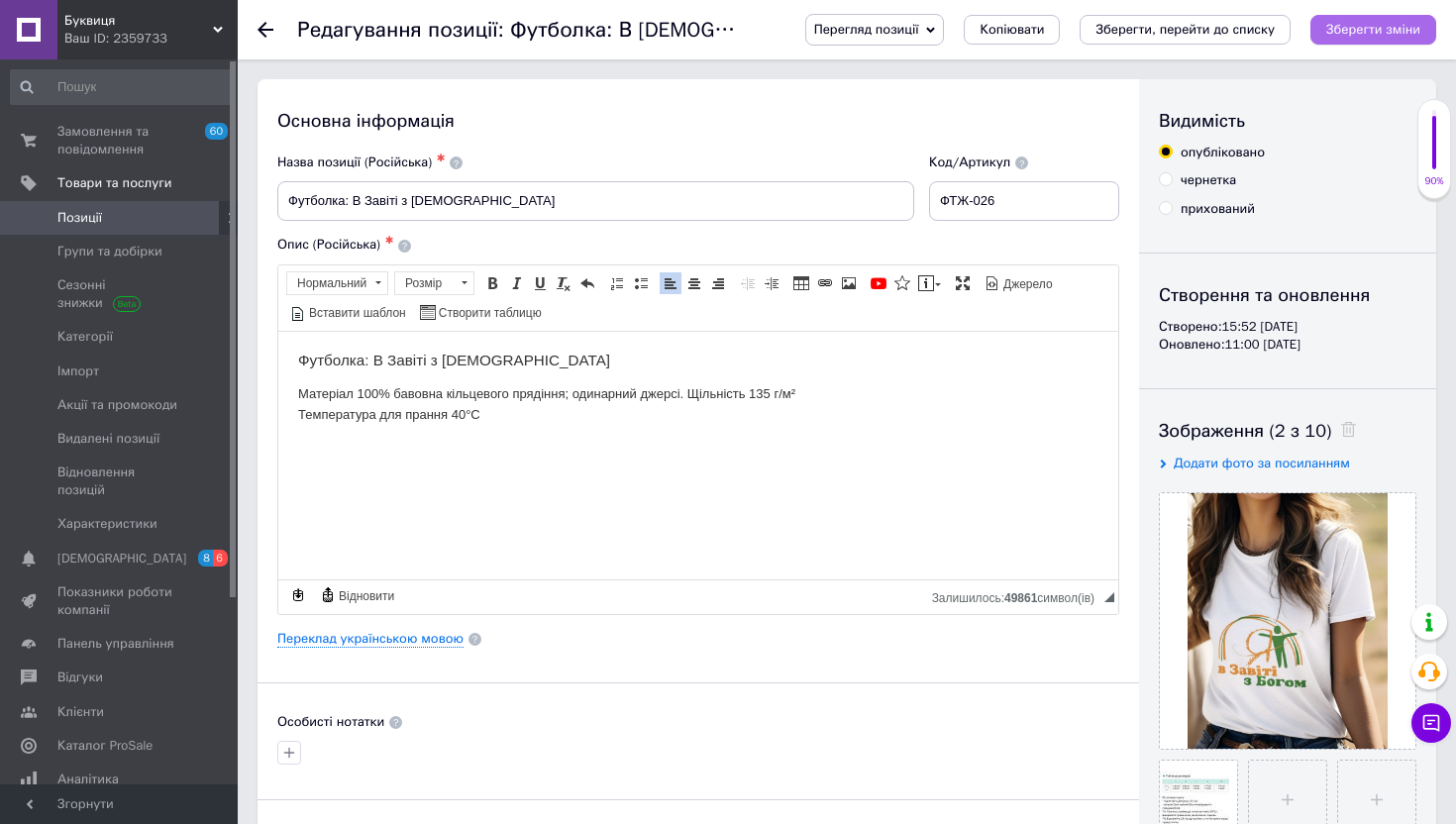 click on "Зберегти зміни" at bounding box center [1373, 29] 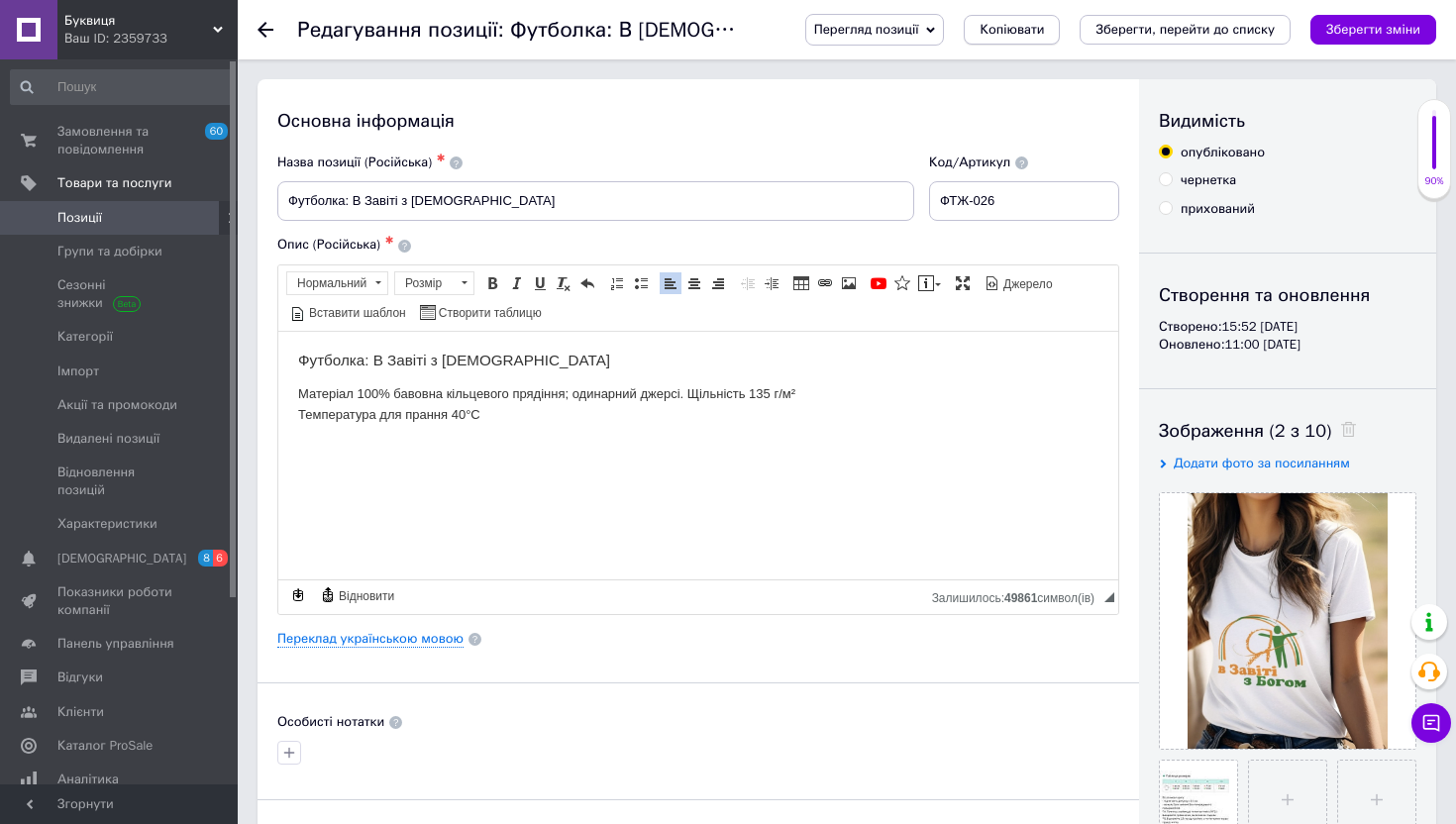 click on "Копіювати" at bounding box center (1011, 30) 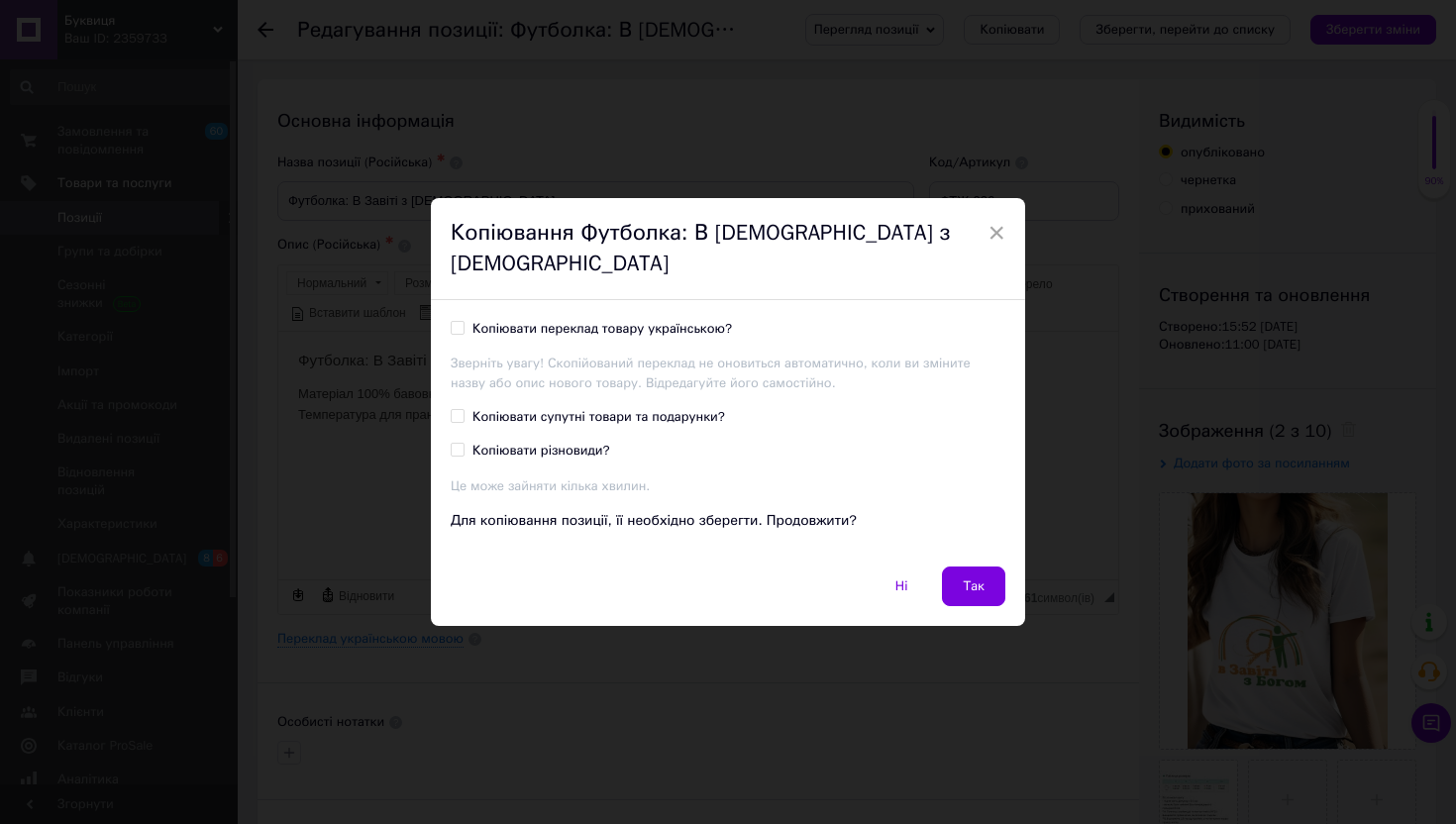 click on "Копіювати переклад товару українською?" at bounding box center [457, 327] 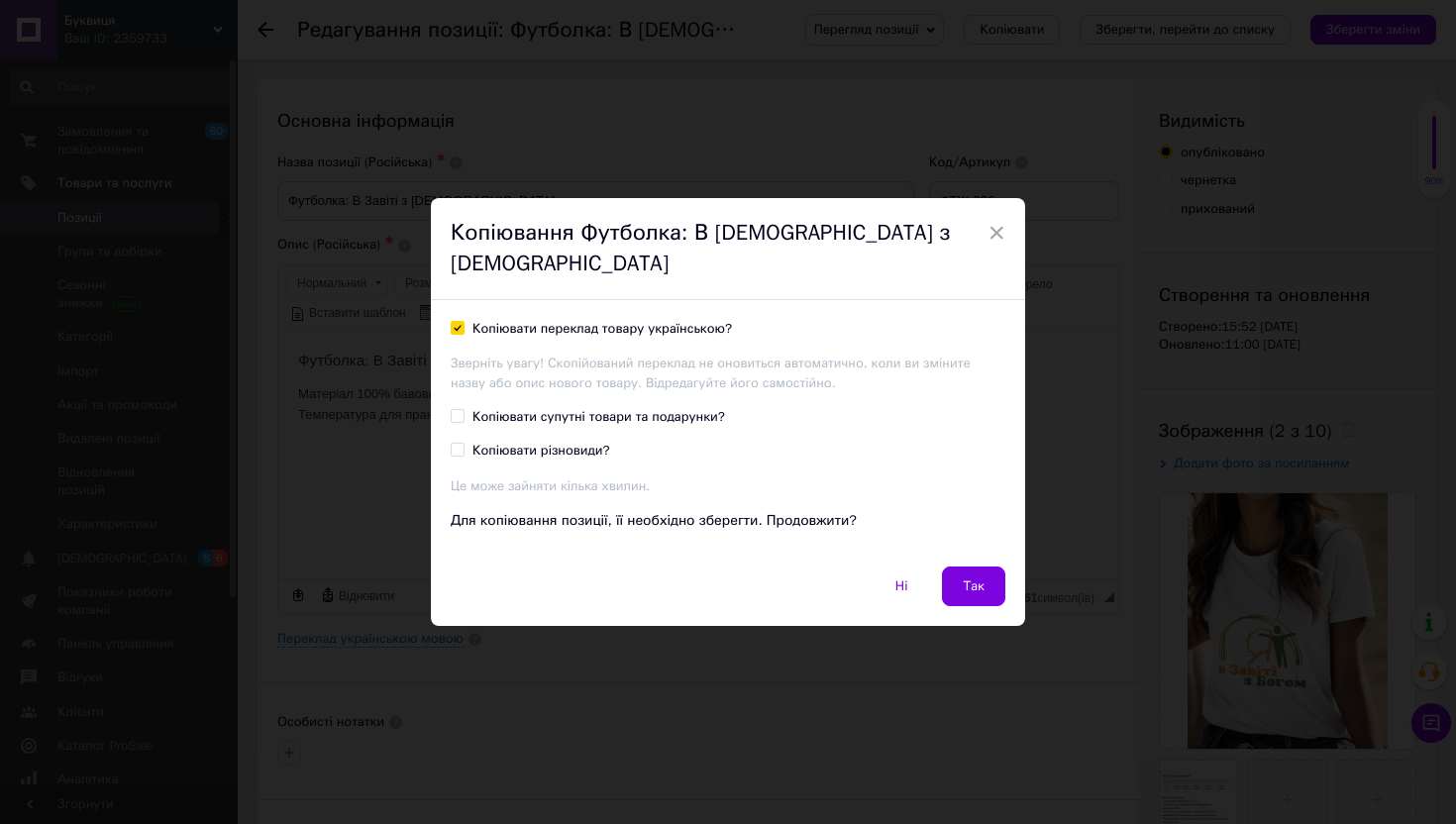checkbox on "true" 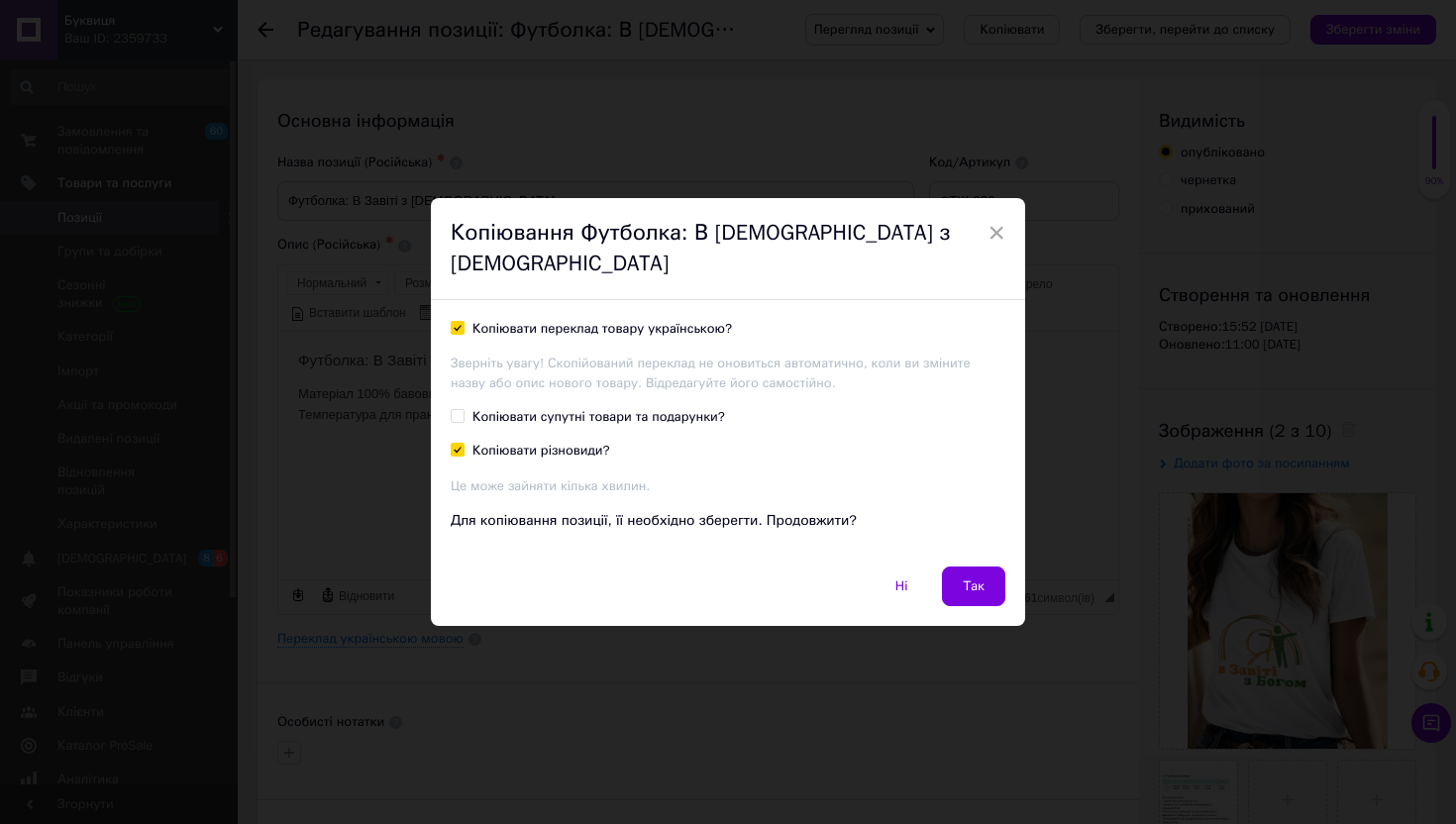 checkbox on "true" 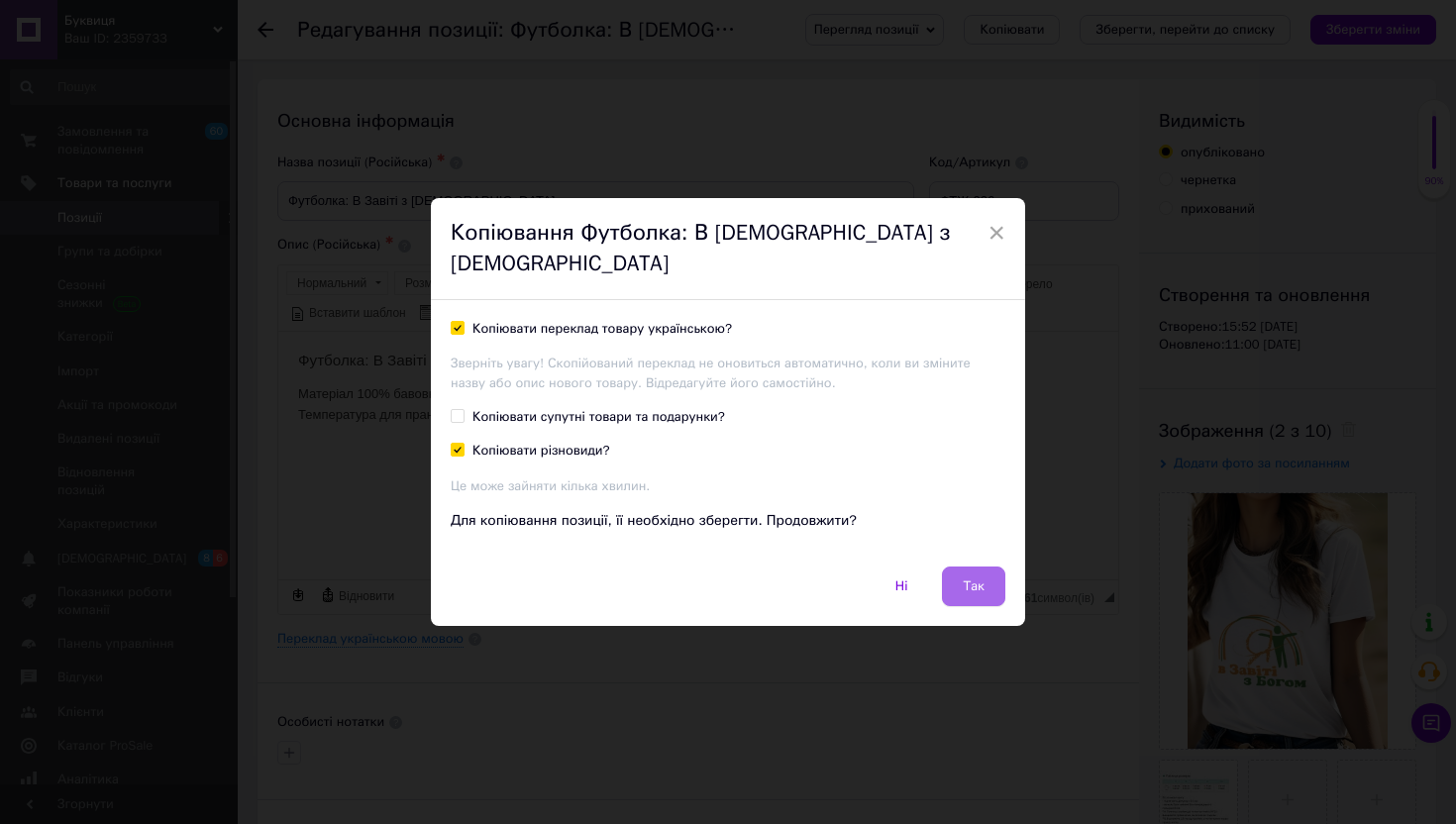 click on "Так" at bounding box center [974, 586] 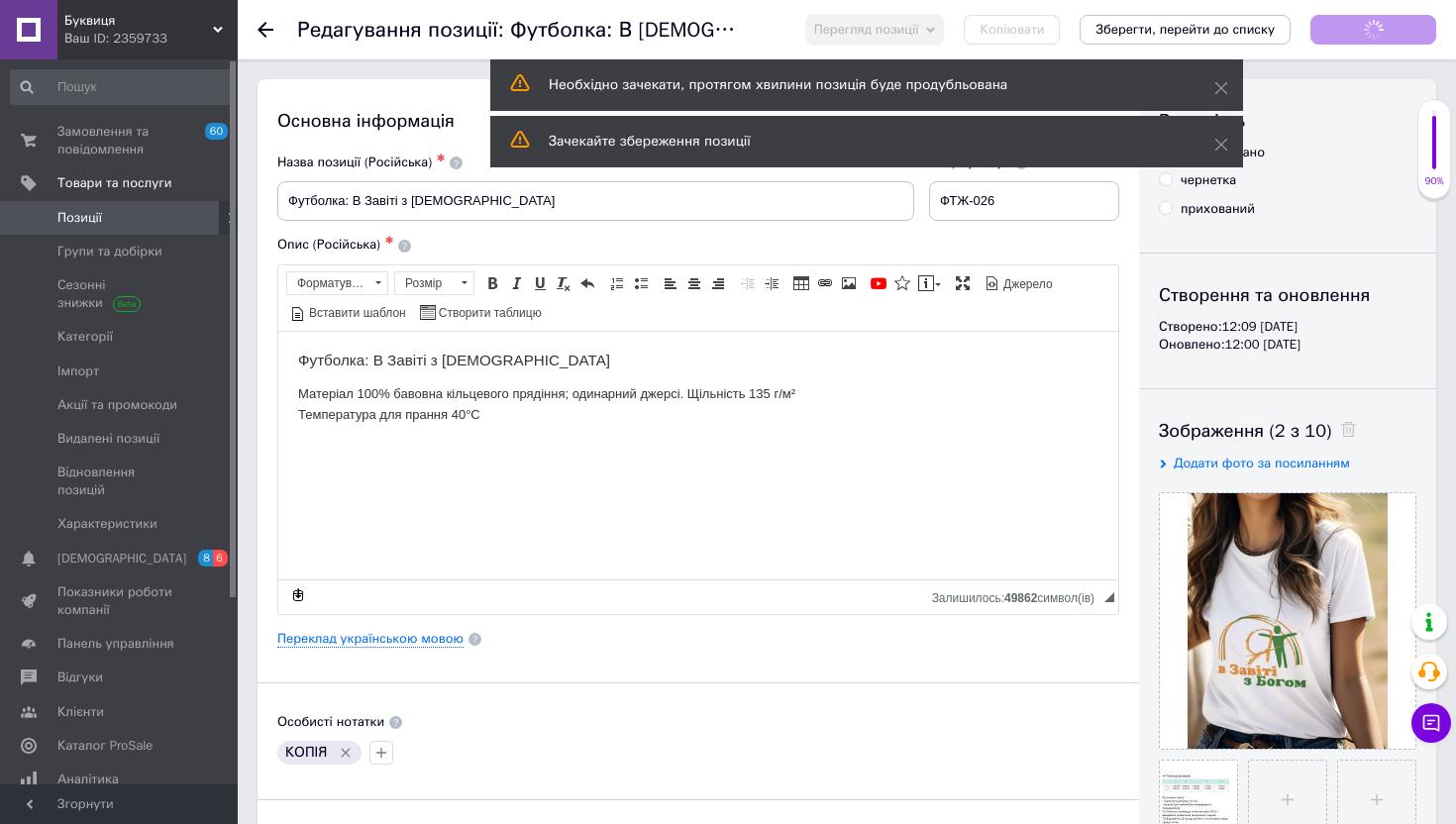 scroll, scrollTop: 0, scrollLeft: 0, axis: both 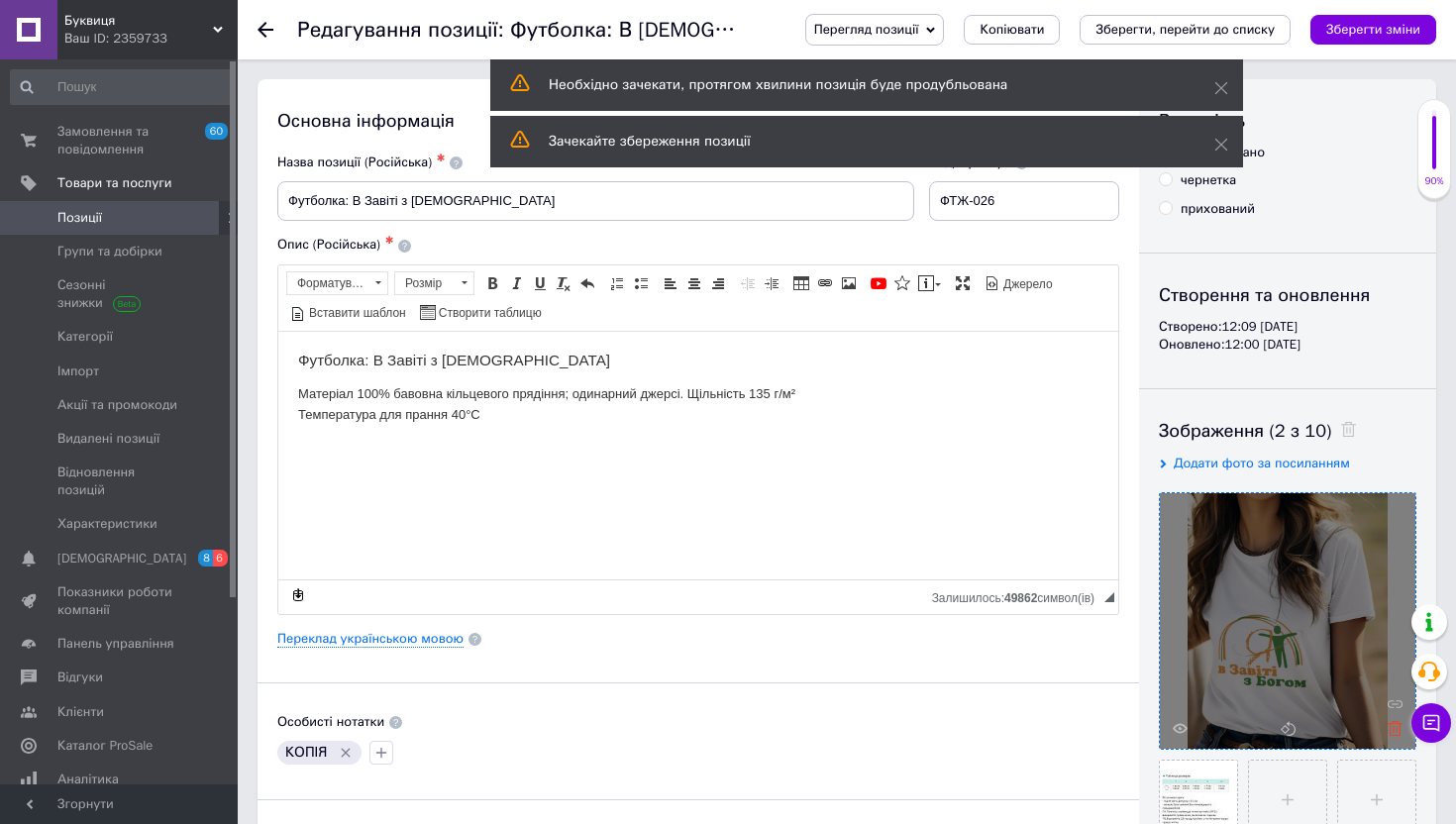 click 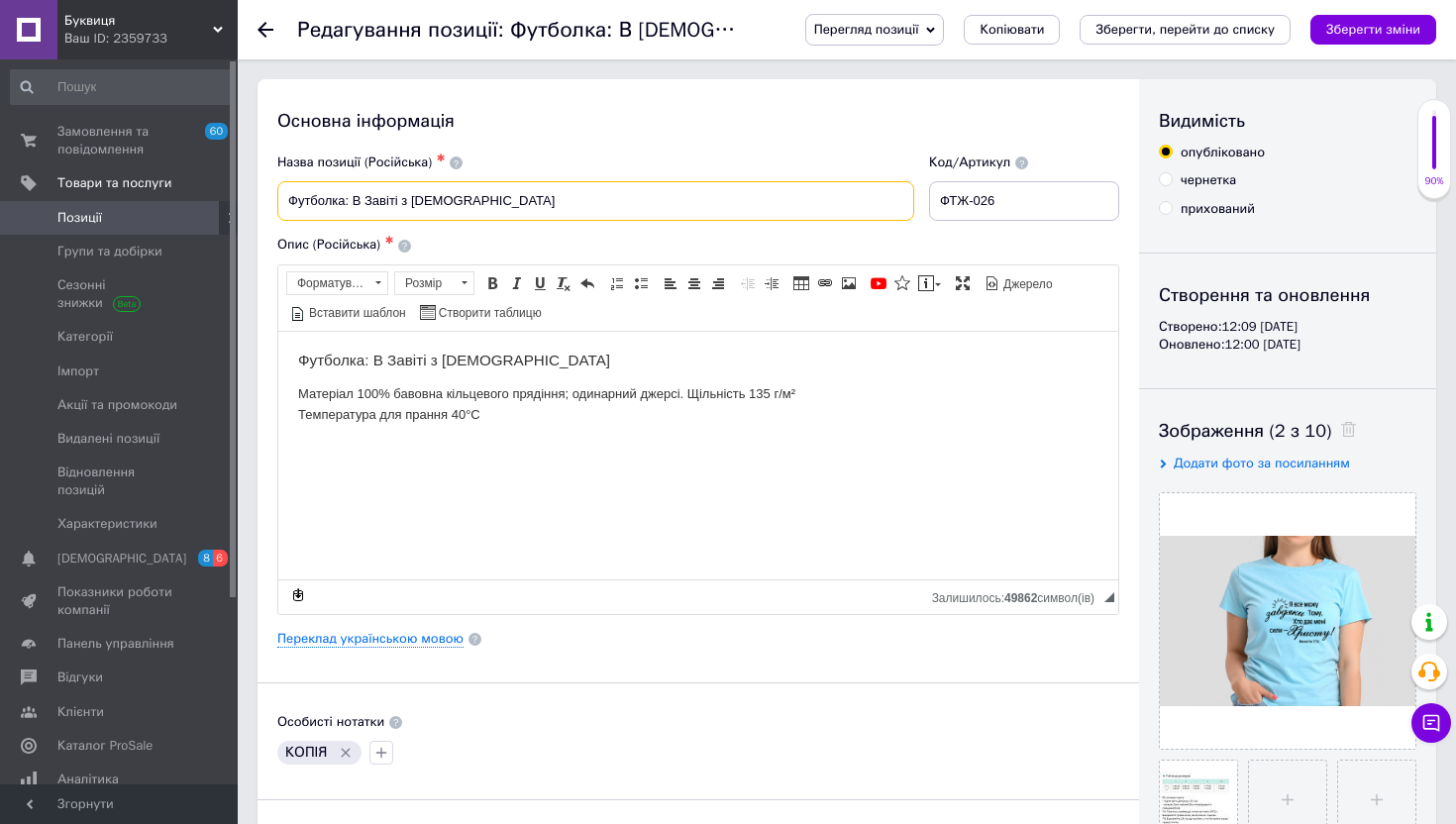 click on "Футболка: В Завіті з [DEMOGRAPHIC_DATA]" at bounding box center (595, 201) 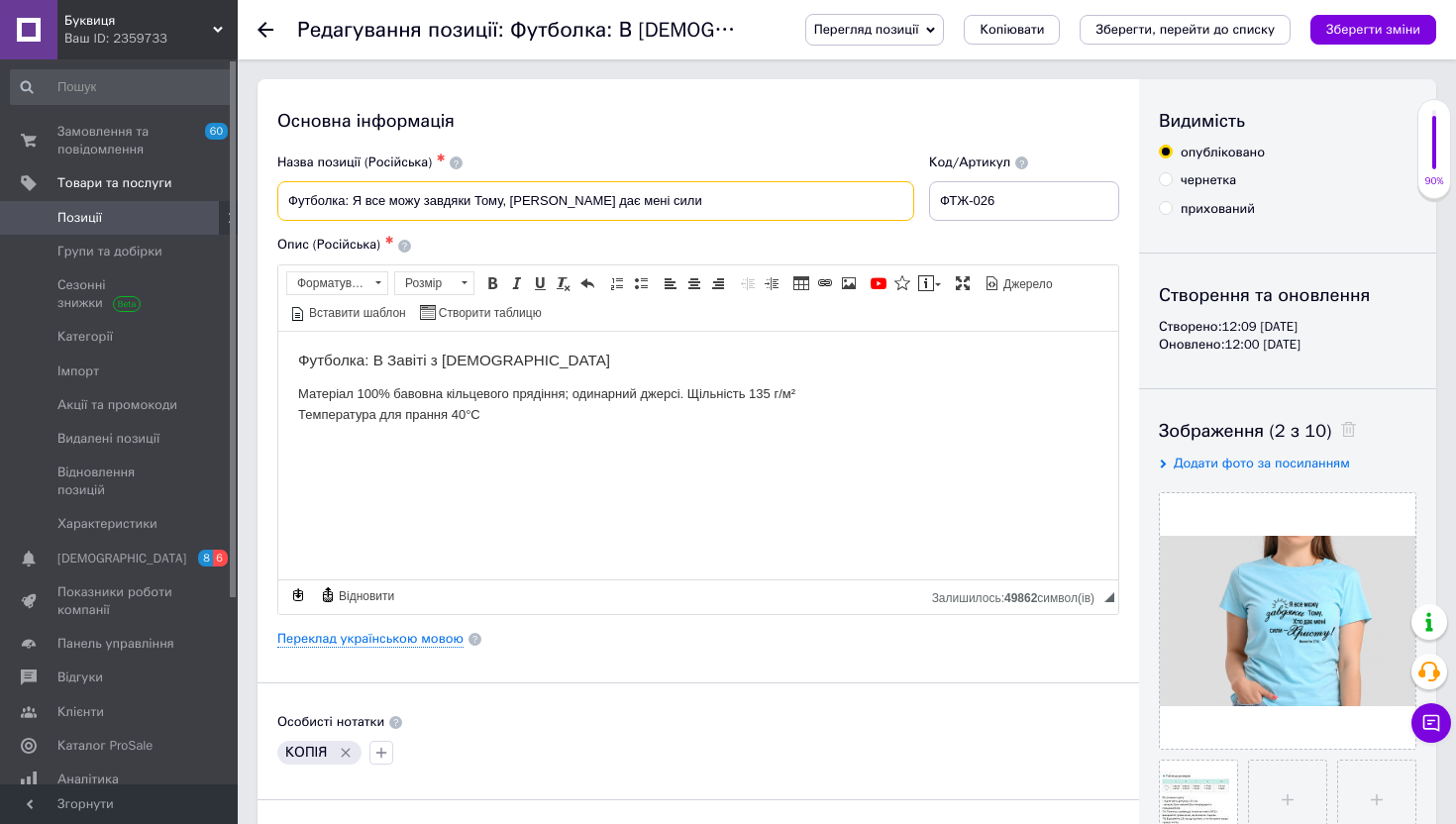 click on "Футболка: Я все можу завдяки Тому, [PERSON_NAME] дає мені сили" at bounding box center (595, 201) 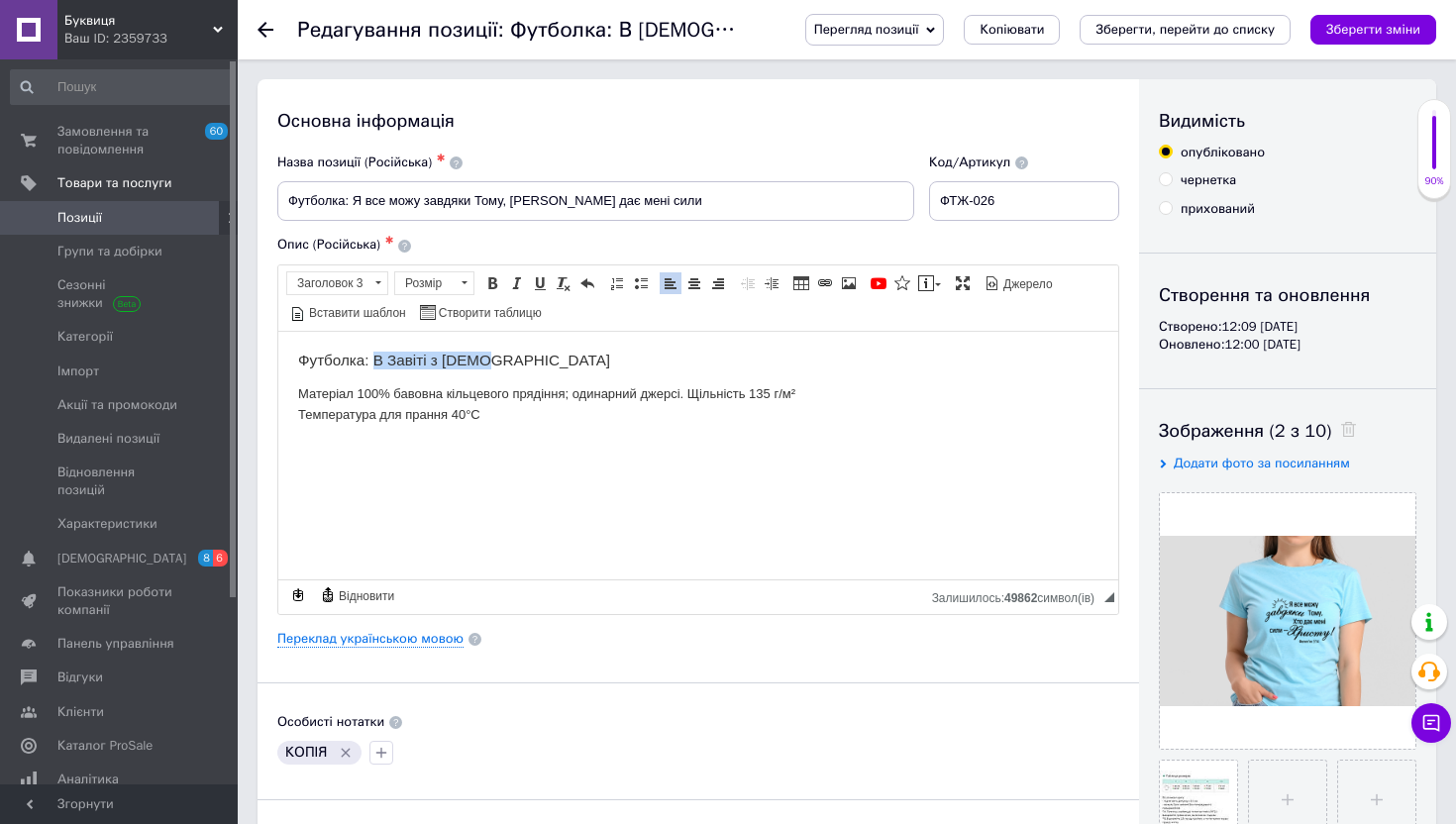 drag, startPoint x: 378, startPoint y: 357, endPoint x: 497, endPoint y: 350, distance: 119.205705 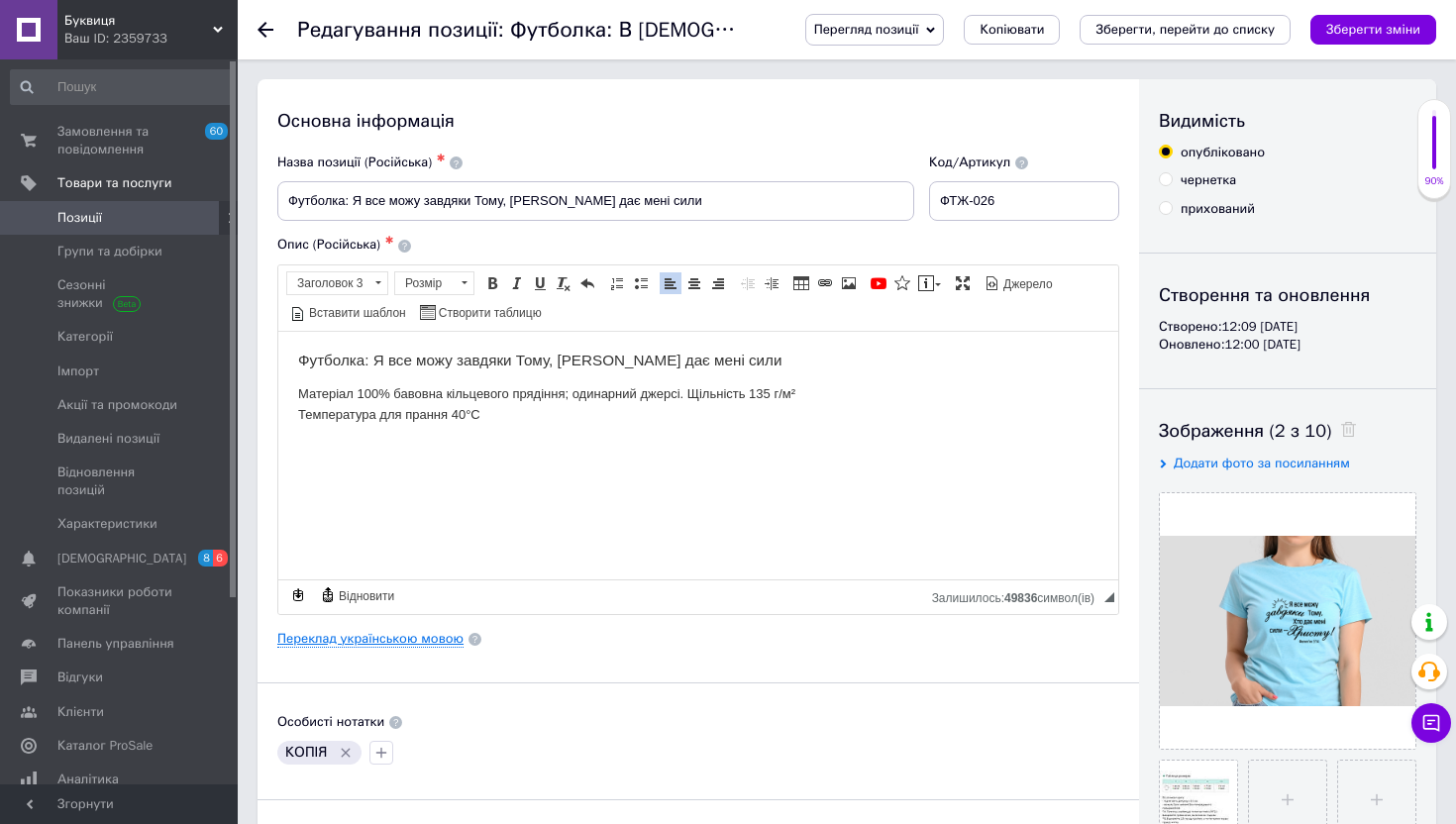 click on "Переклад українською мовою" at bounding box center [370, 639] 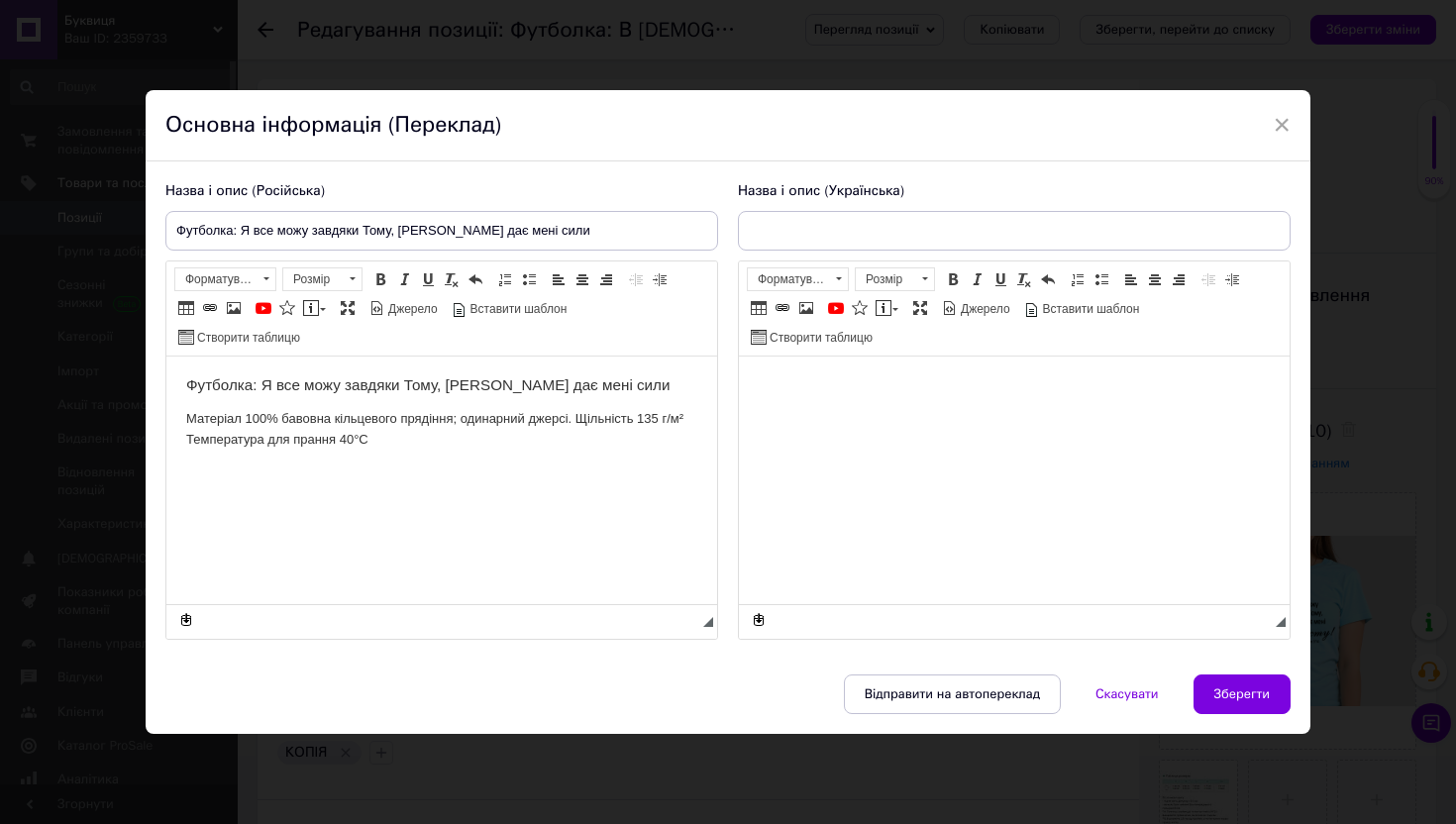 scroll, scrollTop: 0, scrollLeft: 0, axis: both 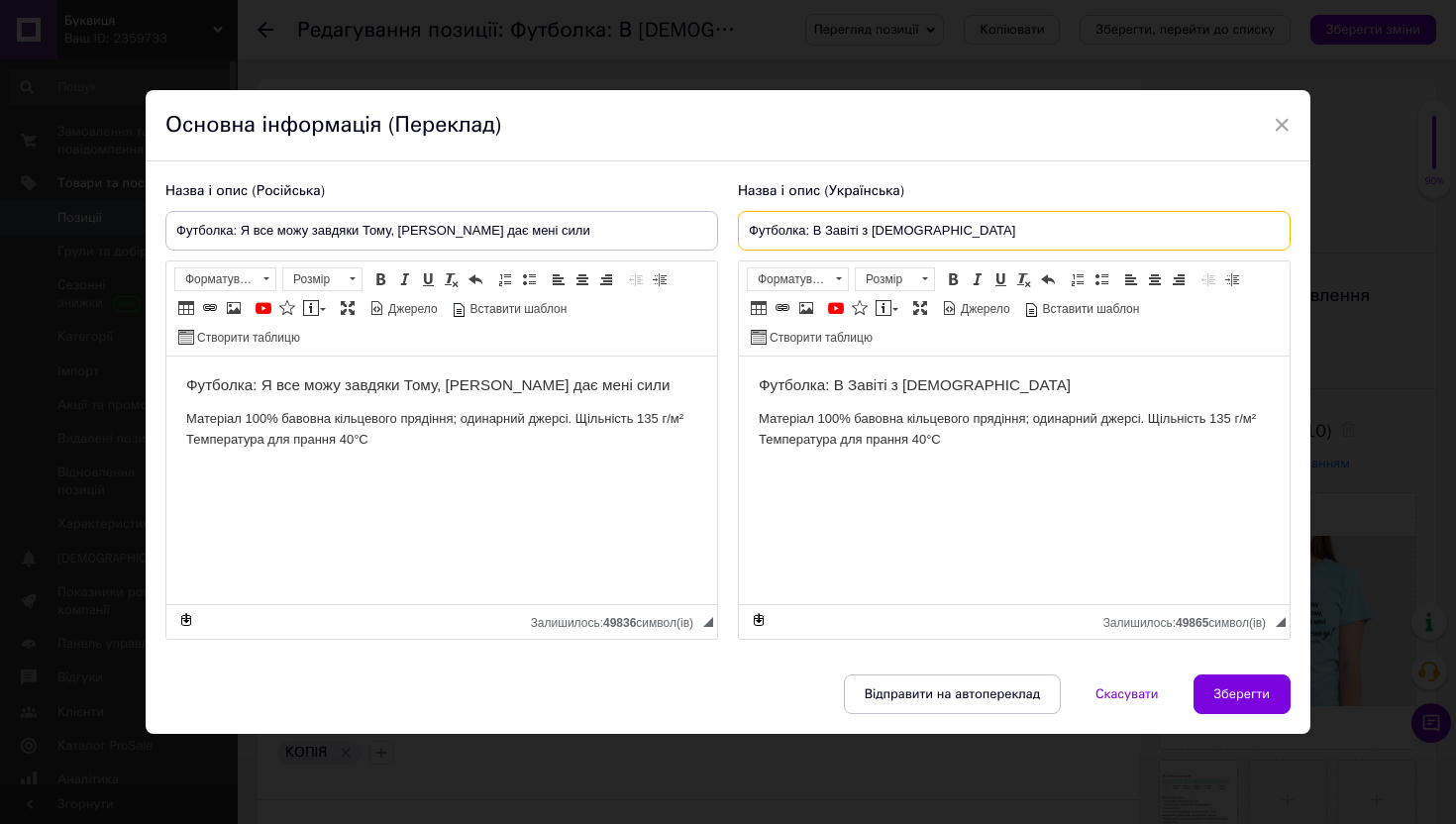 click on "Футболка: В Завіті з [DEMOGRAPHIC_DATA]" at bounding box center (1014, 231) 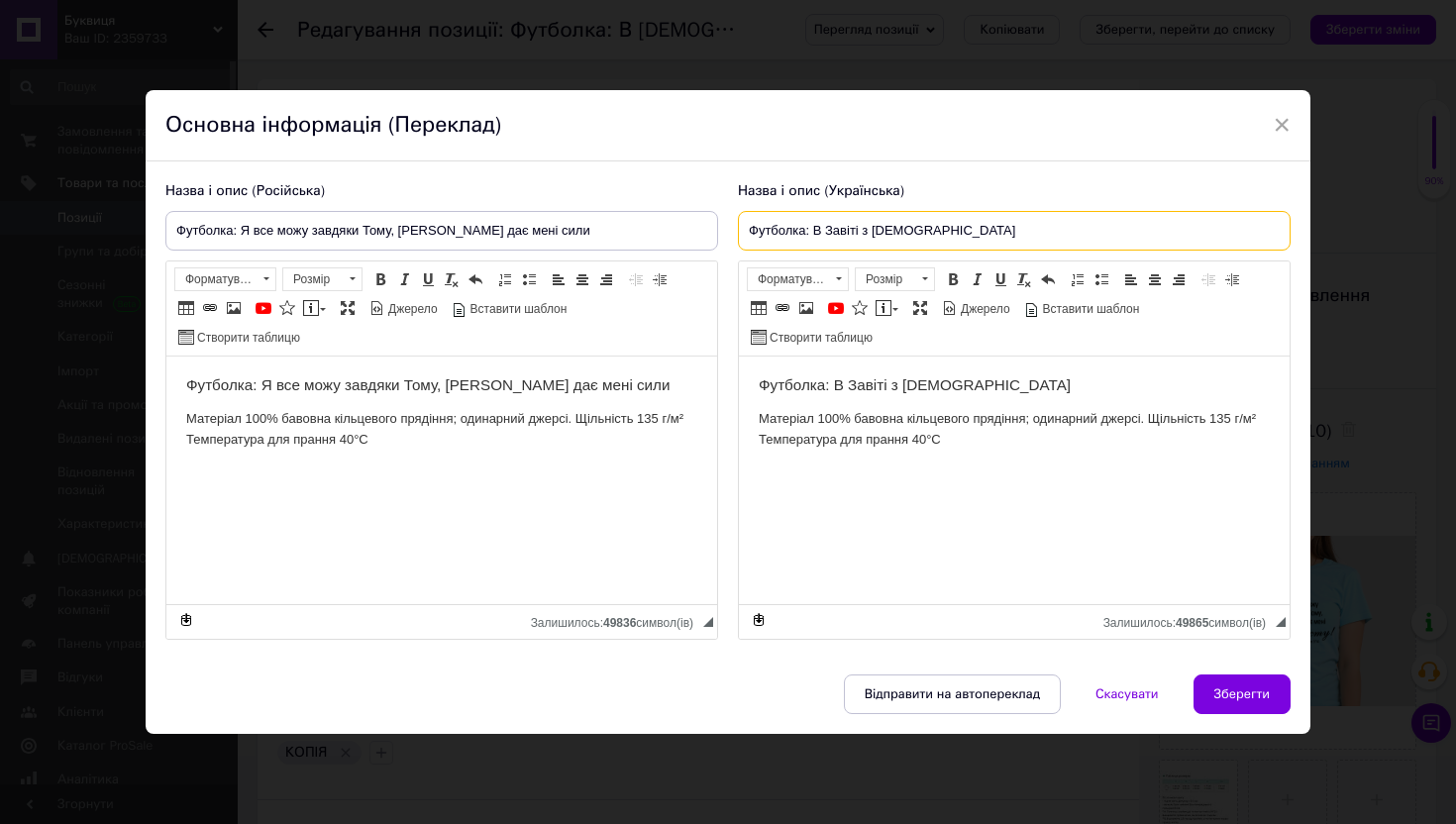 paste on "все можу завдяки Тому, [PERSON_NAME] дає мені сили" 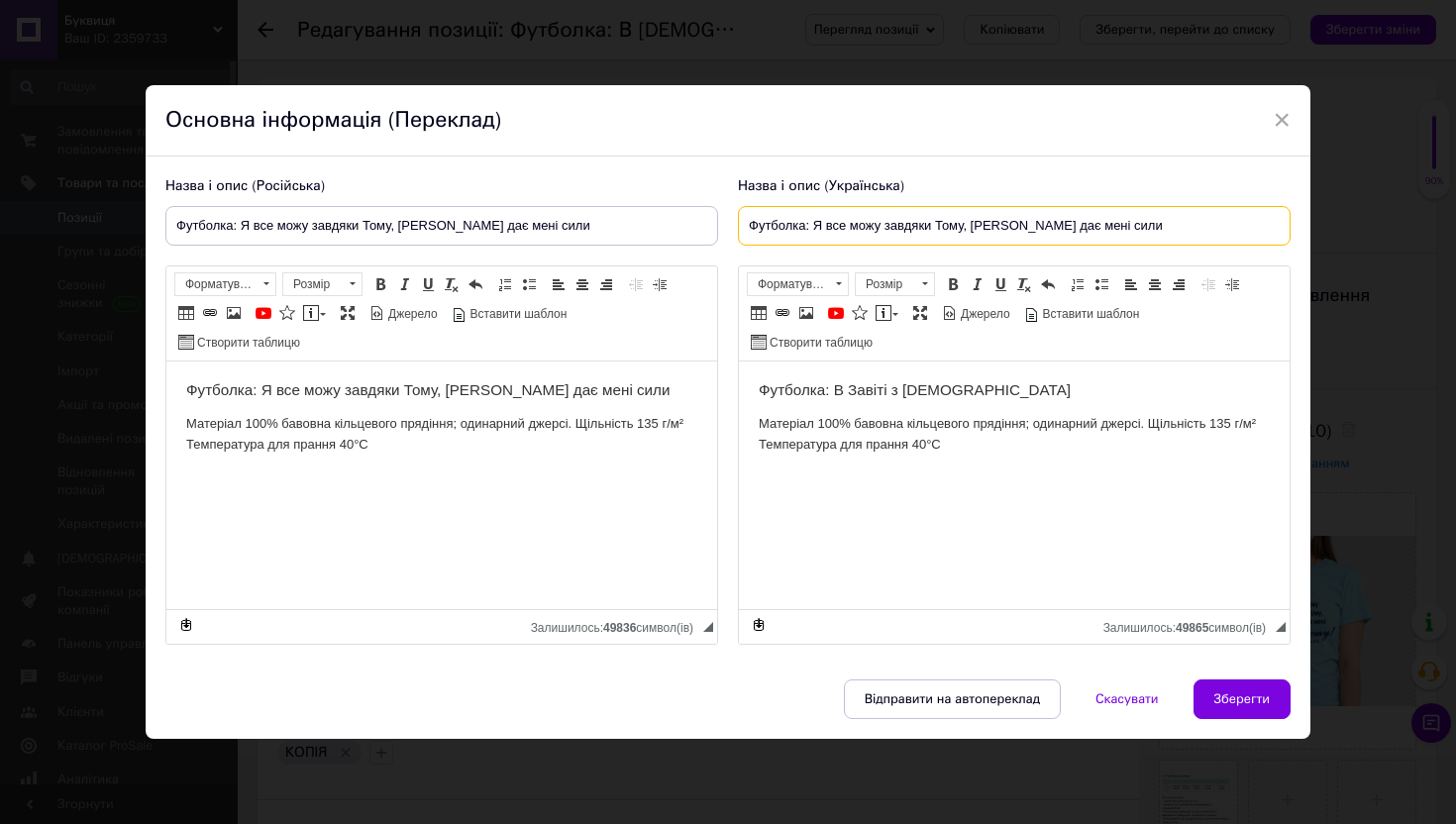 type on "Футболка: Я все можу завдяки Тому, [PERSON_NAME] дає мені сили" 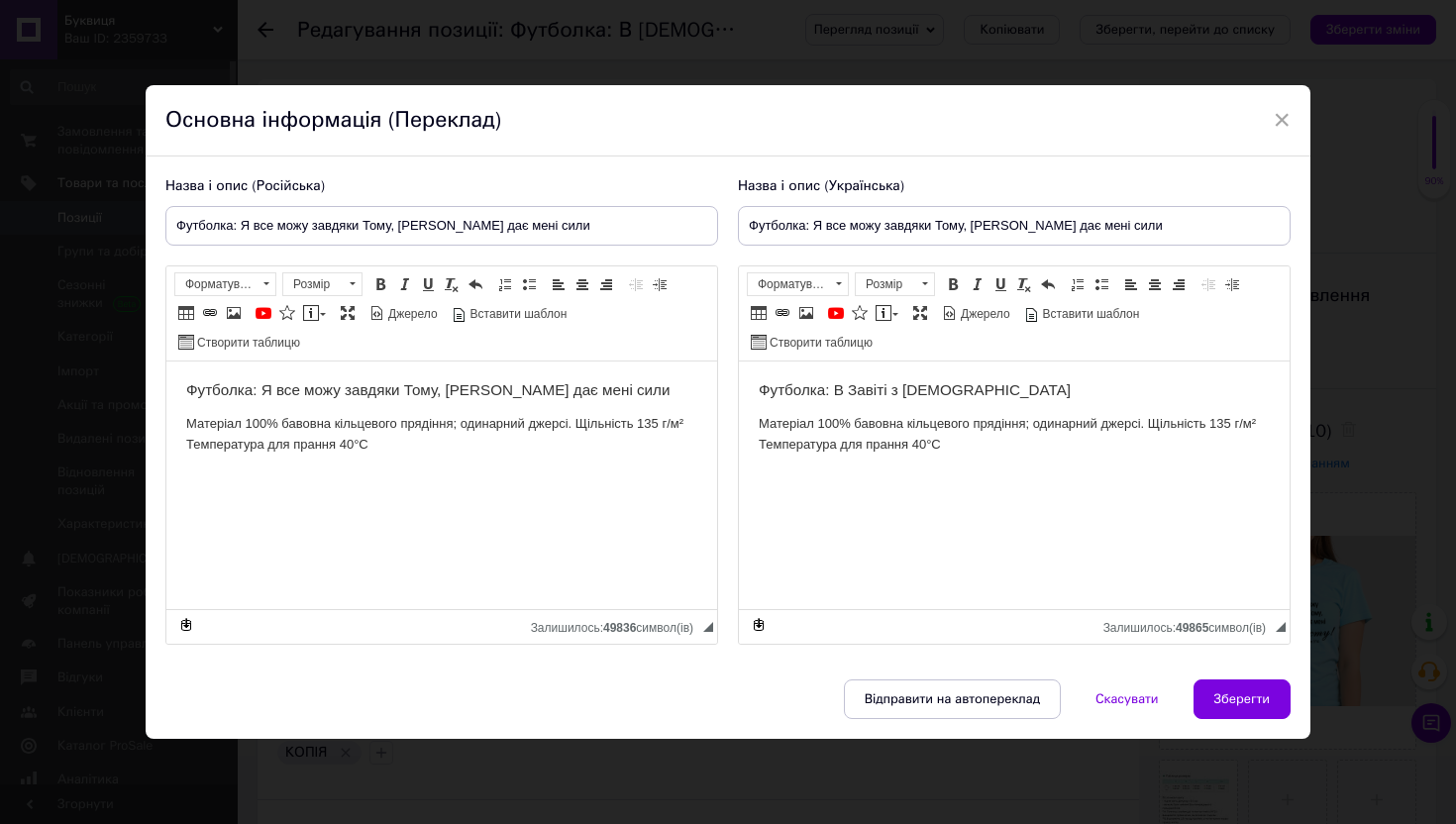 click on "Футболка: В Завіті з [DEMOGRAPHIC_DATA]" at bounding box center [1014, 389] 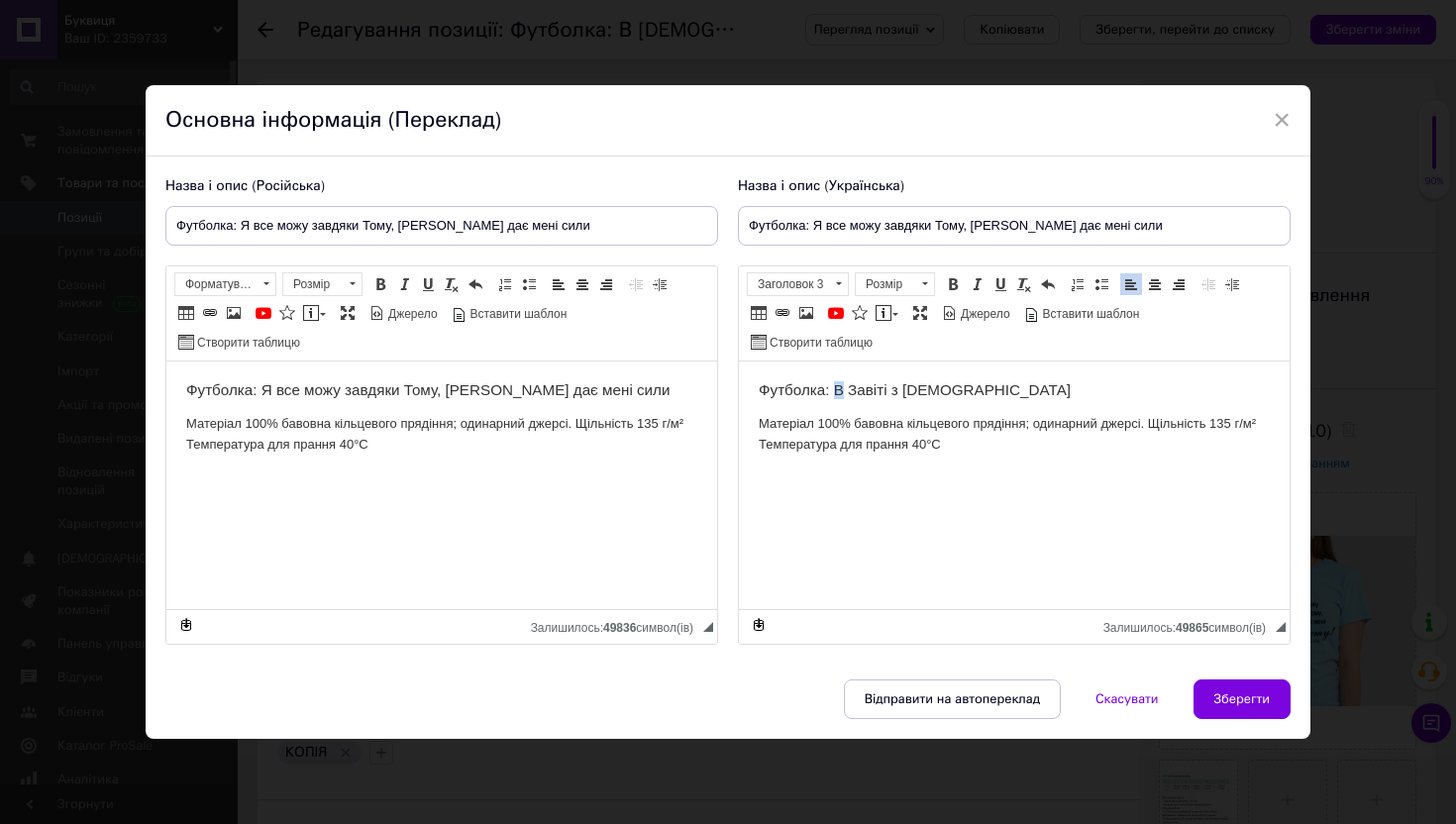 click on "Футболка: В Завіті з [DEMOGRAPHIC_DATA]" at bounding box center [1014, 389] 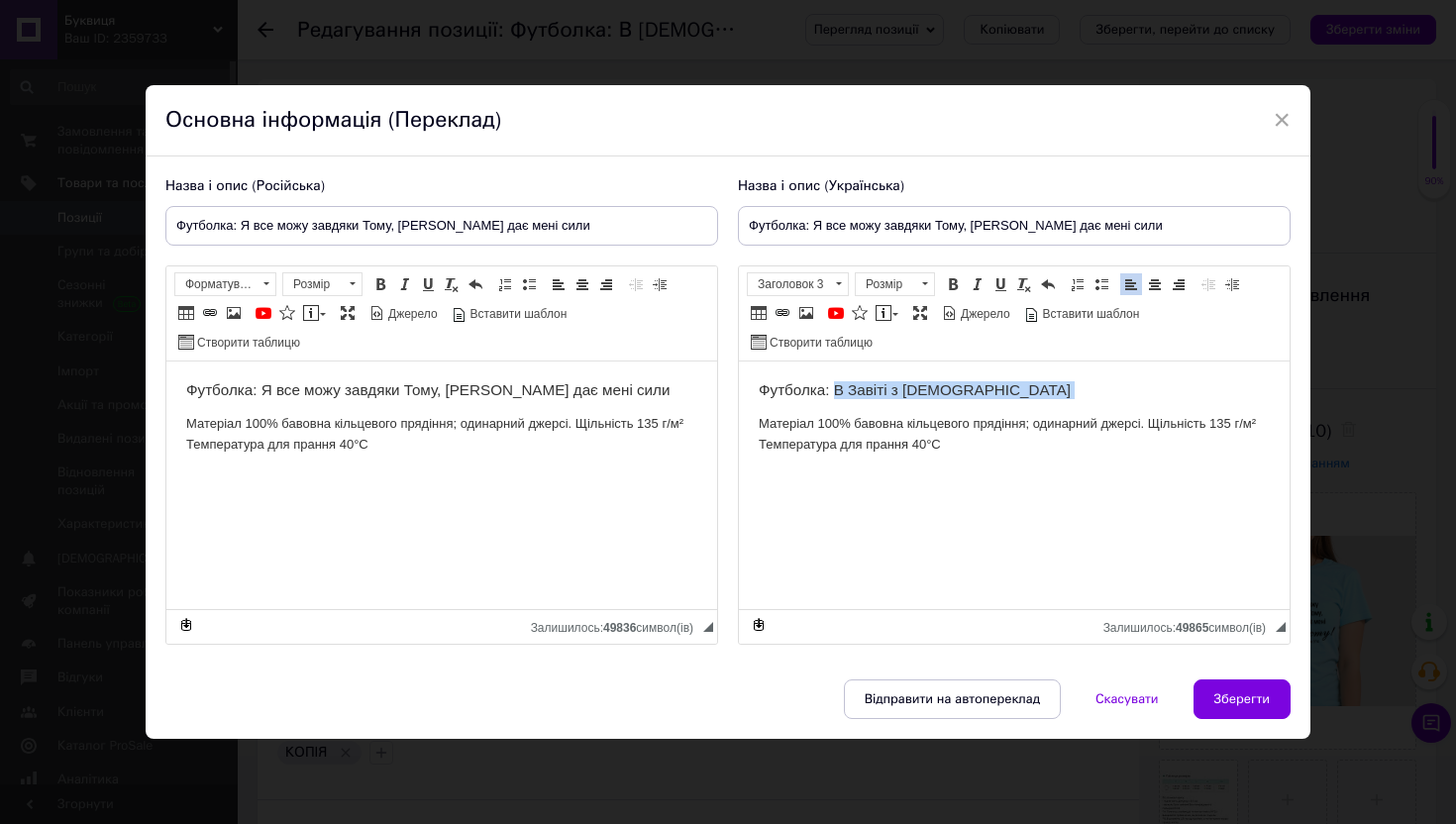 click on "Футболка: В Завіті з [DEMOGRAPHIC_DATA]" at bounding box center [1014, 389] 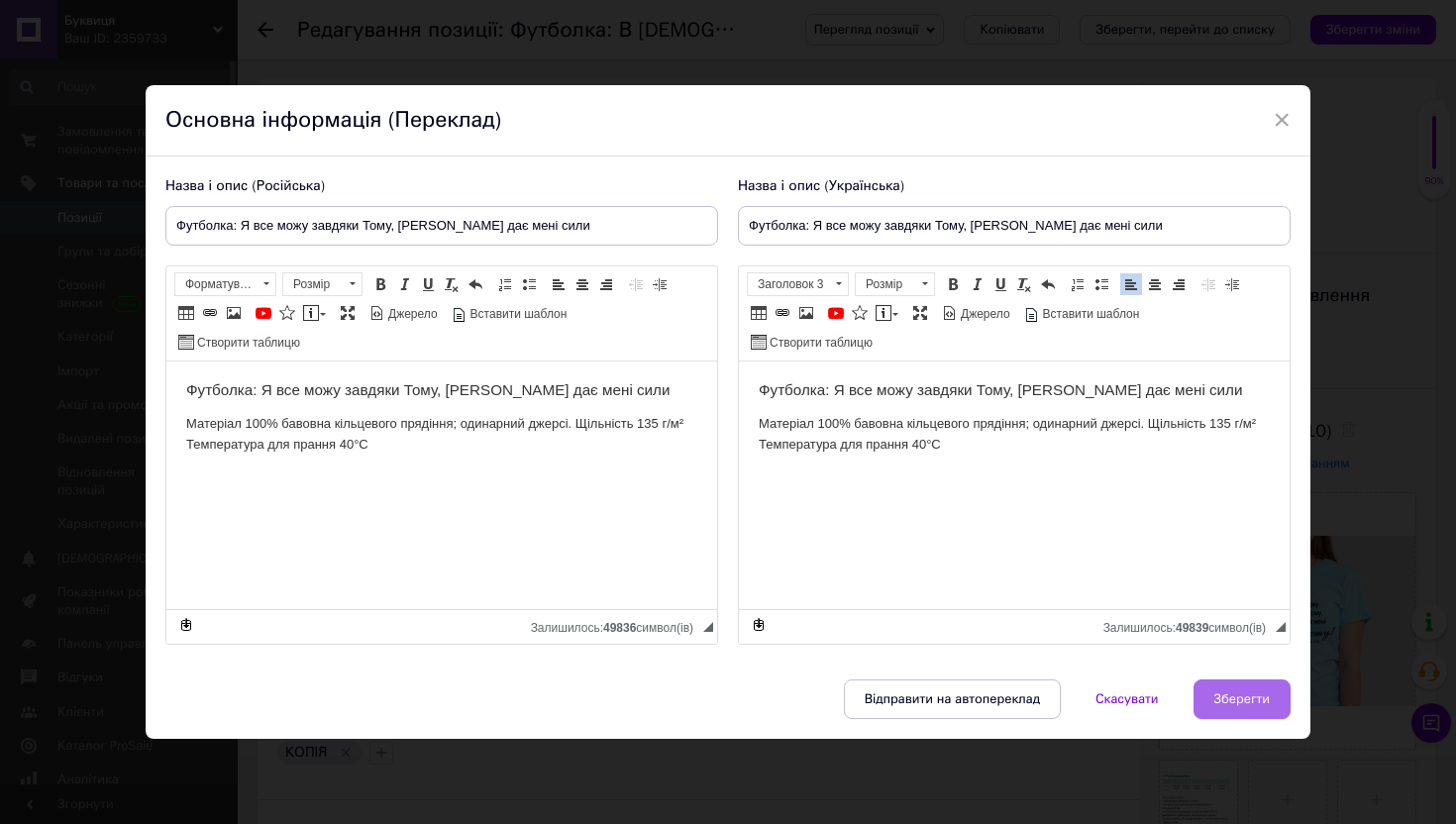 click on "Зберегти" at bounding box center [1242, 699] 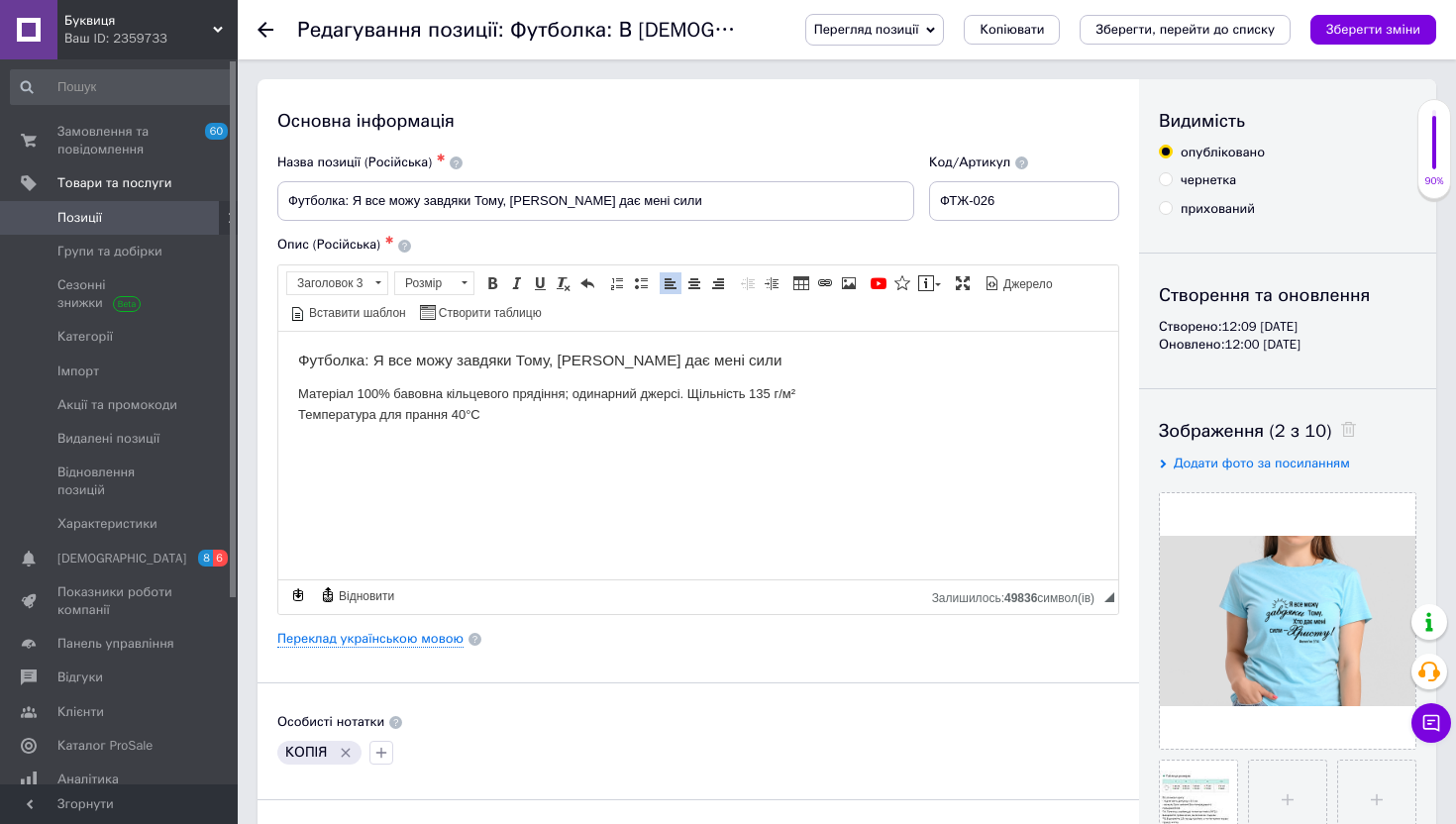 click 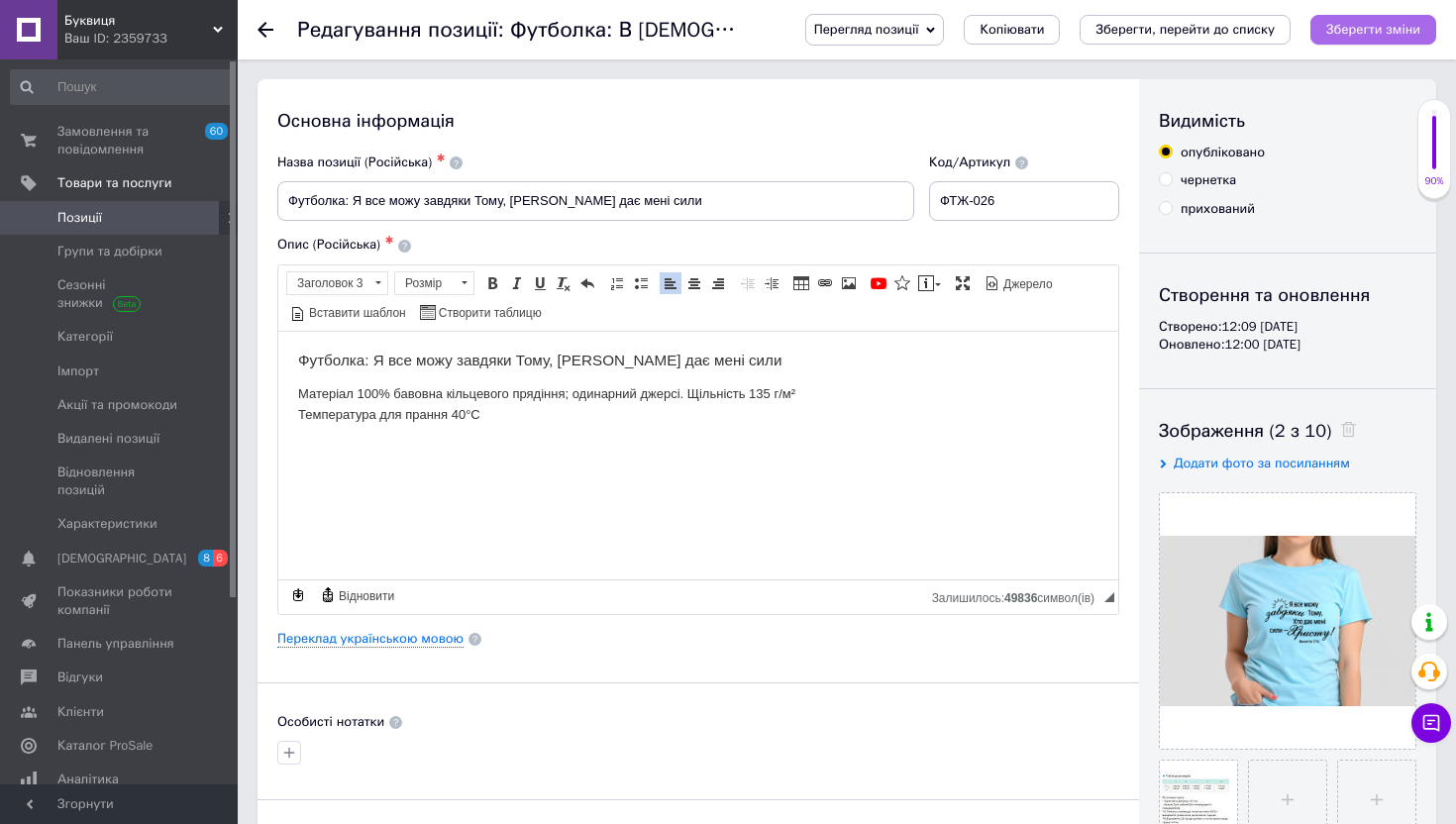 click on "Зберегти зміни" at bounding box center (1373, 30) 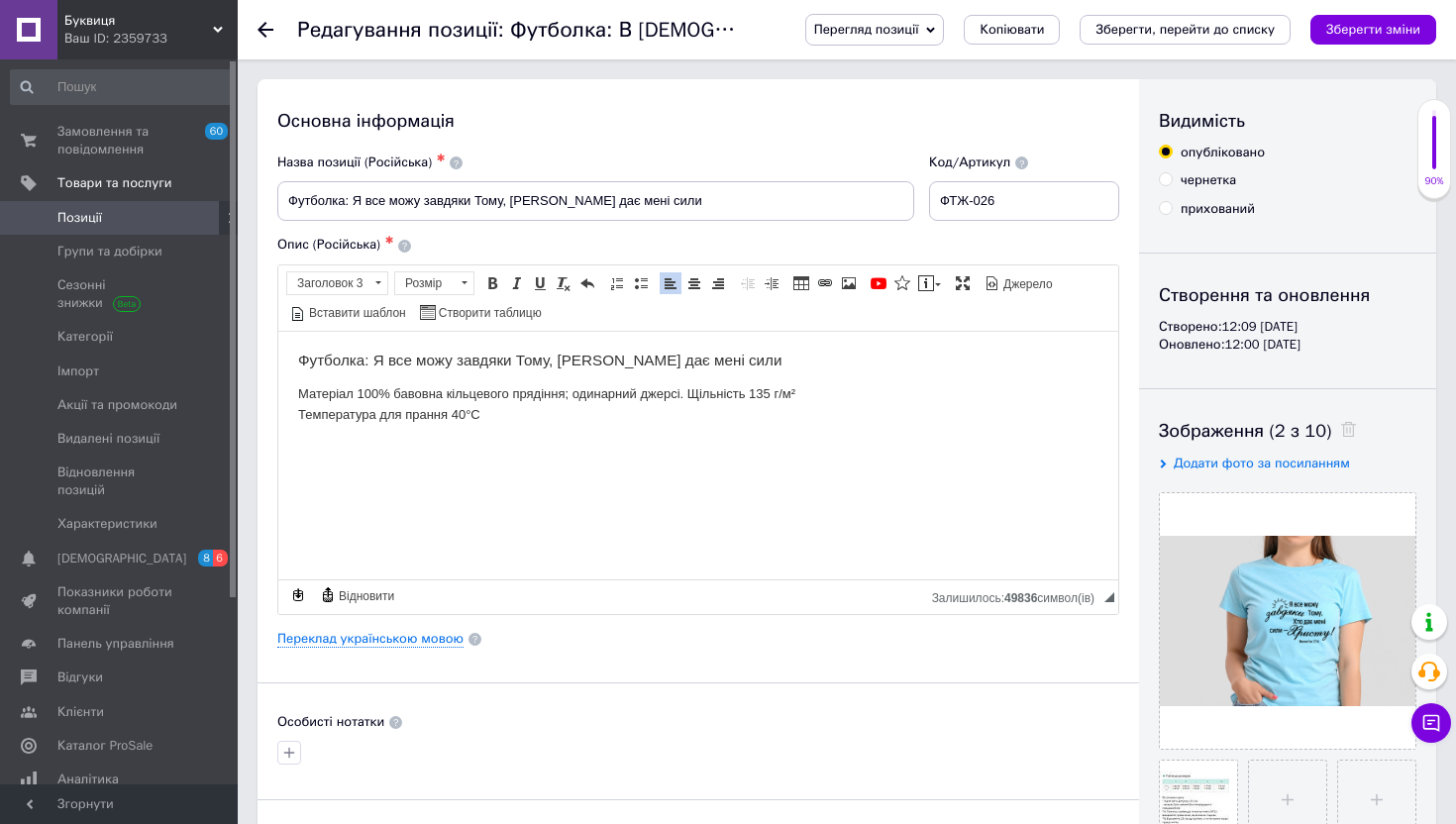 click 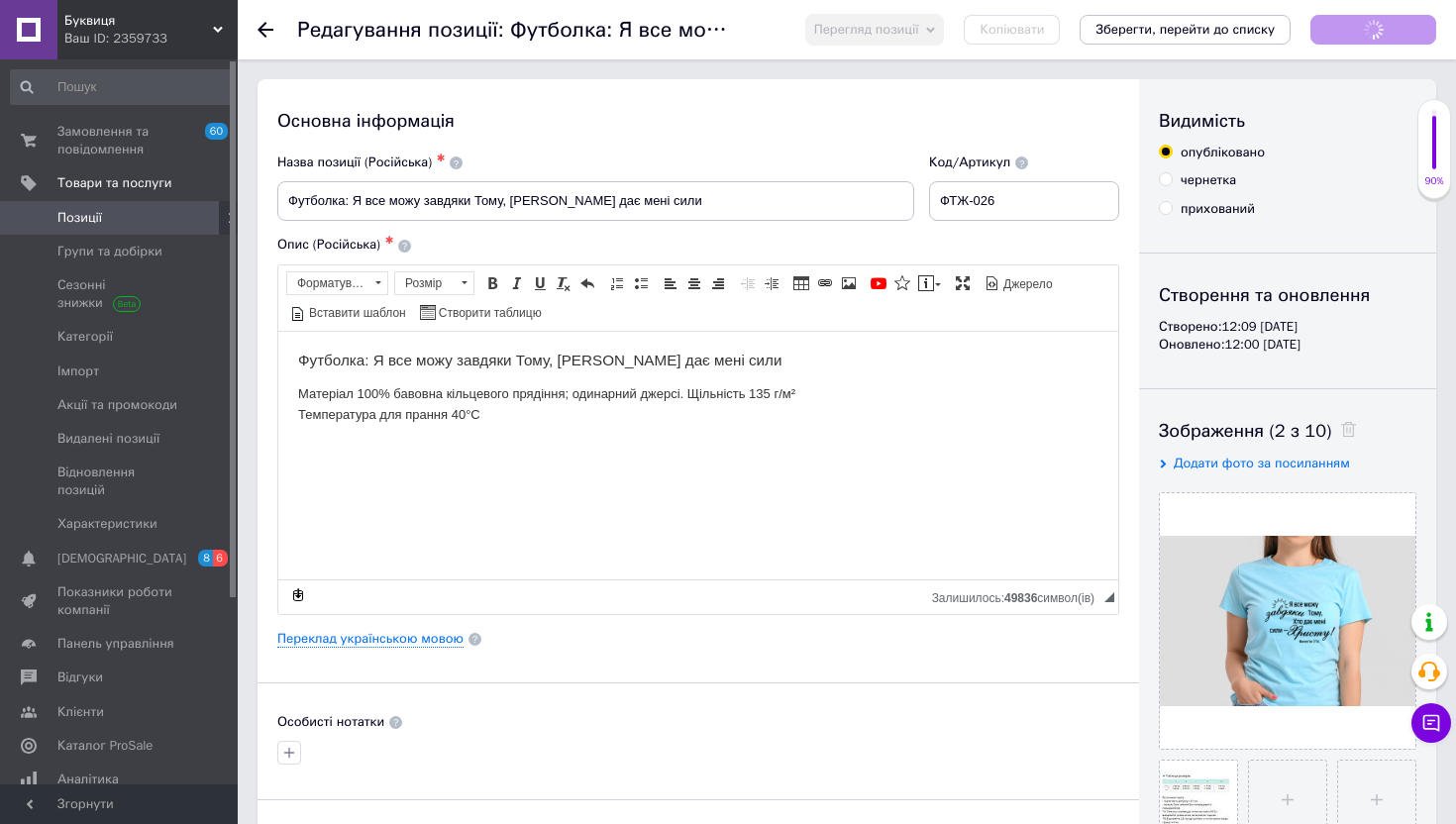 scroll, scrollTop: 0, scrollLeft: 0, axis: both 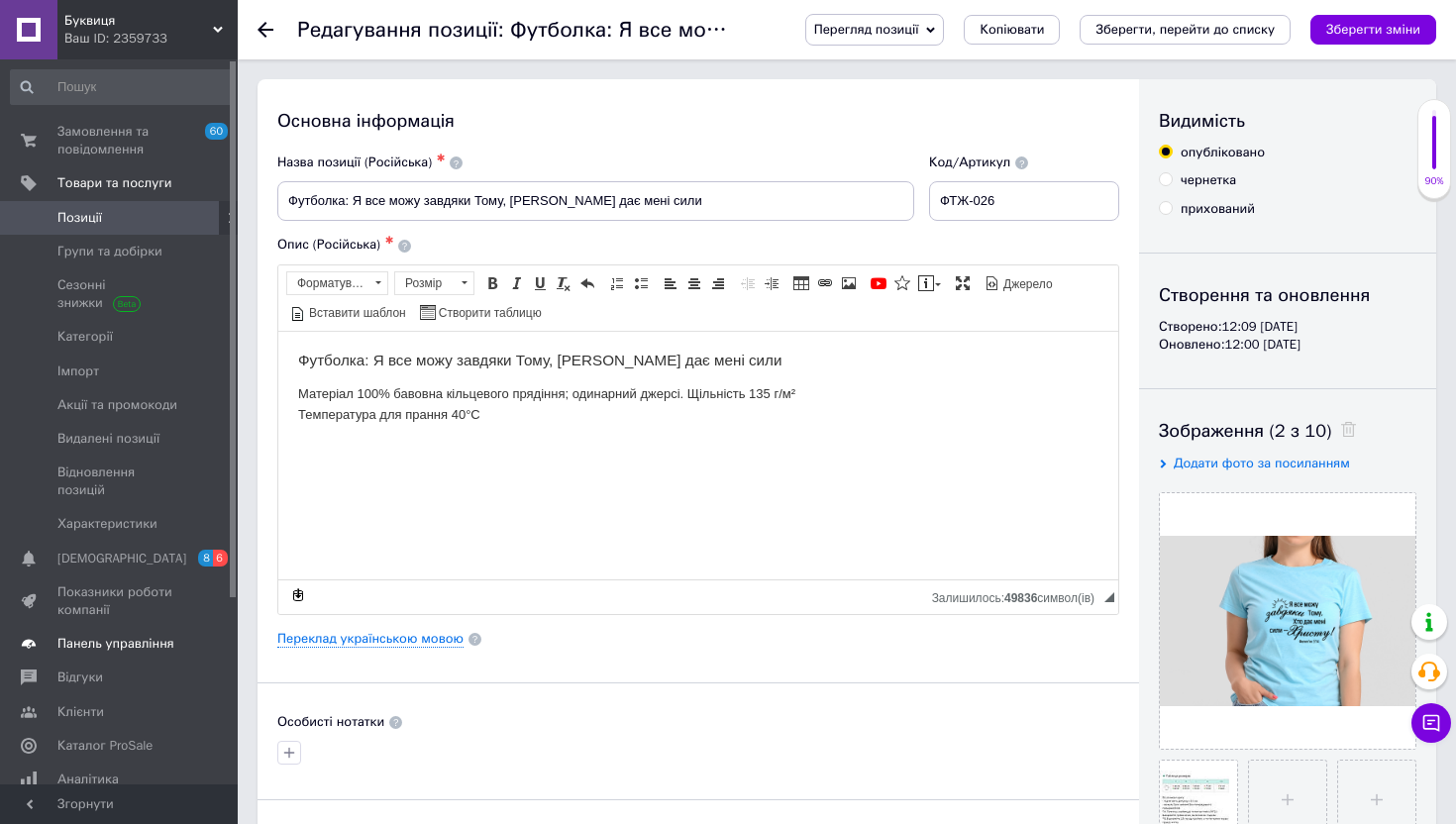 click on "Панель управління" at bounding box center [116, 644] 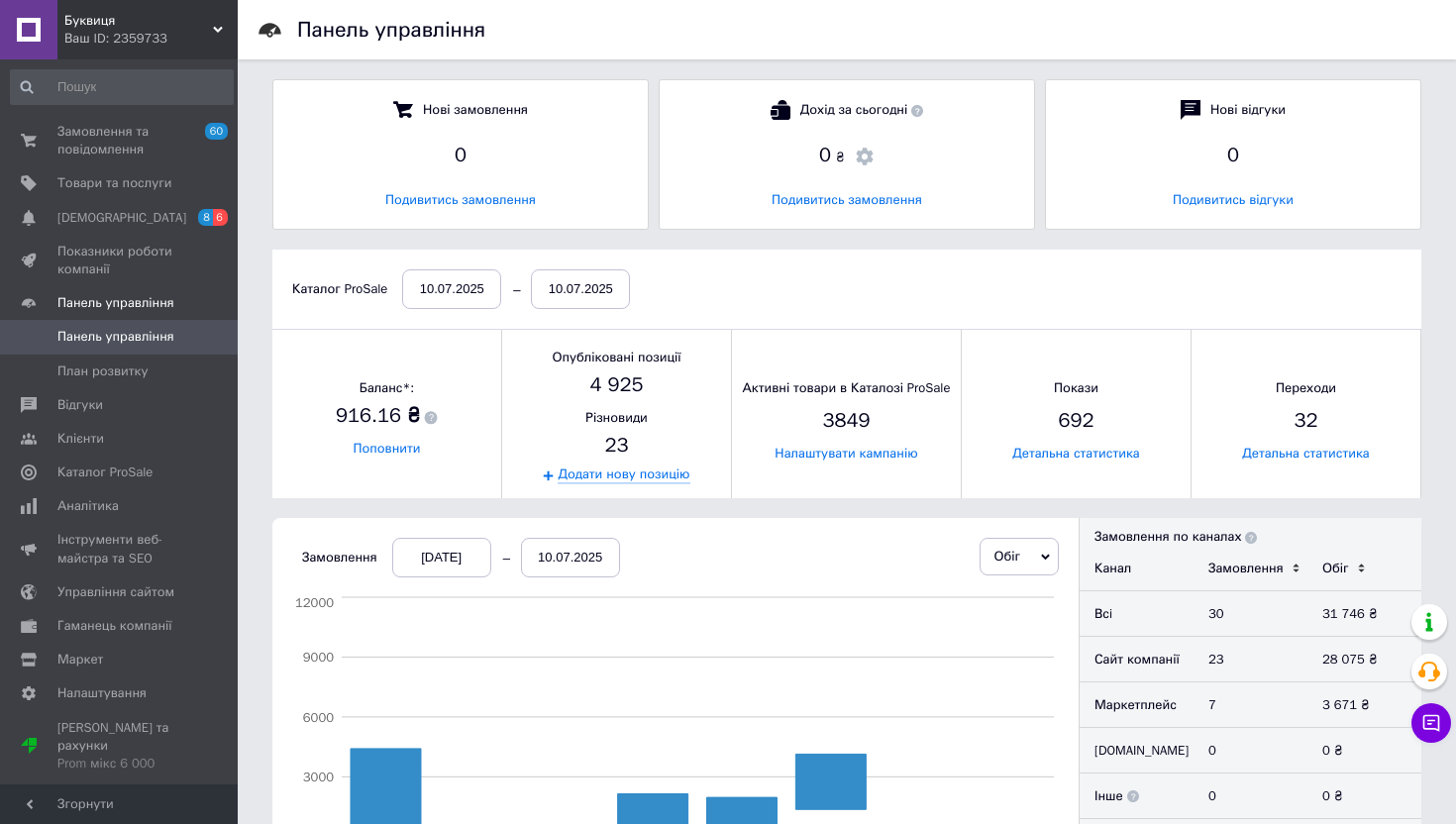 scroll, scrollTop: 10, scrollLeft: 10, axis: both 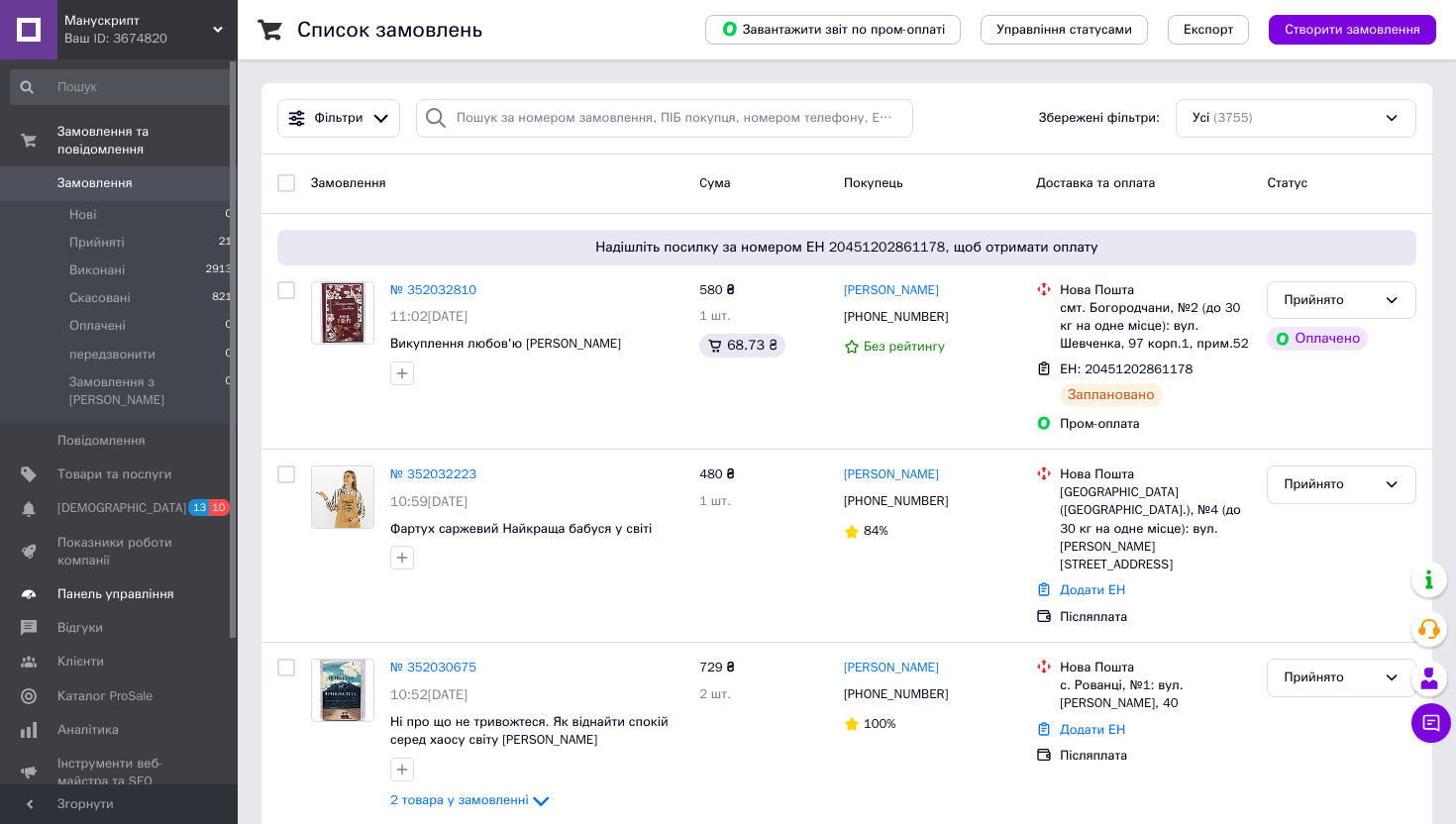 click on "Панель управління" at bounding box center (116, 594) 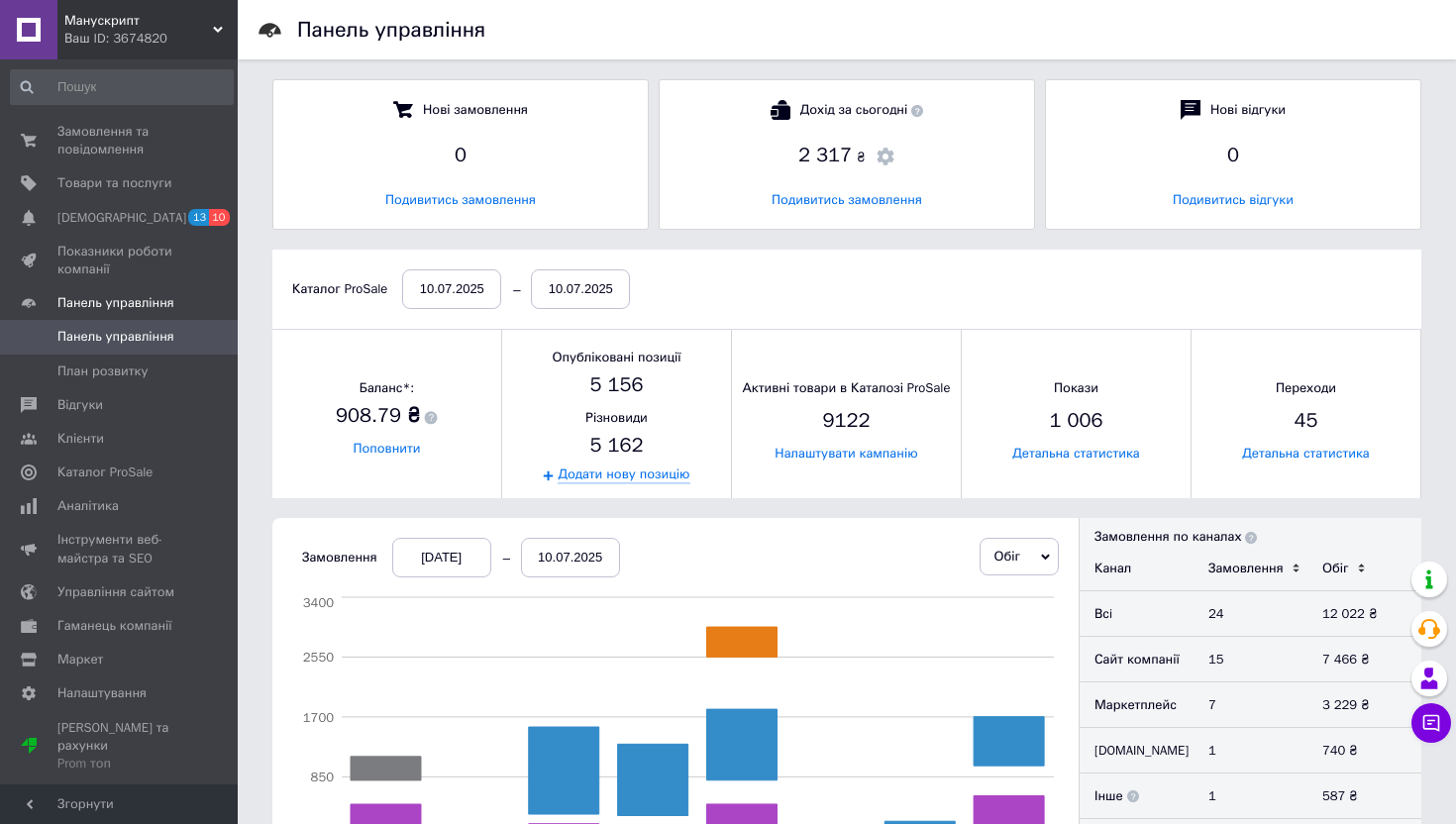 scroll, scrollTop: 10, scrollLeft: 10, axis: both 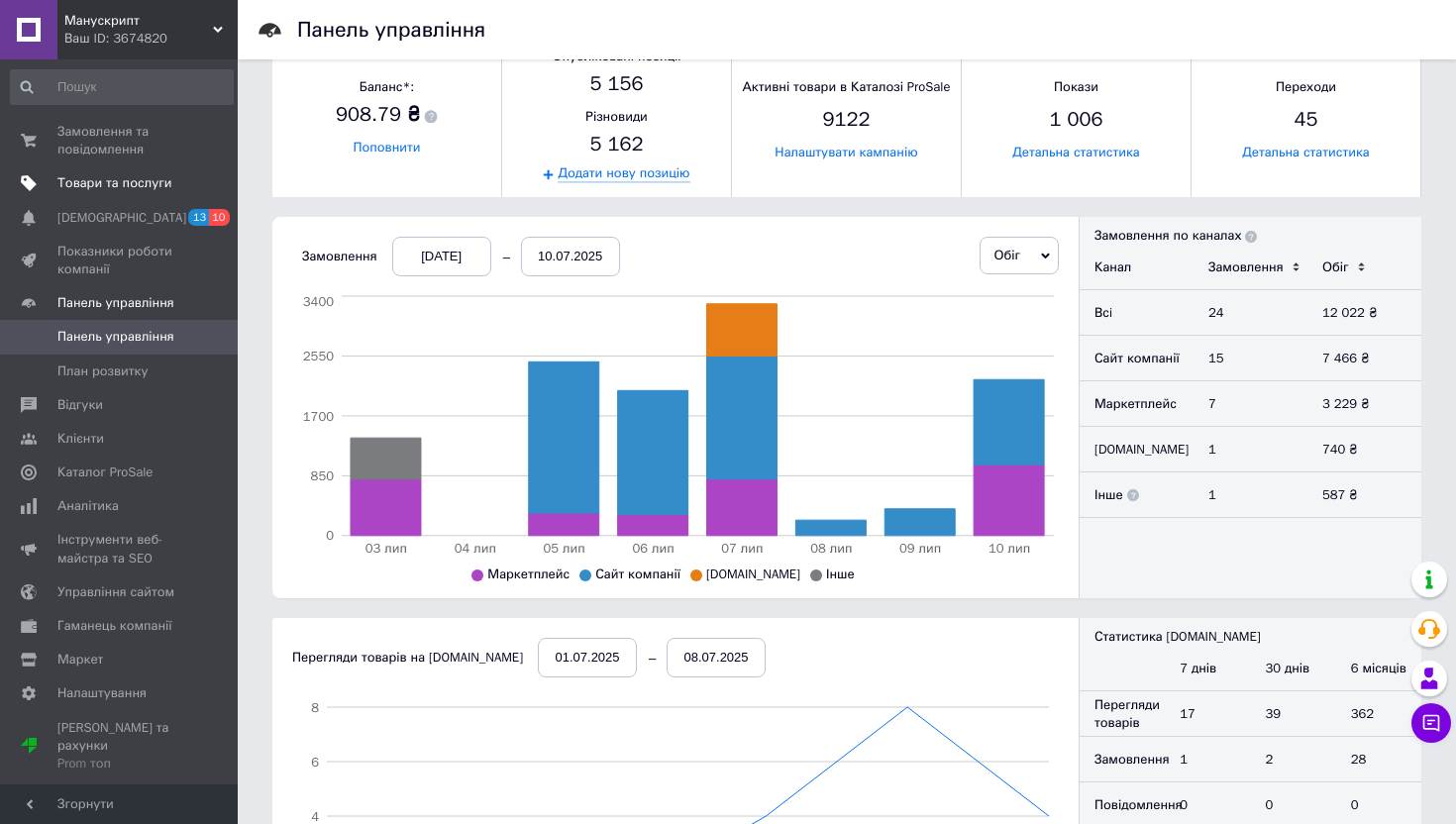 click on "Товари та послуги" at bounding box center [114, 183] 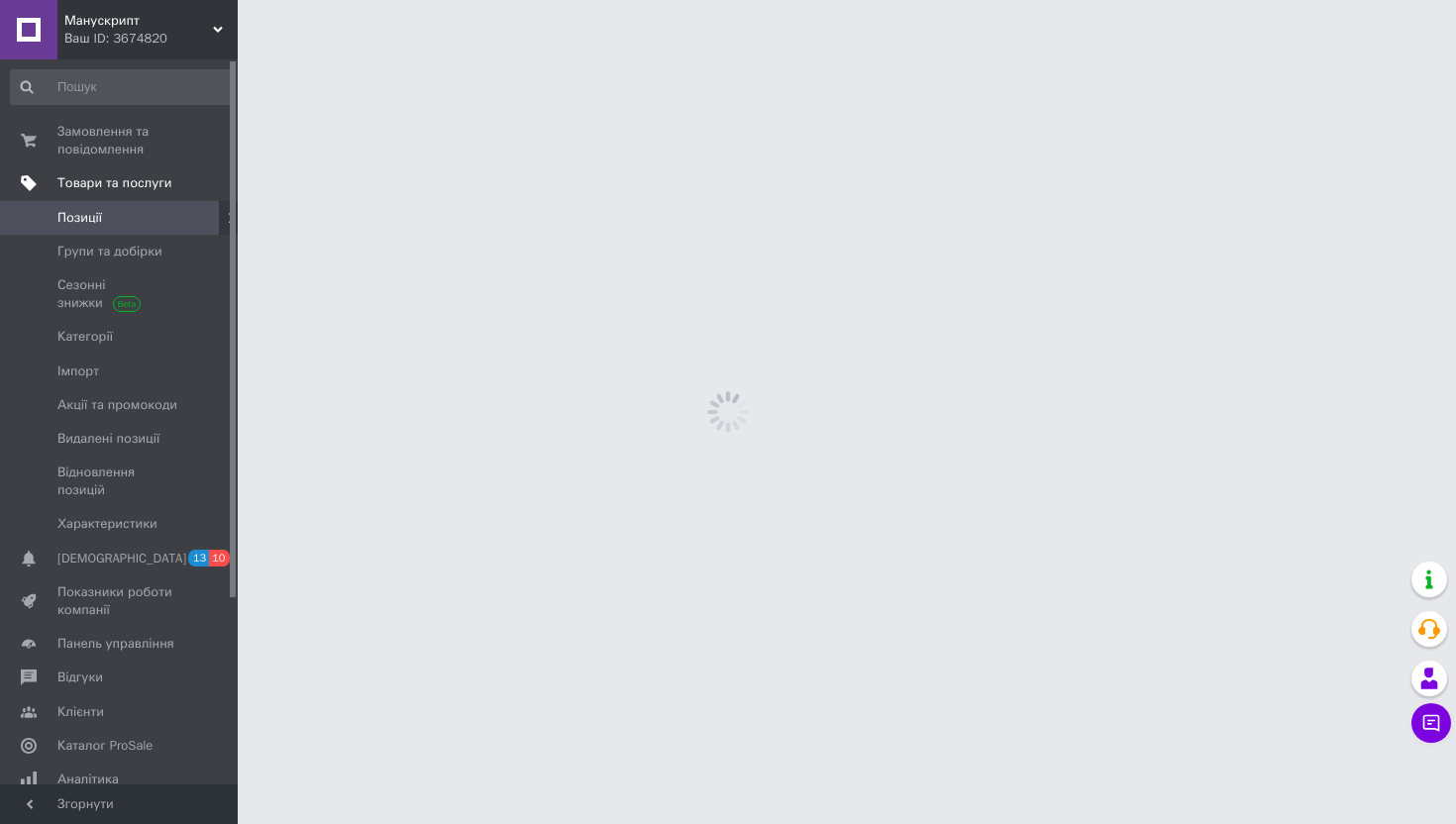 scroll, scrollTop: 0, scrollLeft: 0, axis: both 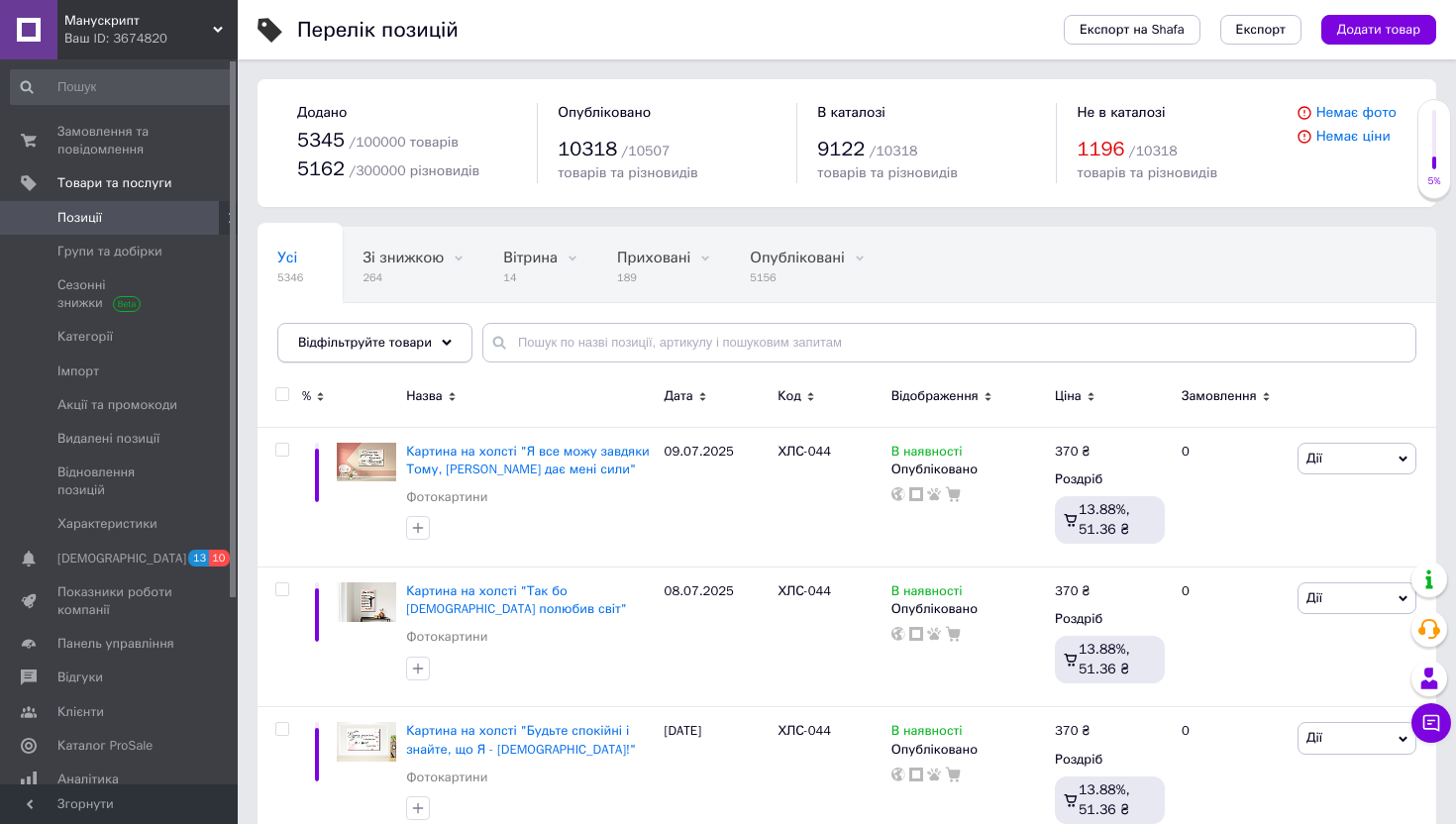 click on "Відфільтруйте товари" at bounding box center (374, 343) 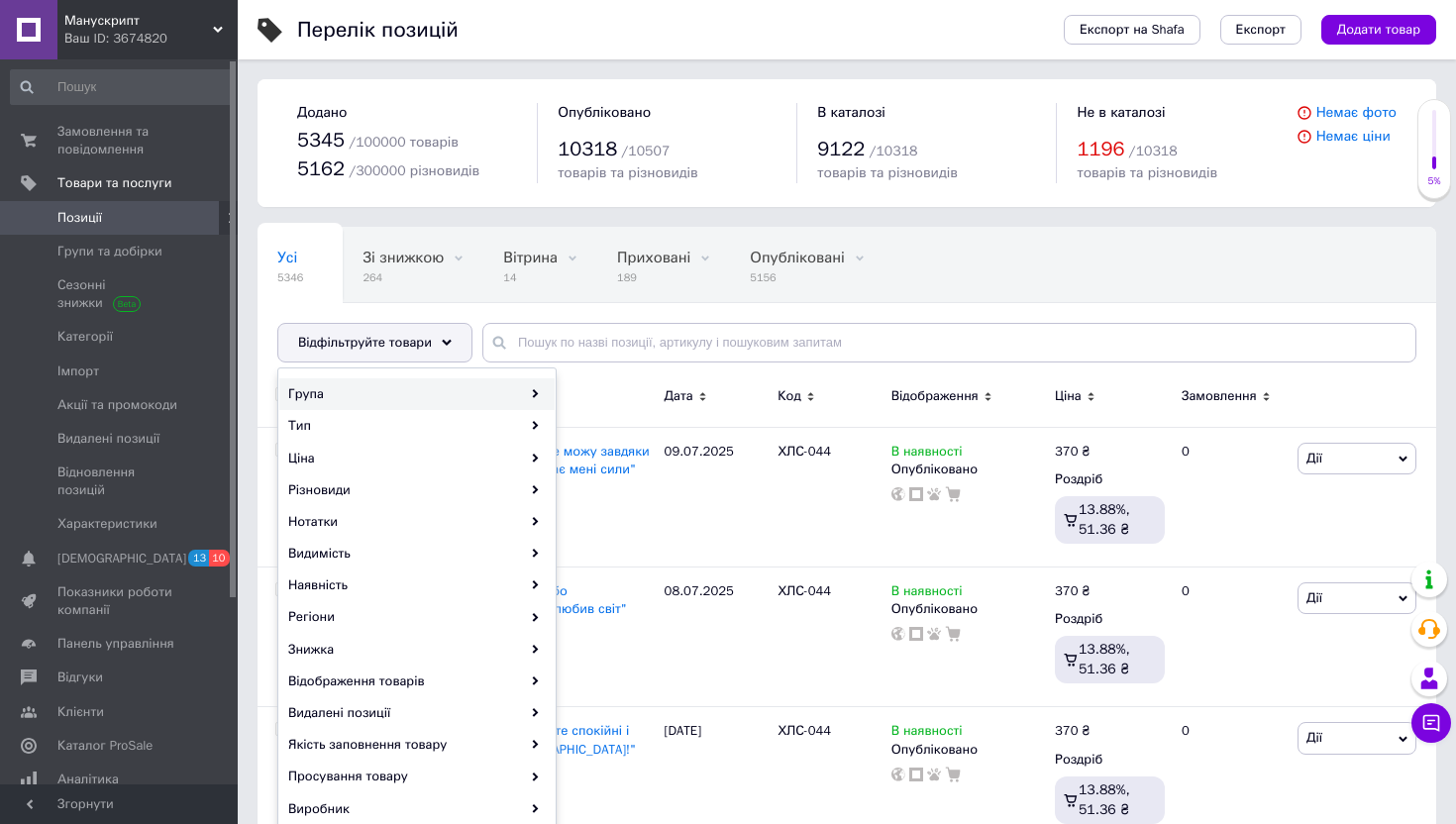 click 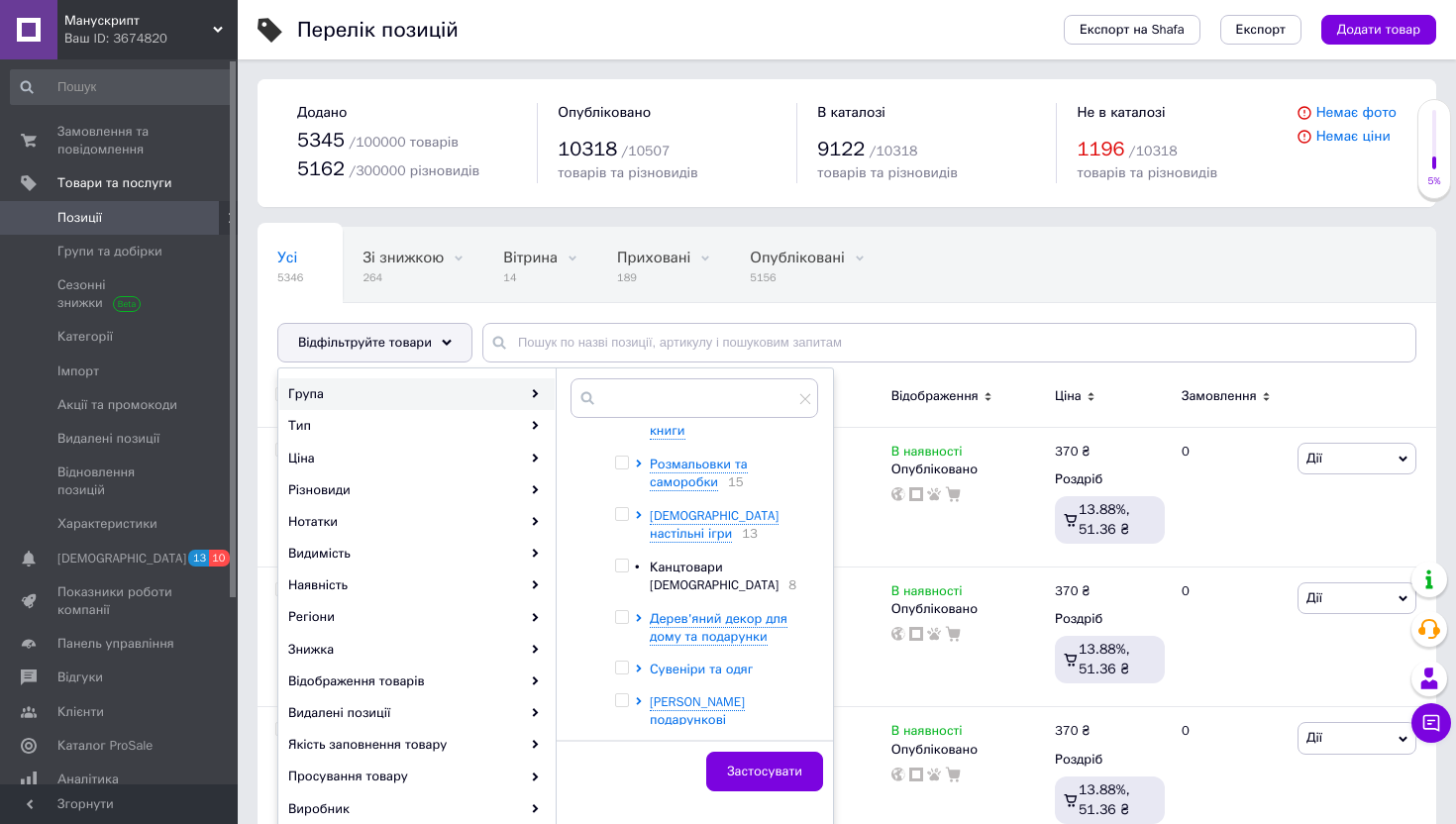 scroll, scrollTop: 494, scrollLeft: 0, axis: vertical 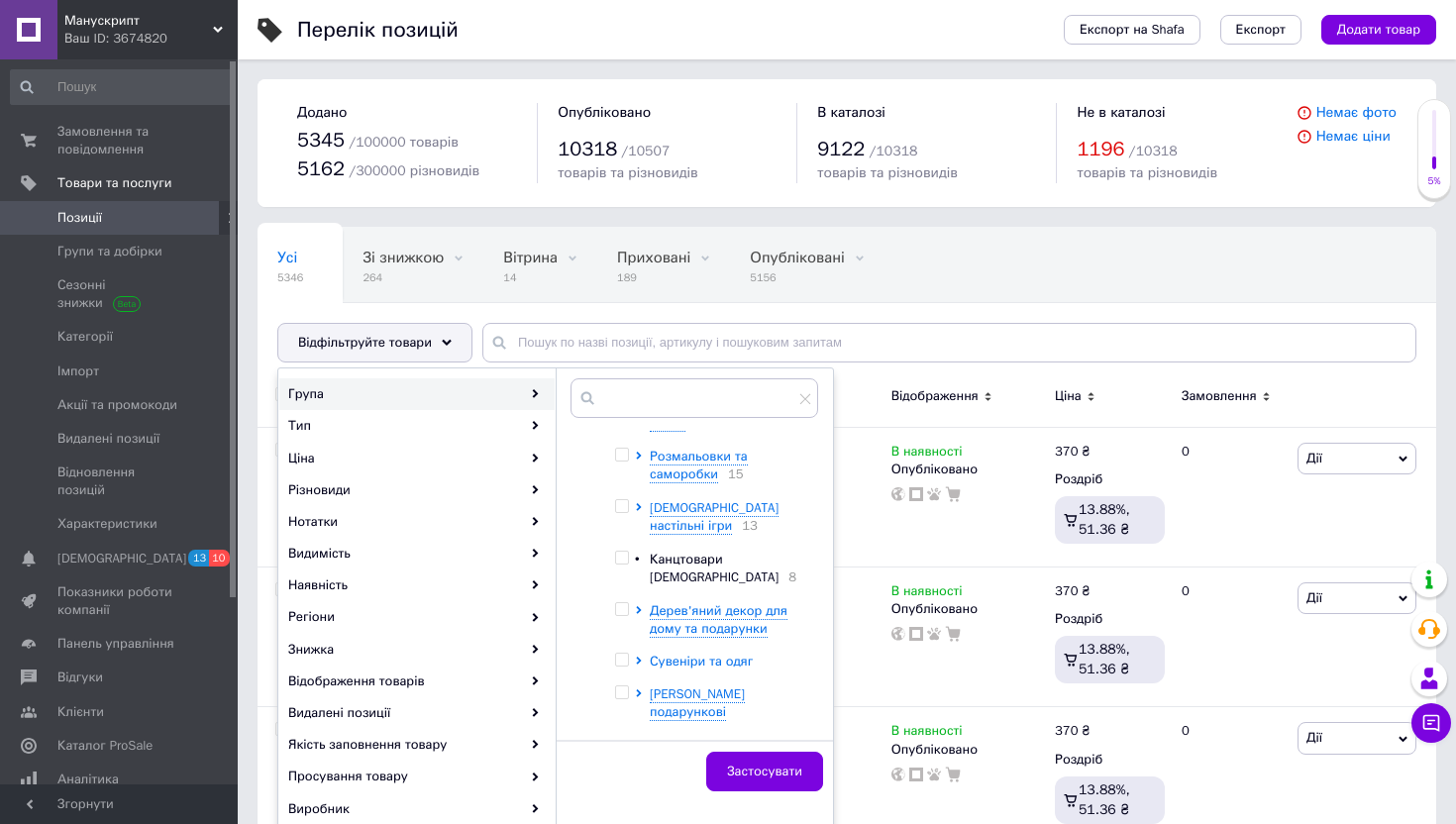 click 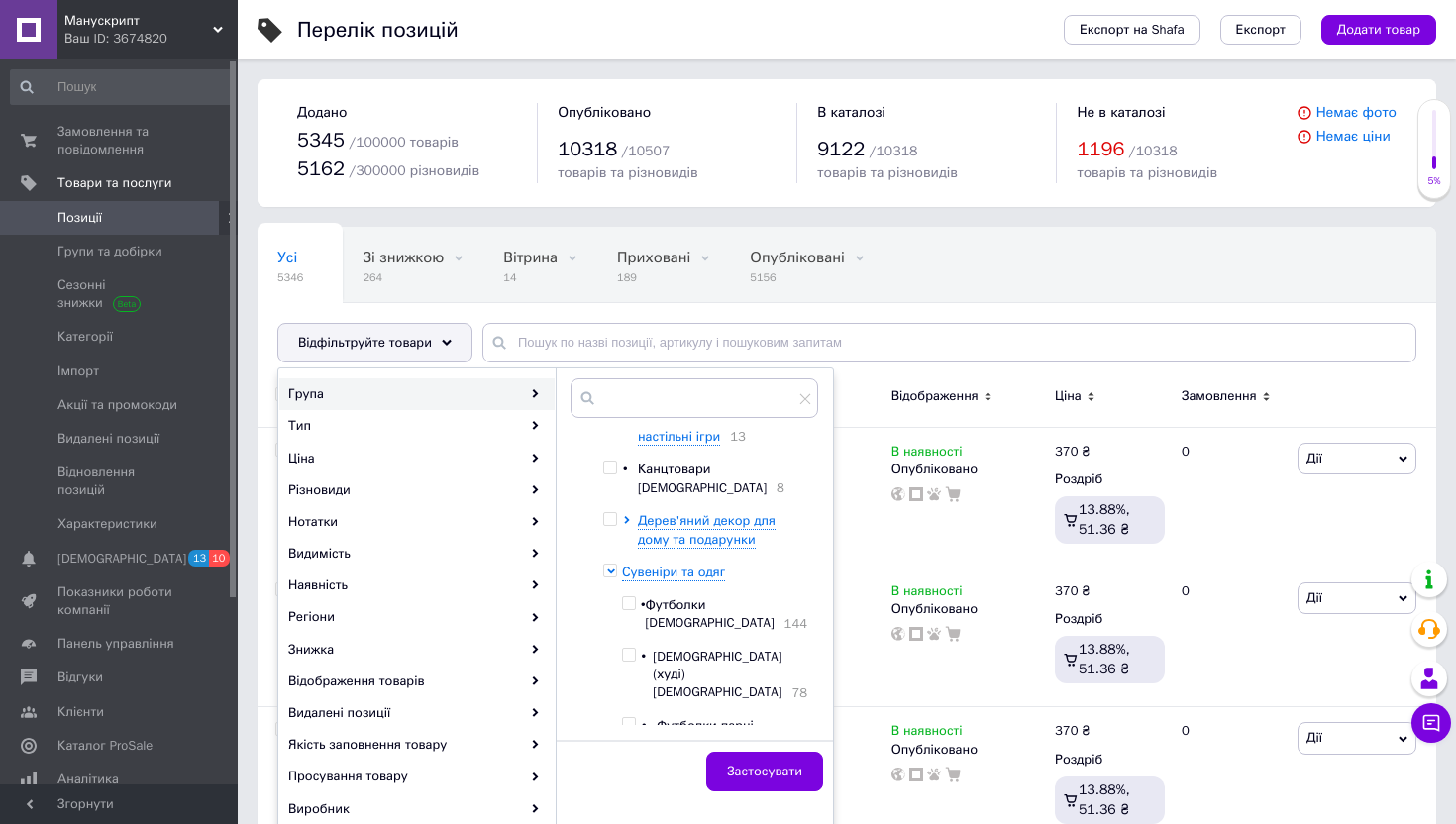 scroll, scrollTop: 570, scrollLeft: 0, axis: vertical 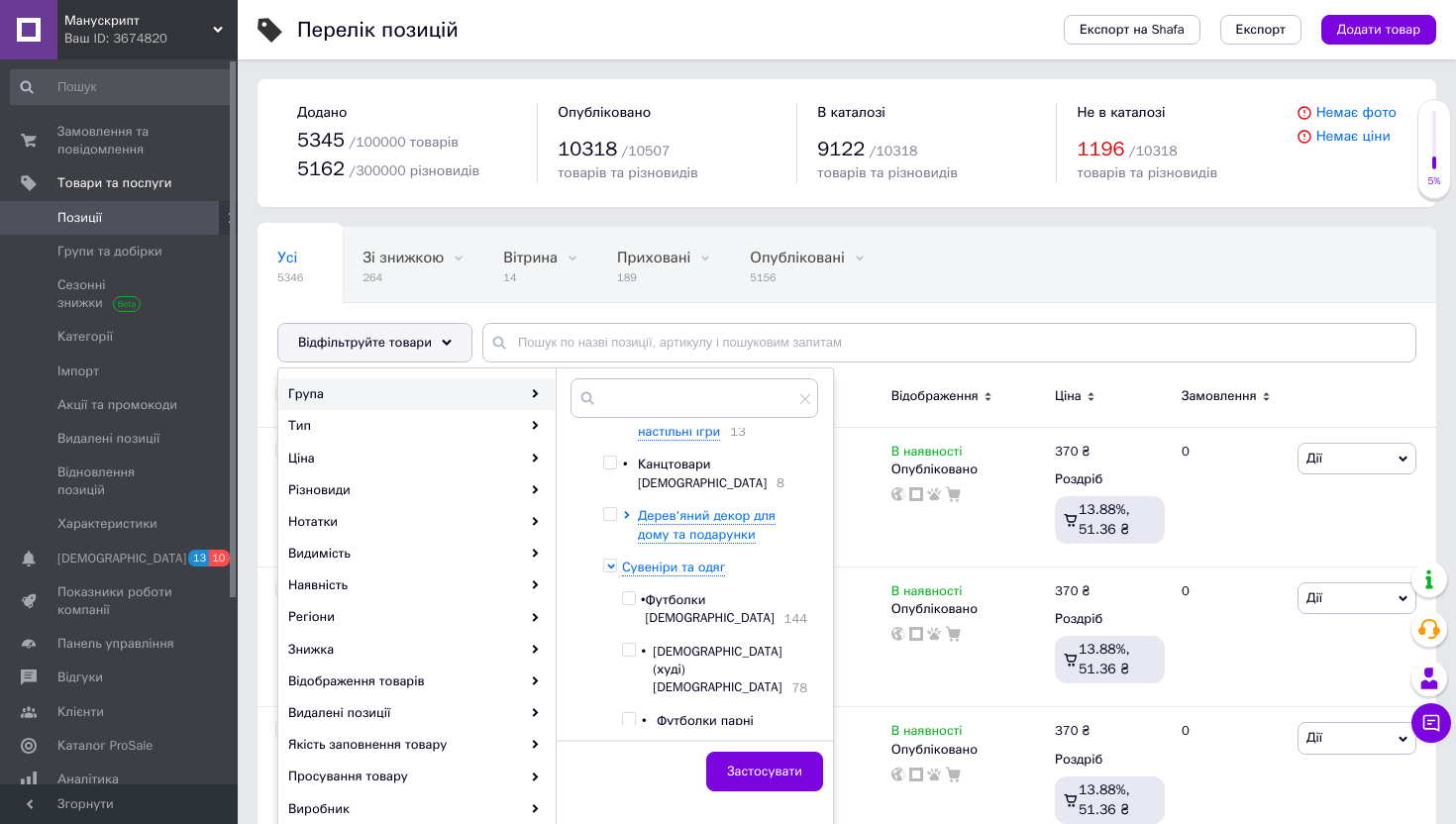 click at bounding box center [628, 598] 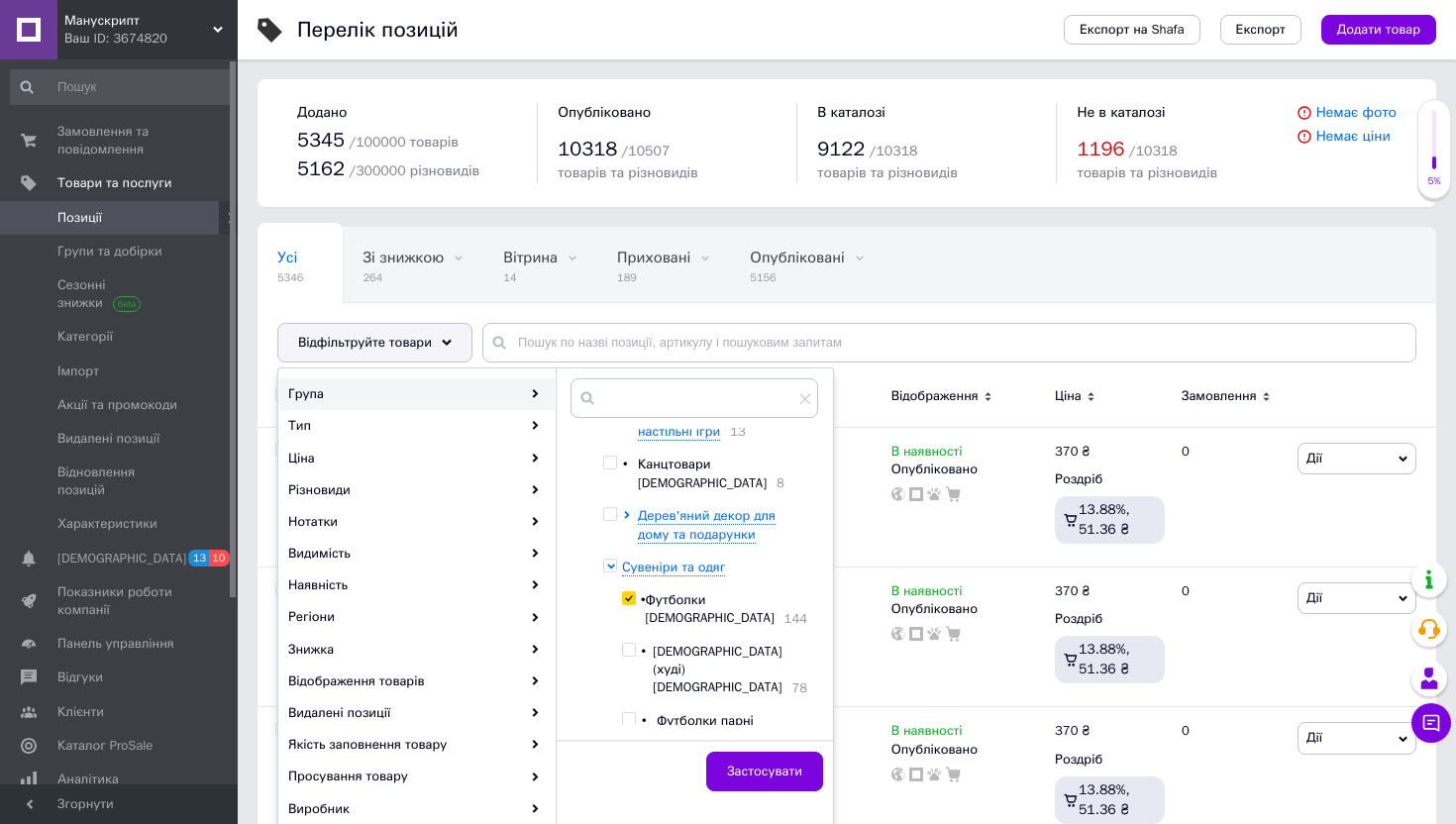 checkbox on "true" 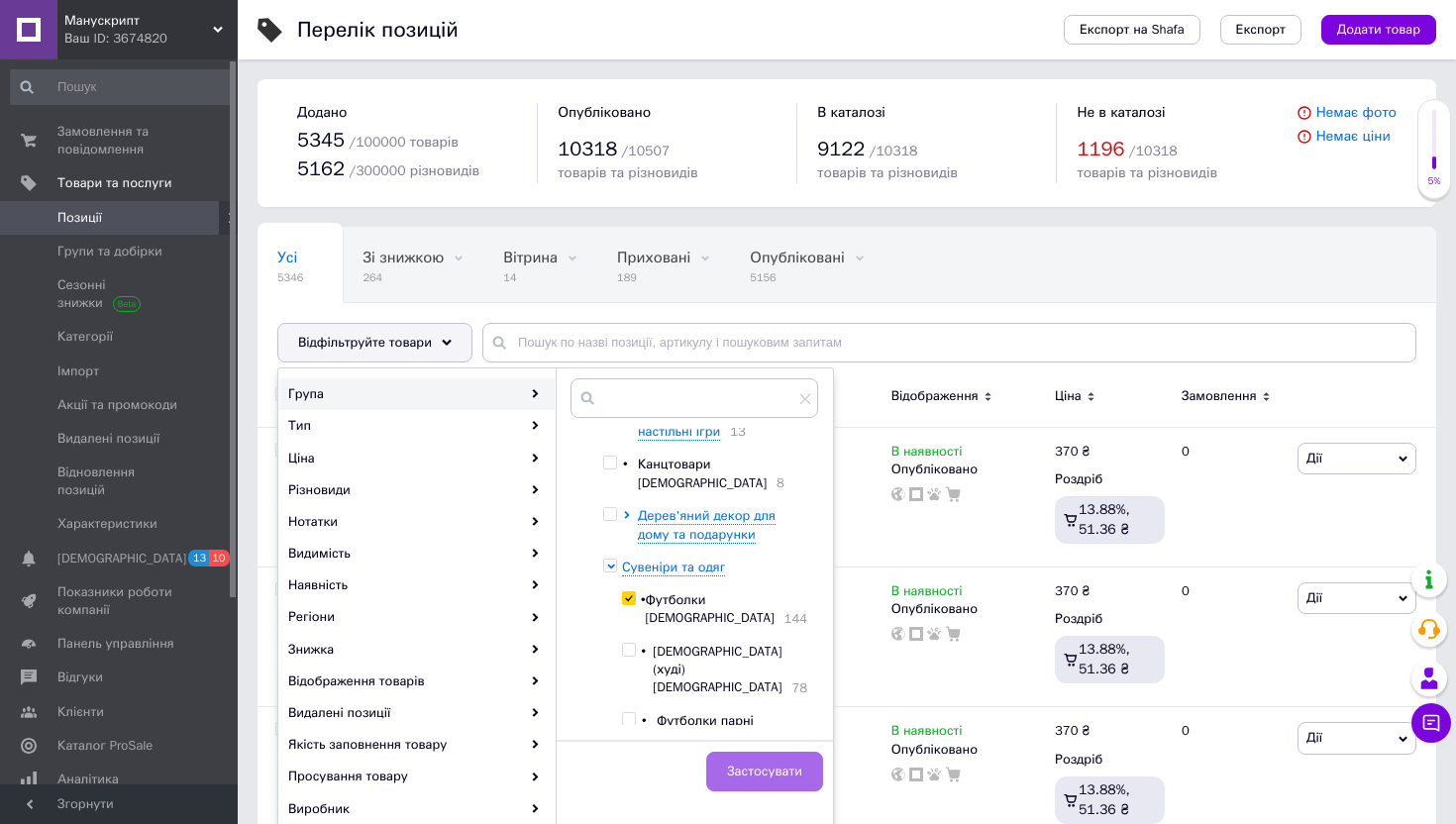 click on "Застосувати" at bounding box center [765, 772] 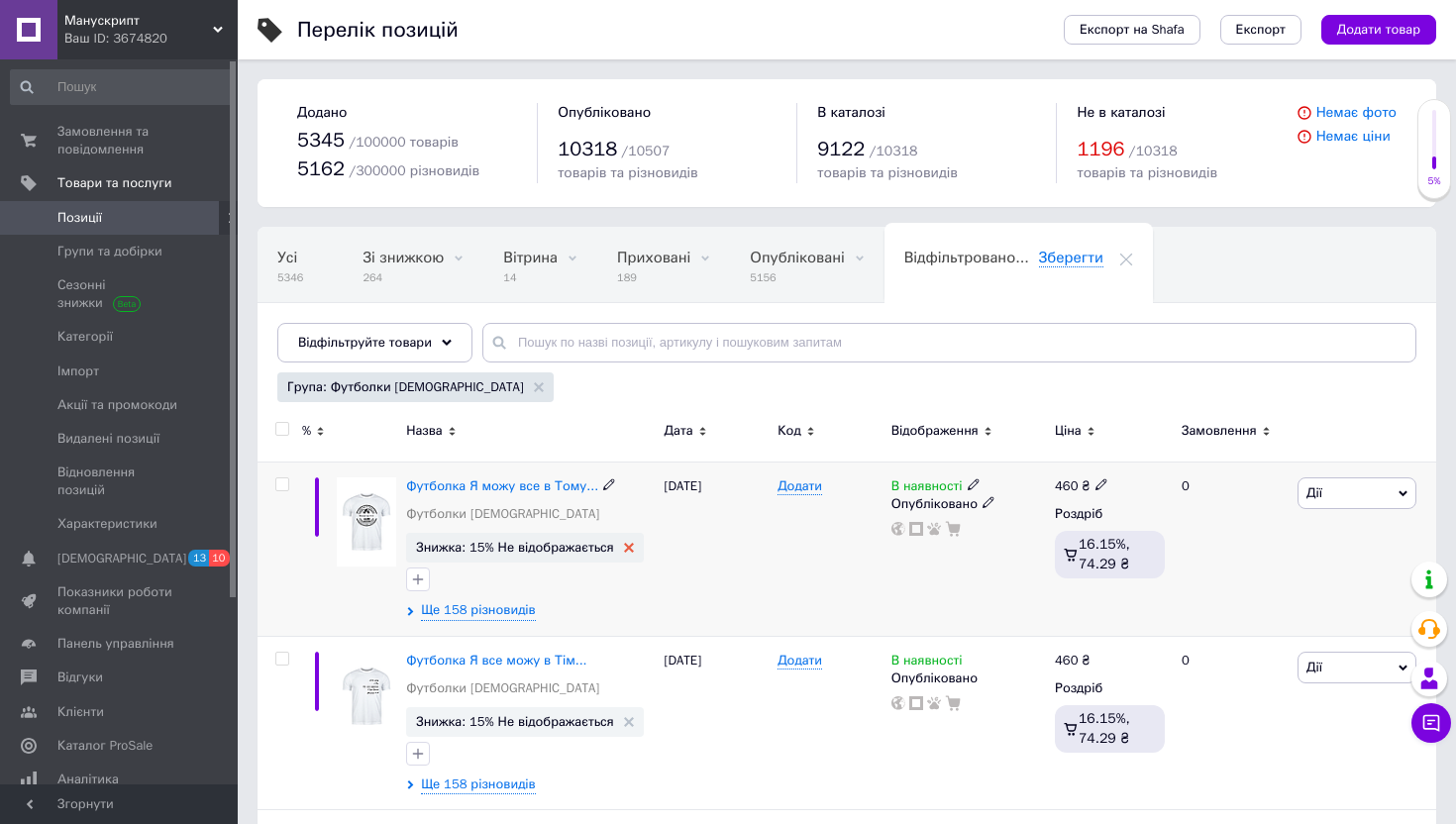 click 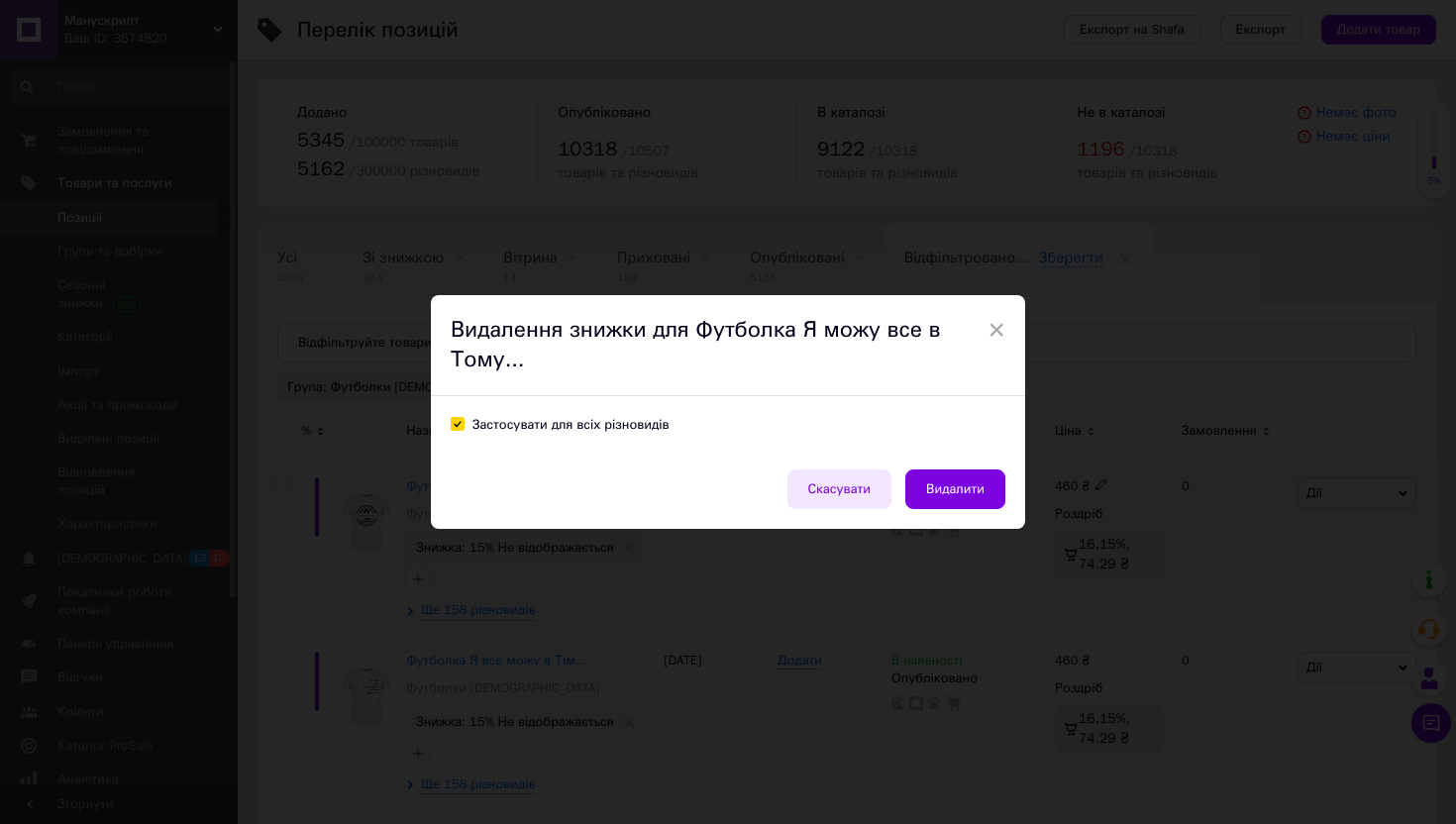 click on "Скасувати" at bounding box center [840, 489] 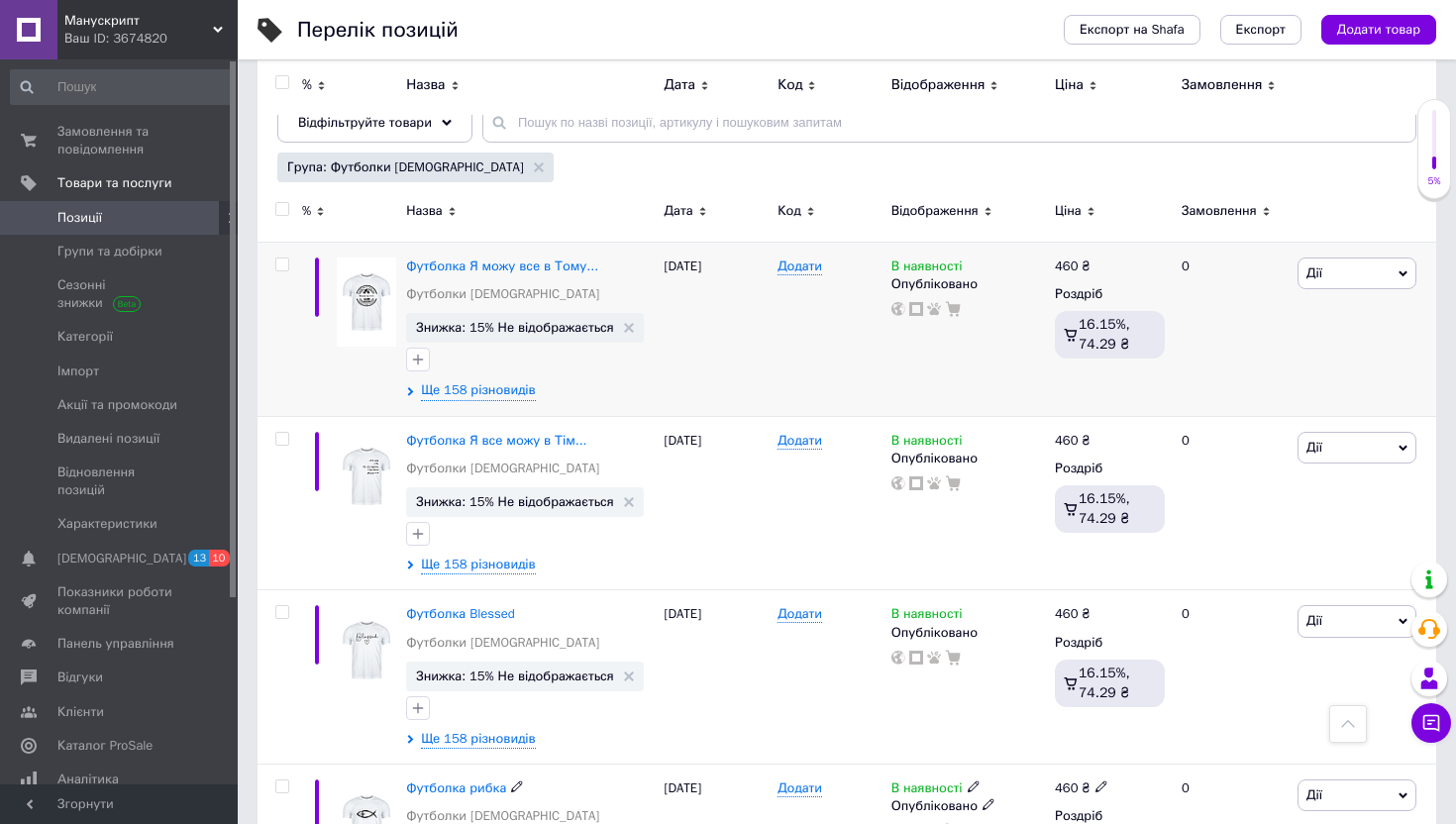 scroll, scrollTop: 0, scrollLeft: 0, axis: both 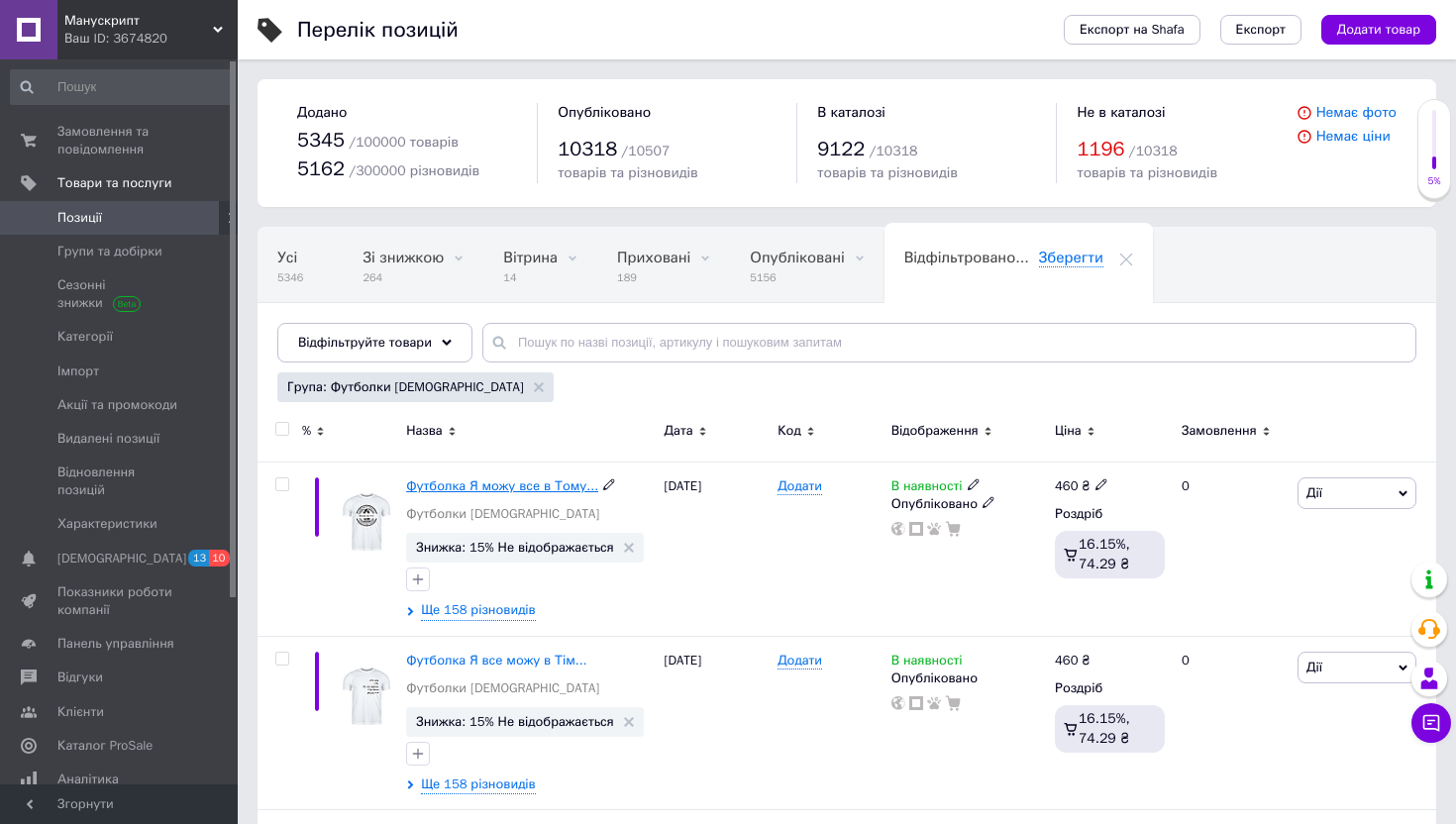 click on "Футболка Я можу все в Тому..." at bounding box center (502, 485) 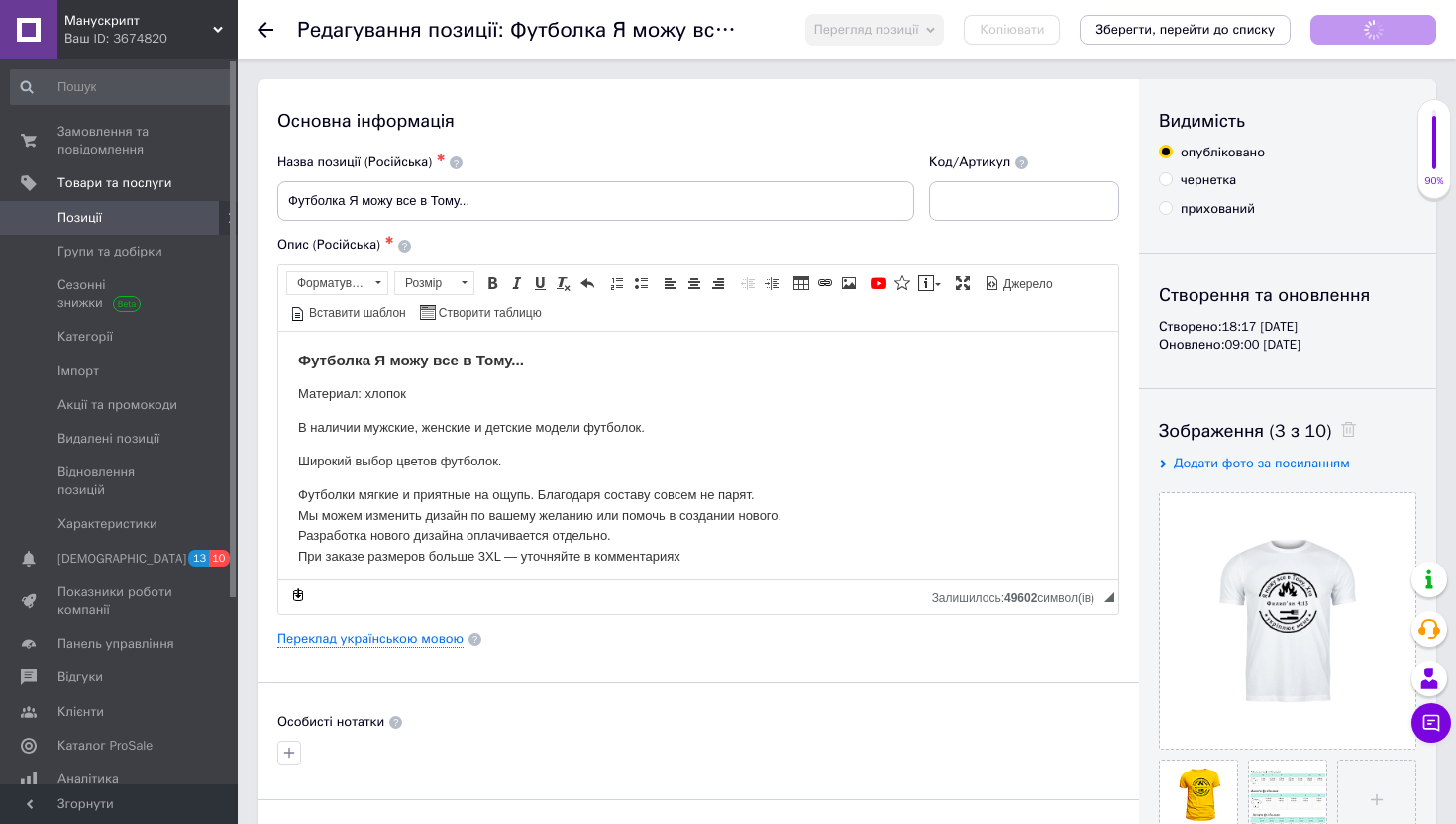 scroll, scrollTop: 0, scrollLeft: 0, axis: both 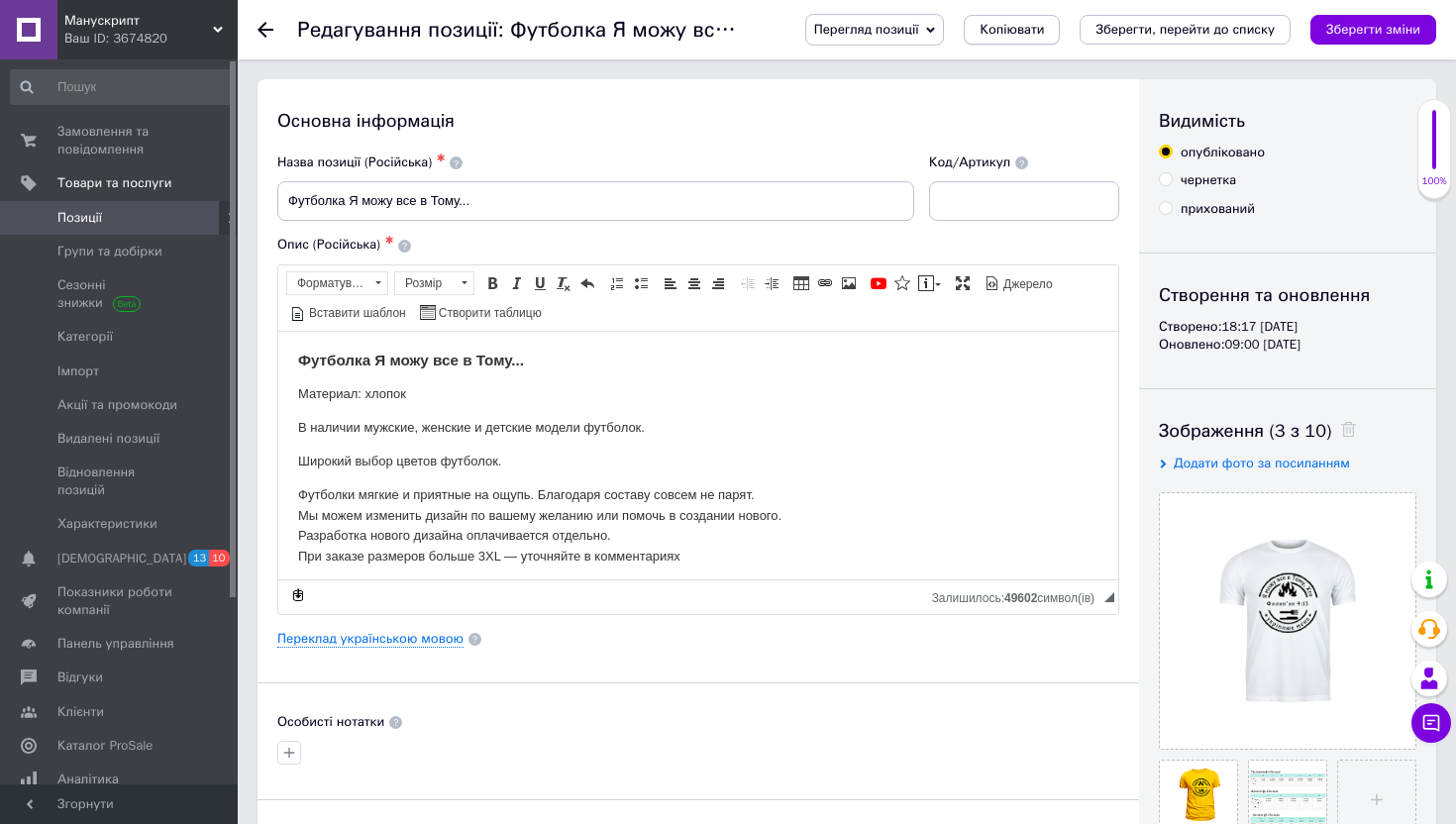 click on "Копіювати" at bounding box center [1011, 30] 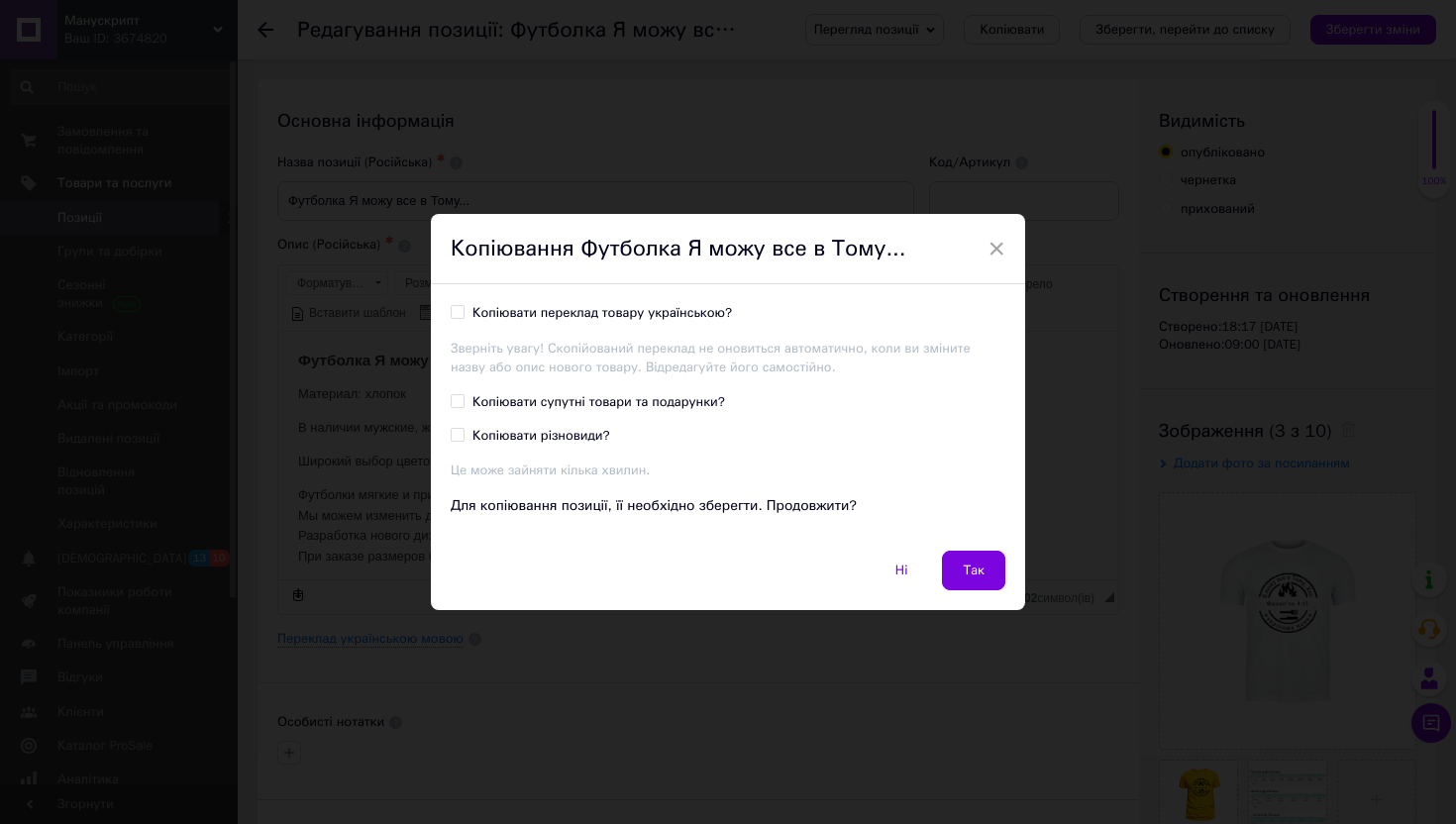 click on "Копіювати різновиди?" at bounding box center [457, 434] 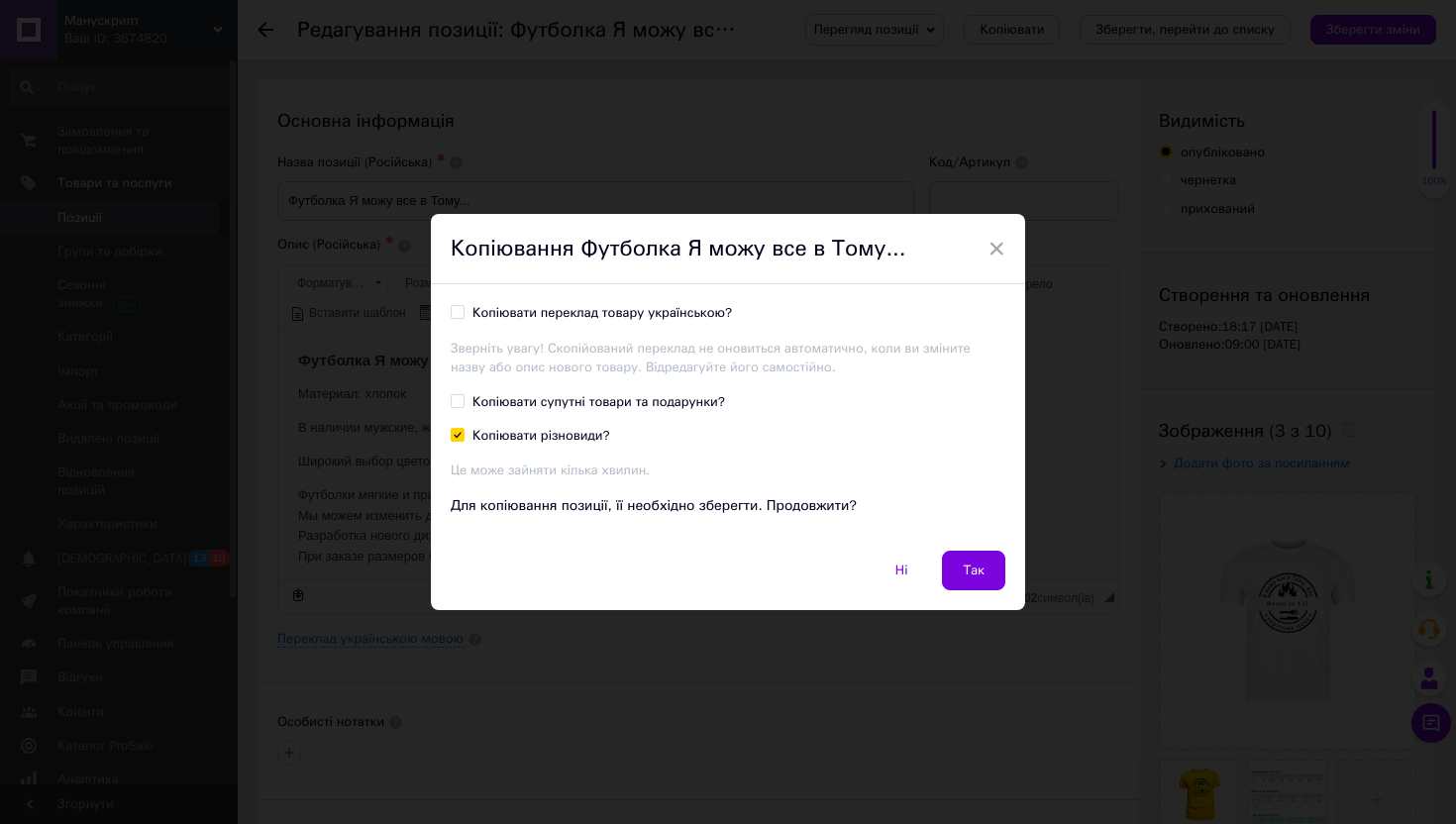 checkbox on "true" 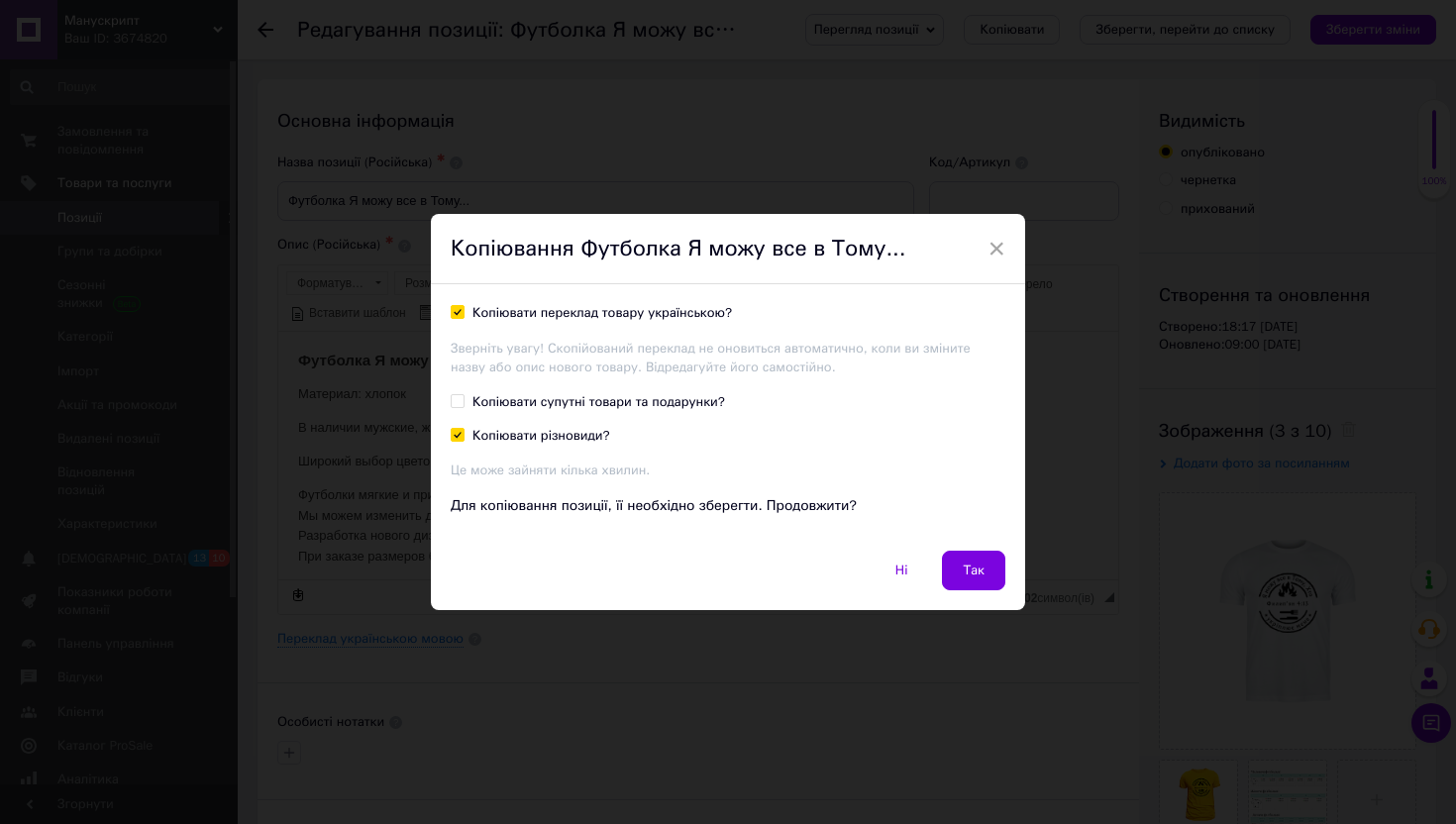 checkbox on "true" 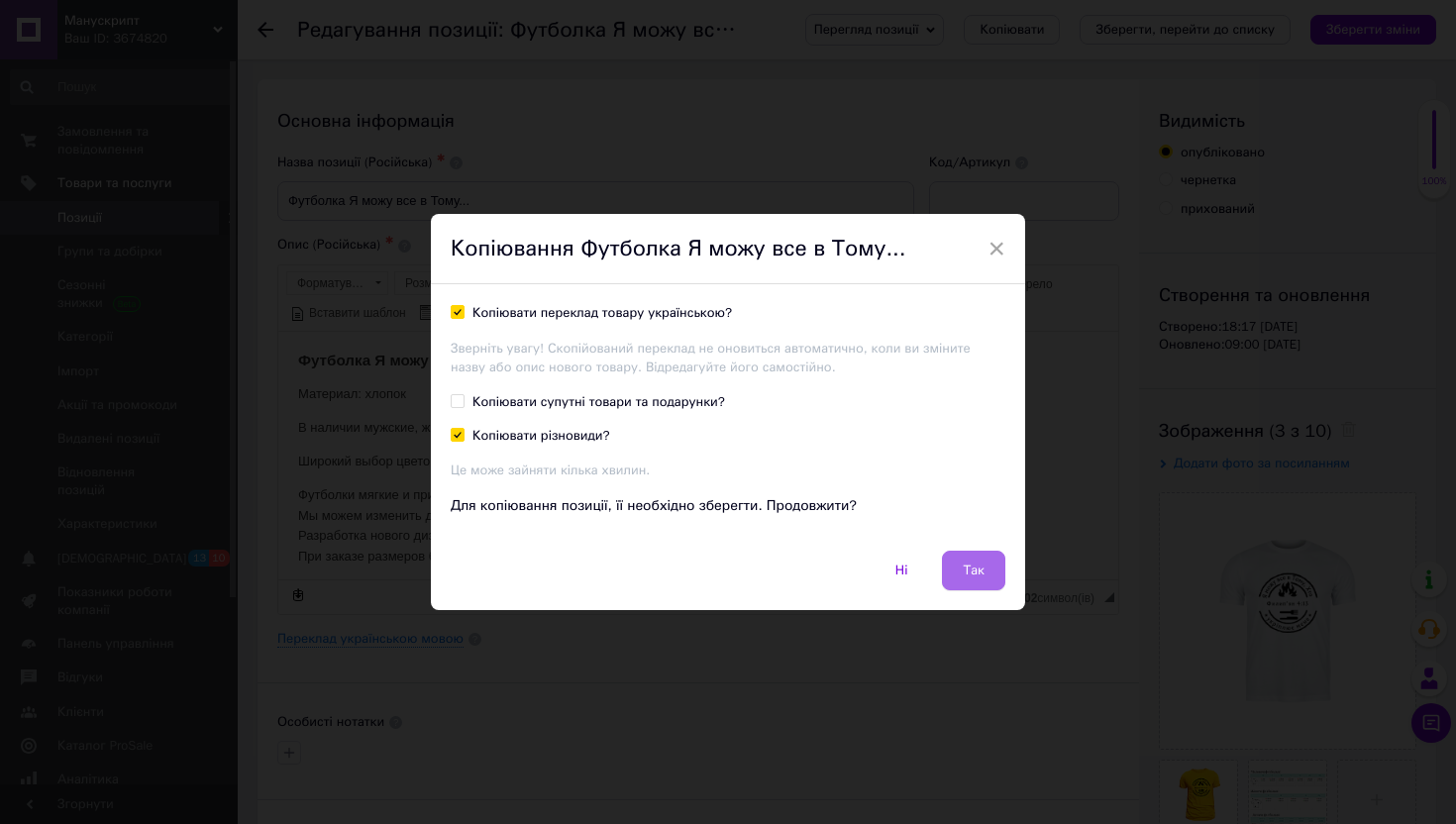 click on "Так" at bounding box center (974, 570) 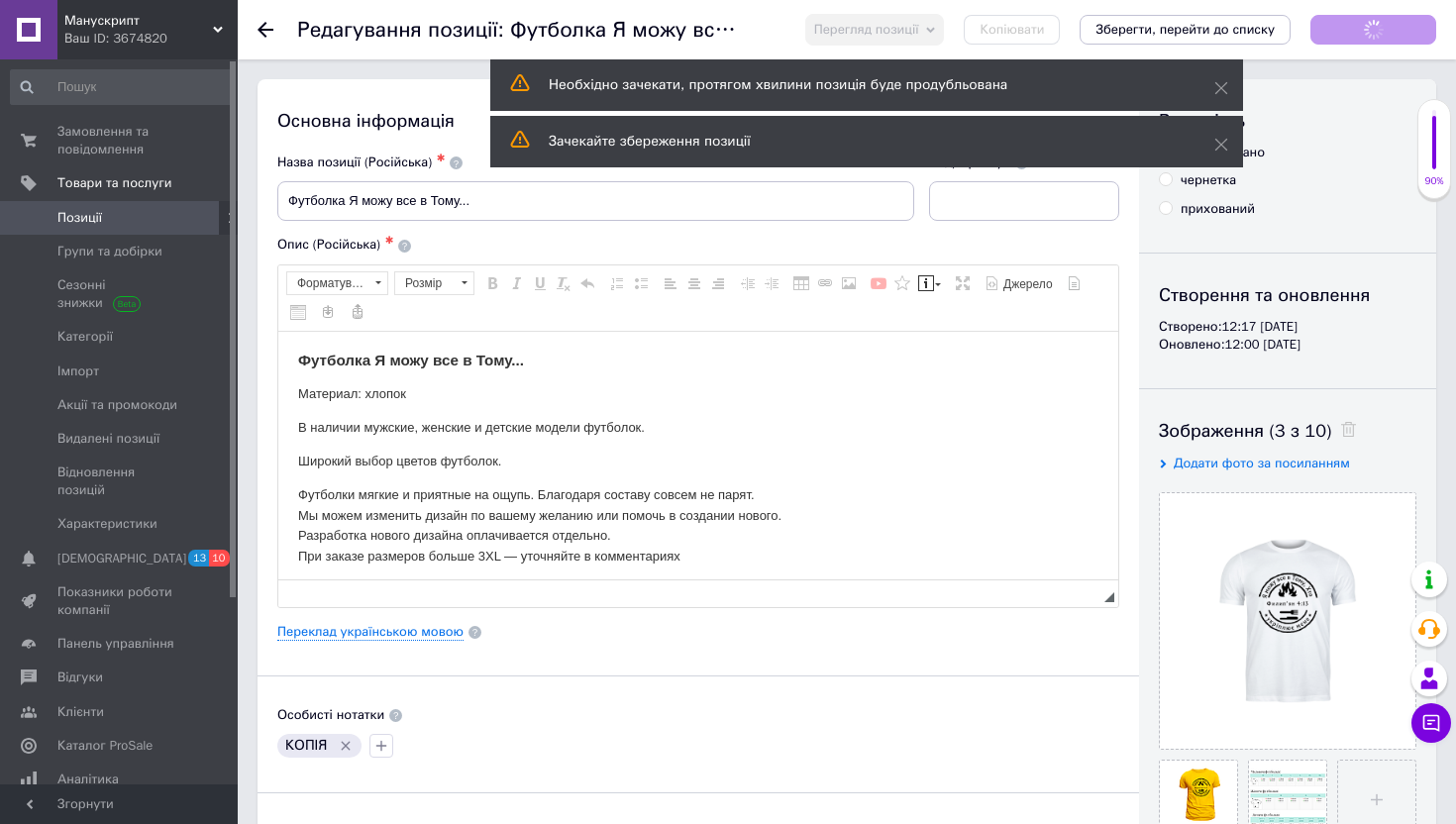 scroll, scrollTop: 0, scrollLeft: 0, axis: both 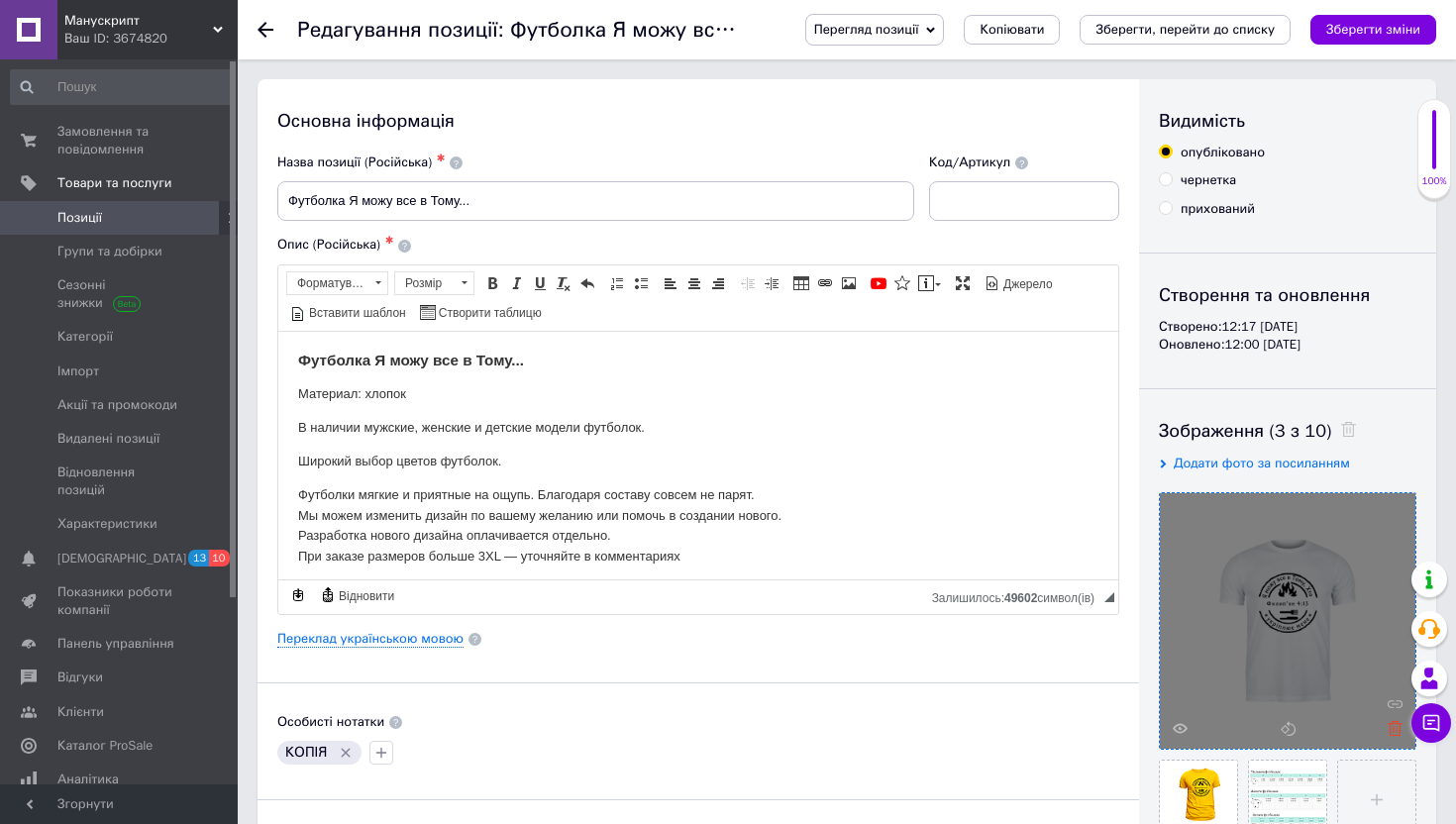 click 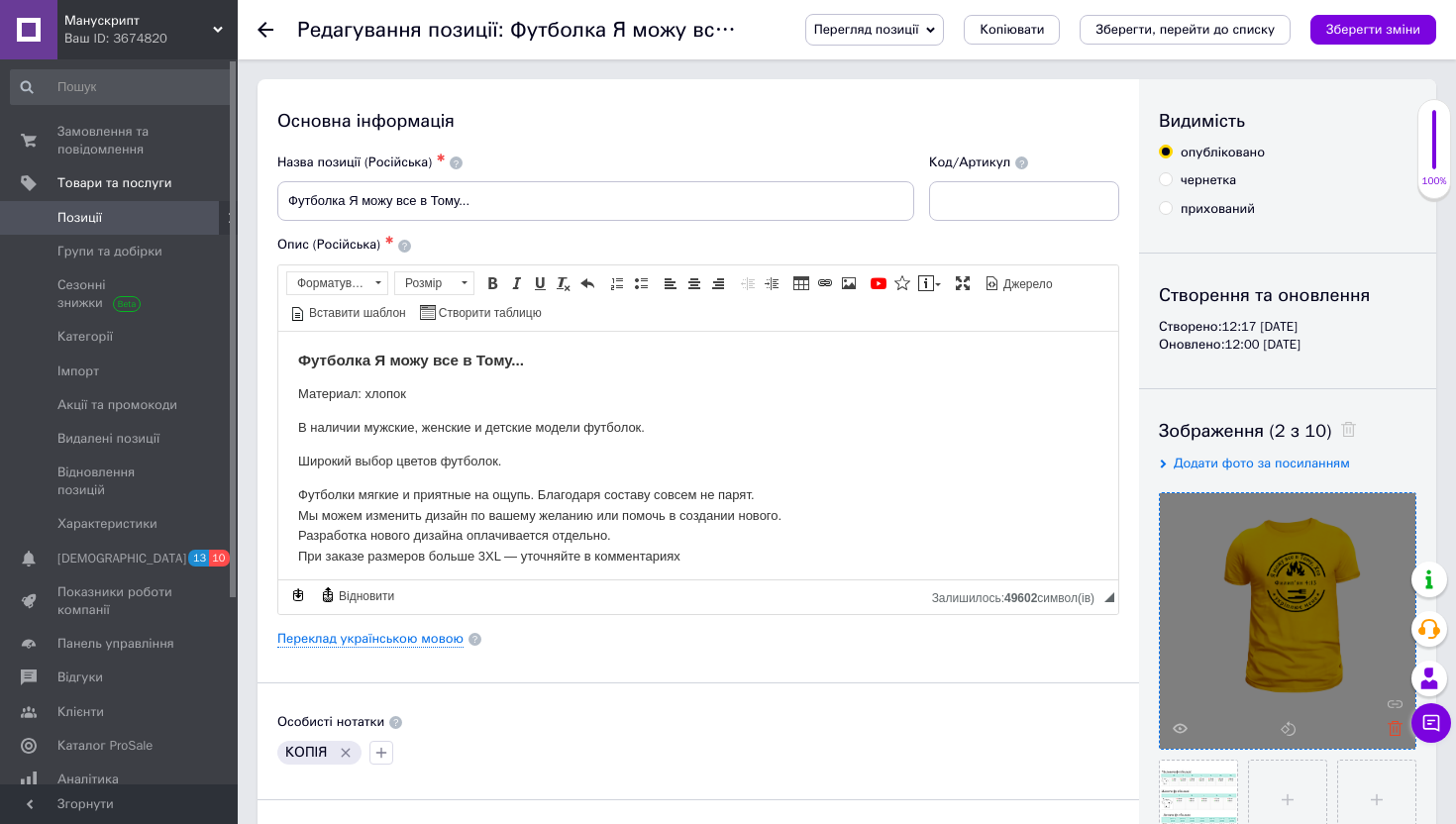 click 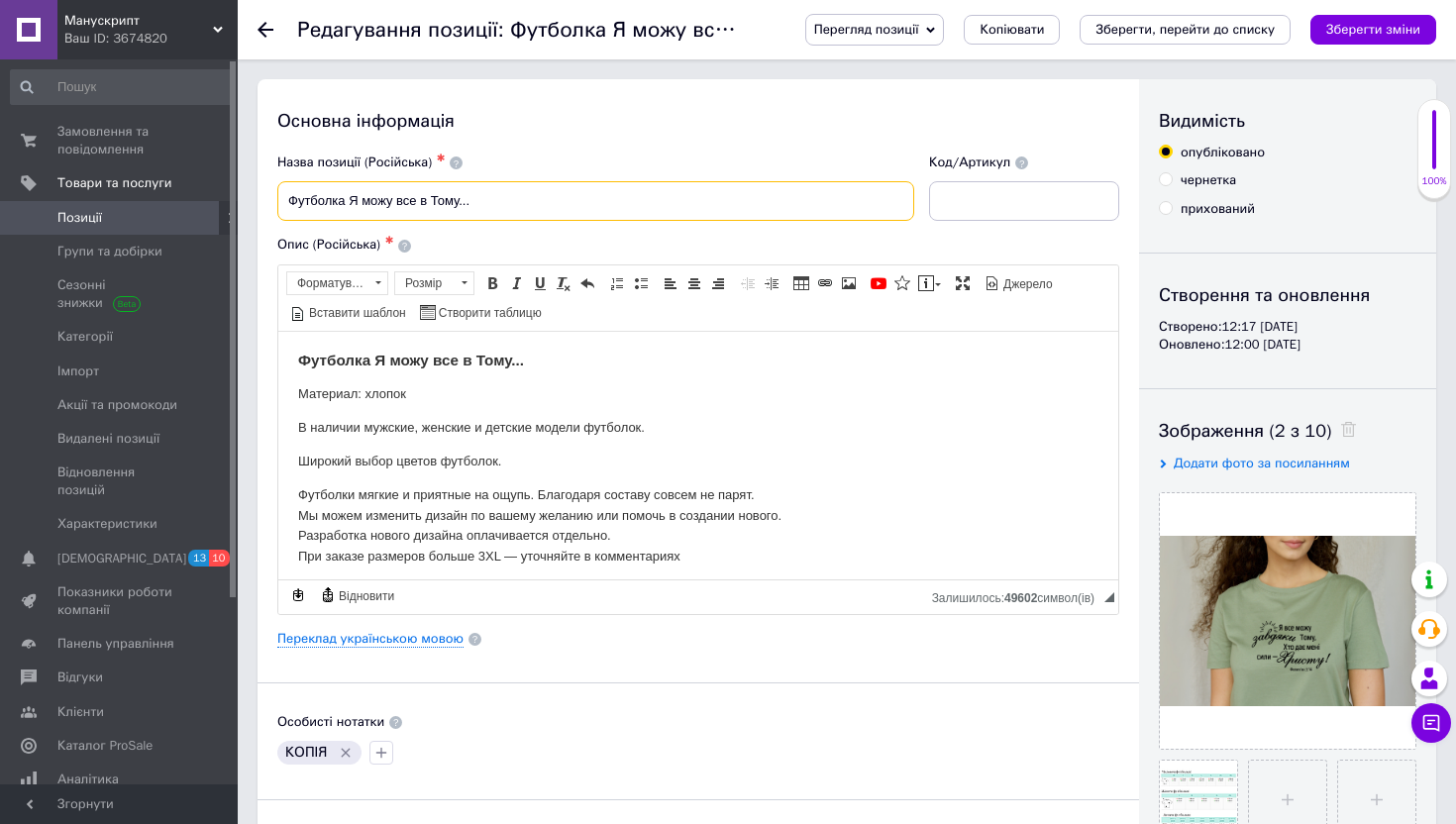 click on "Футболка Я можу все в Тому..." at bounding box center (595, 201) 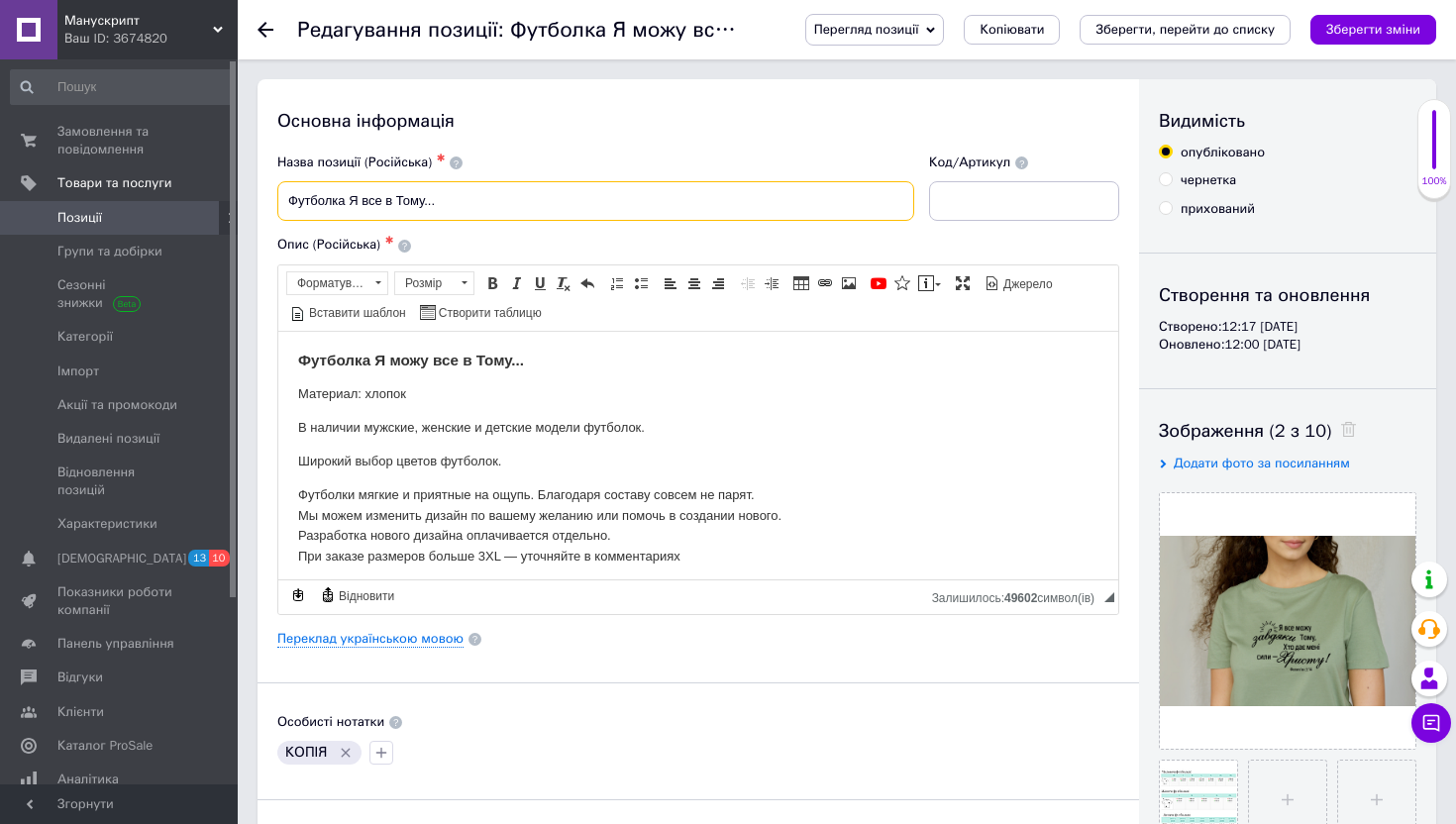 click on "Футболка Я все в Тому..." at bounding box center (595, 201) 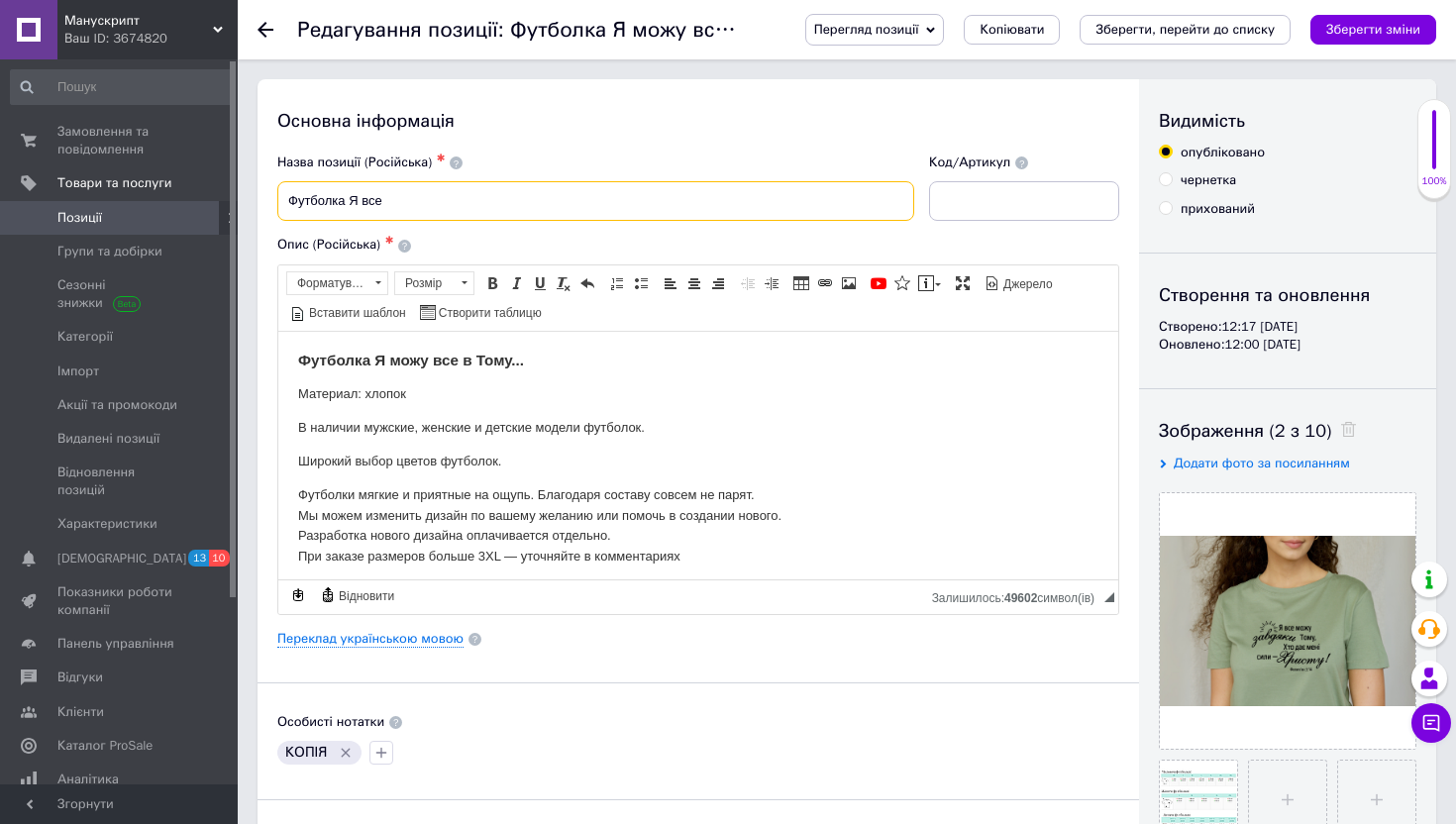paste on "можу" 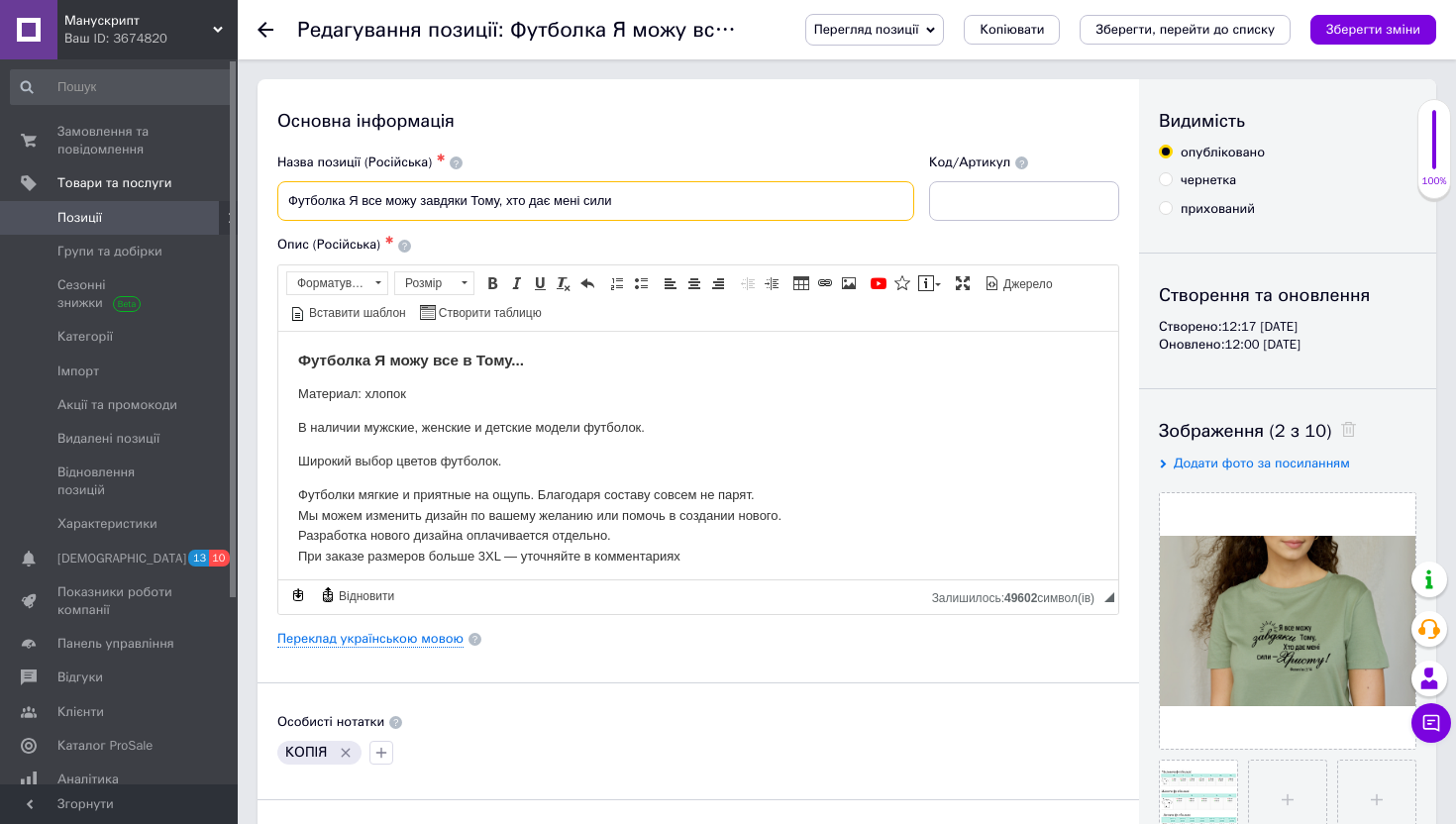 click on "Футболка Я все можу завдяки Тому, хто дає мені сили" at bounding box center (595, 201) 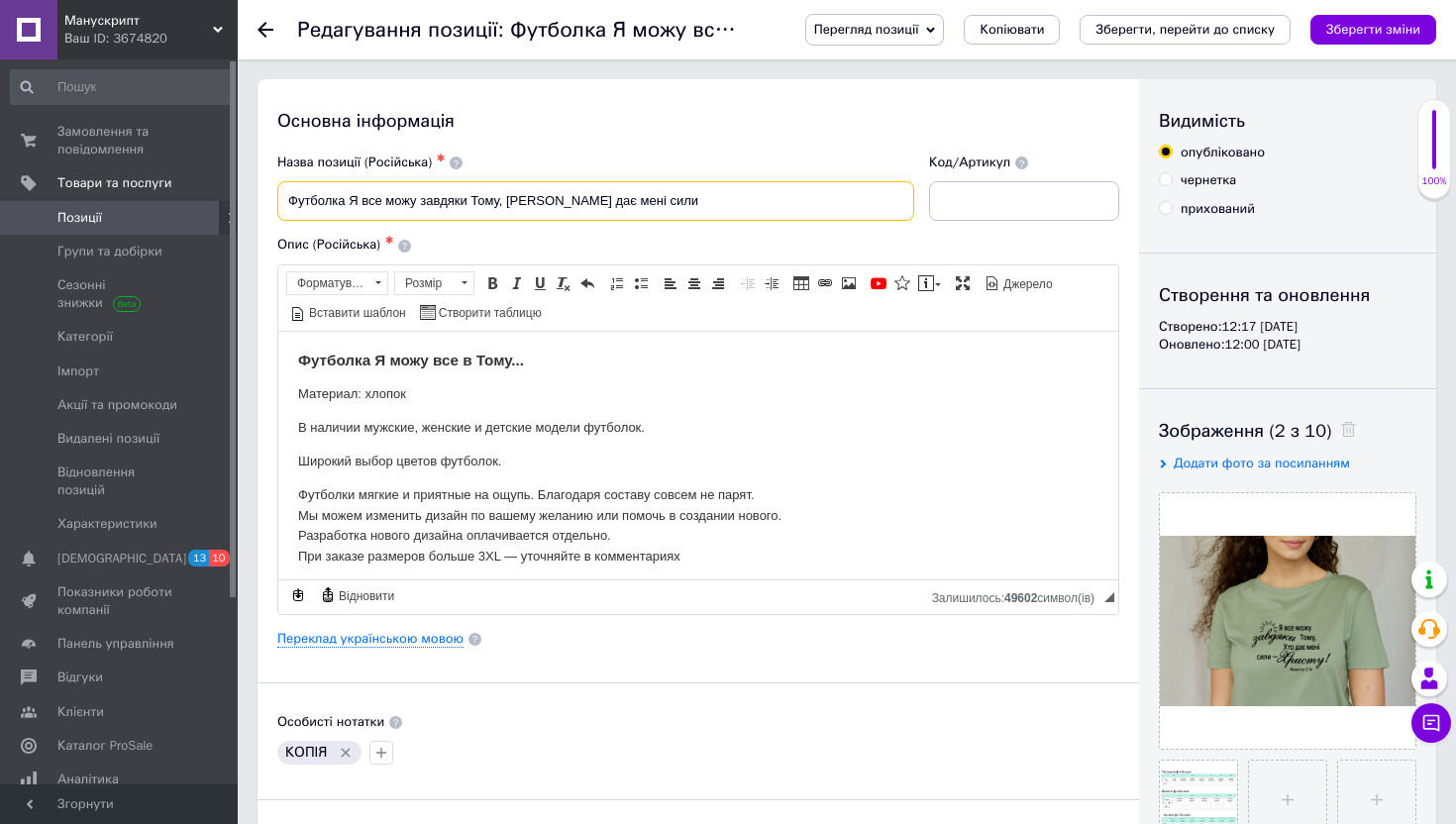 click on "Футболка Я все можу завдяки Тому, Хто дає мені сили" at bounding box center (595, 201) 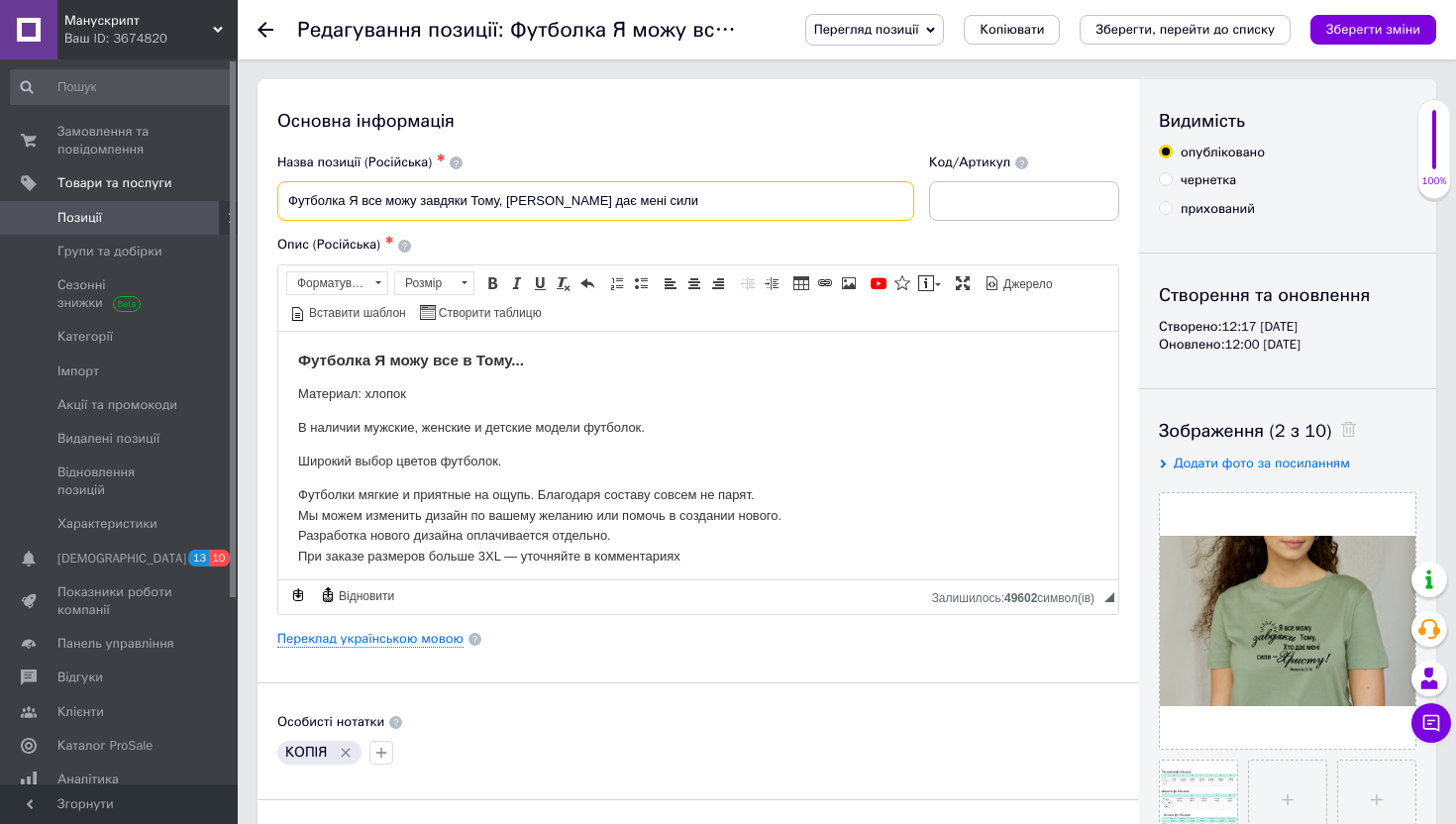 type on "Футболка Я все можу завдяки Тому, Хто дає мені сили" 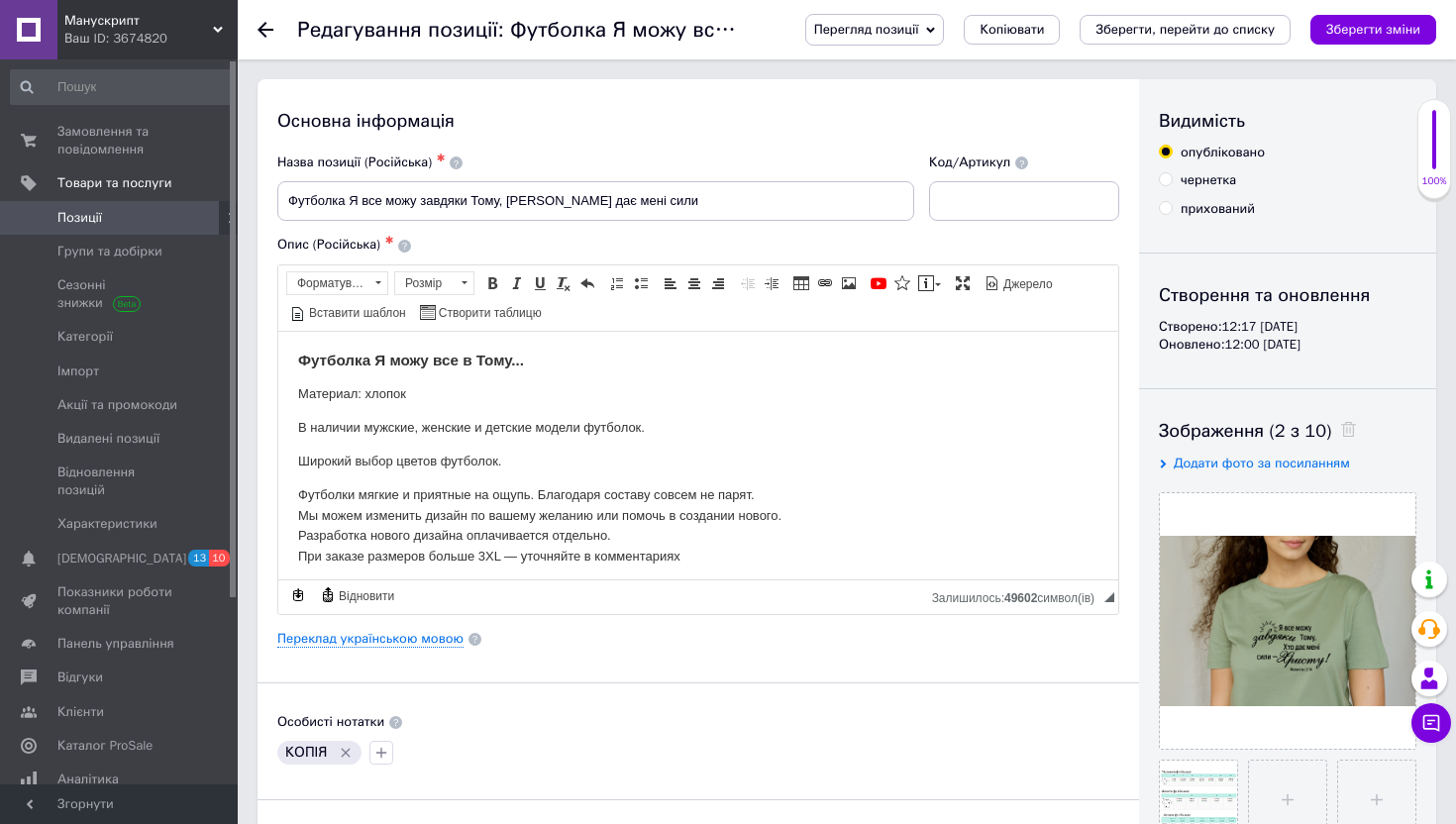 click on "Футболка Я можу все в Тому..." at bounding box center (411, 359) 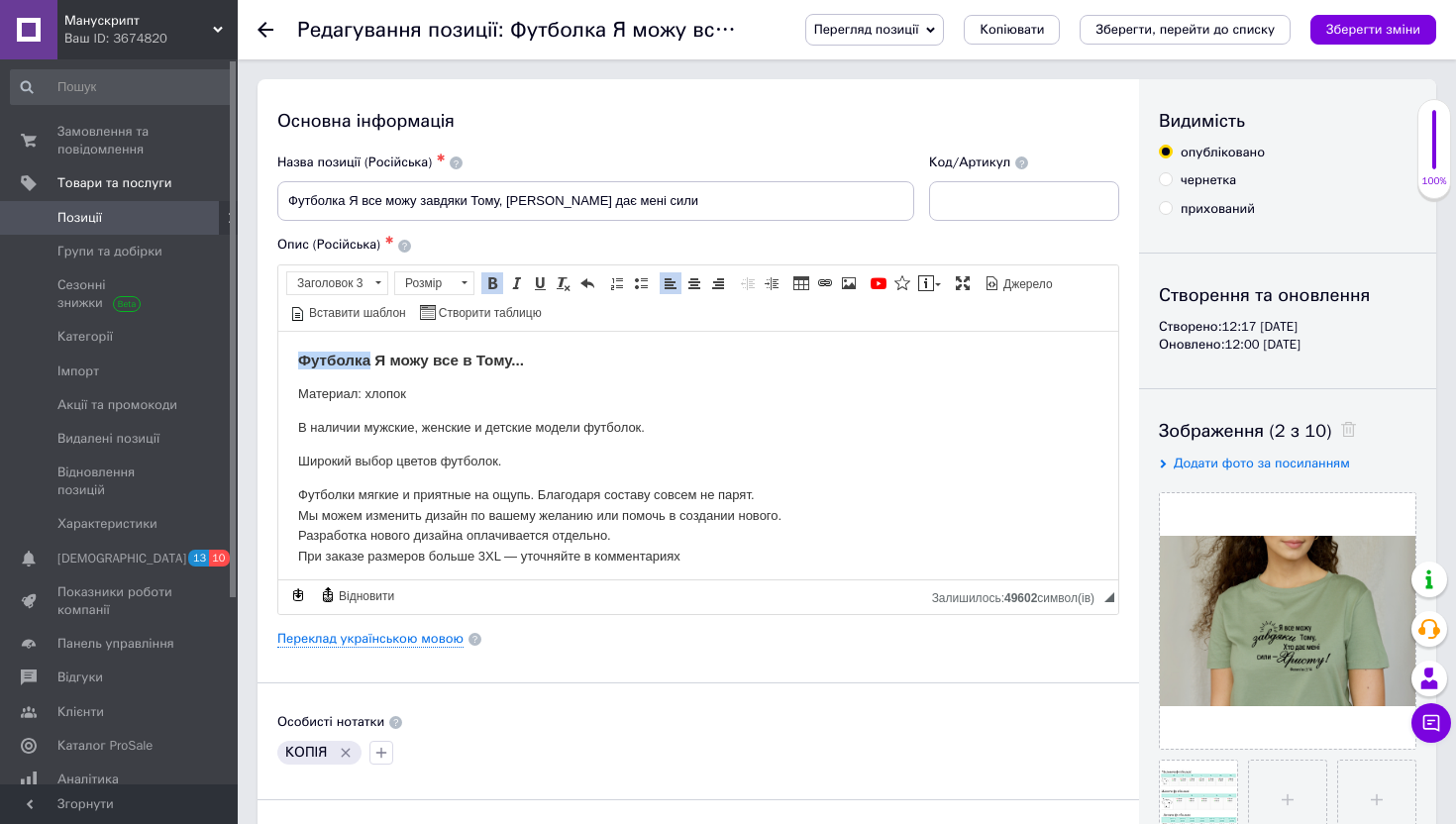 click on "Футболка Я можу все в Тому..." at bounding box center [411, 359] 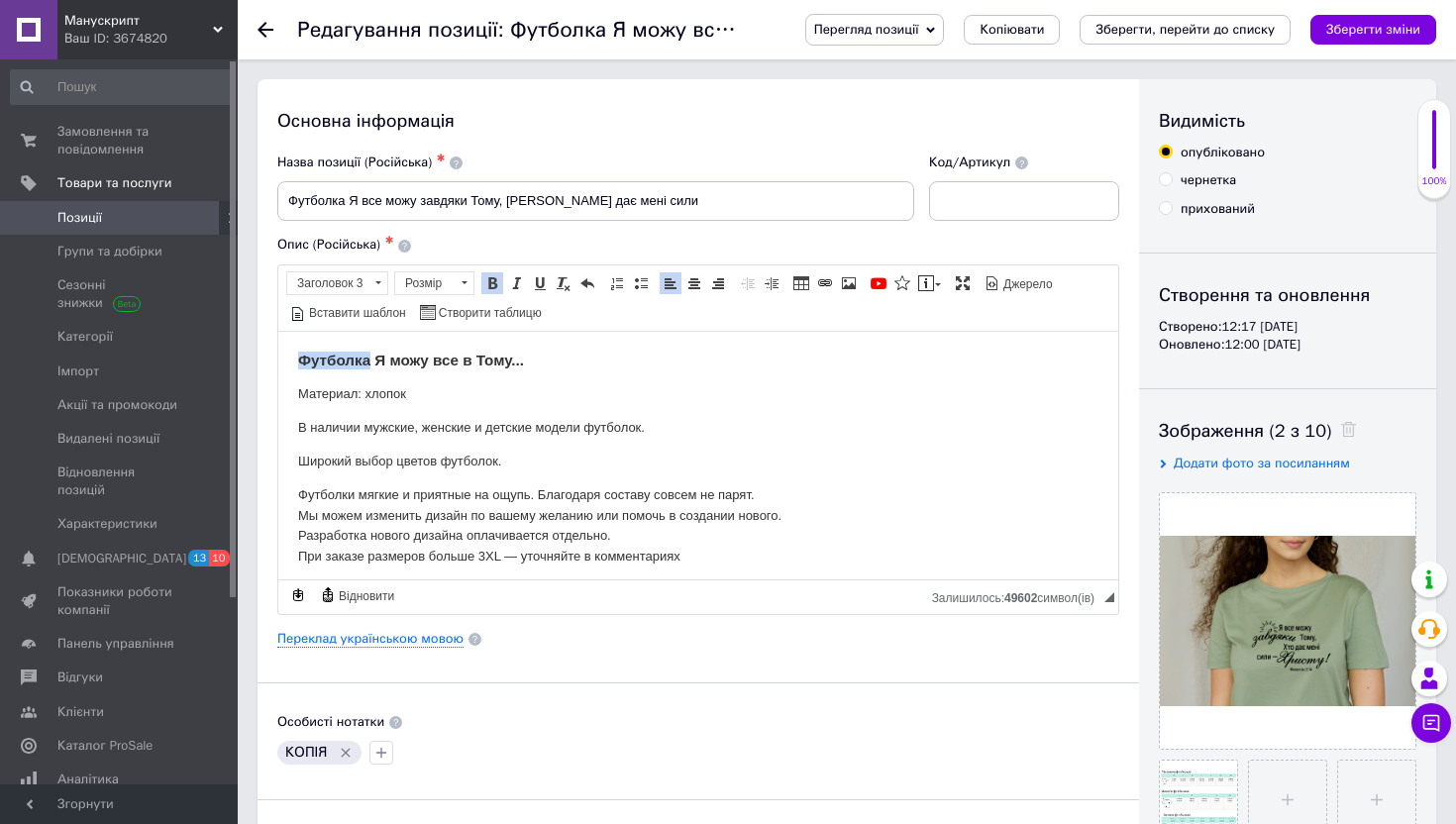 click on "Футболка Я можу все в Тому..." at bounding box center [411, 359] 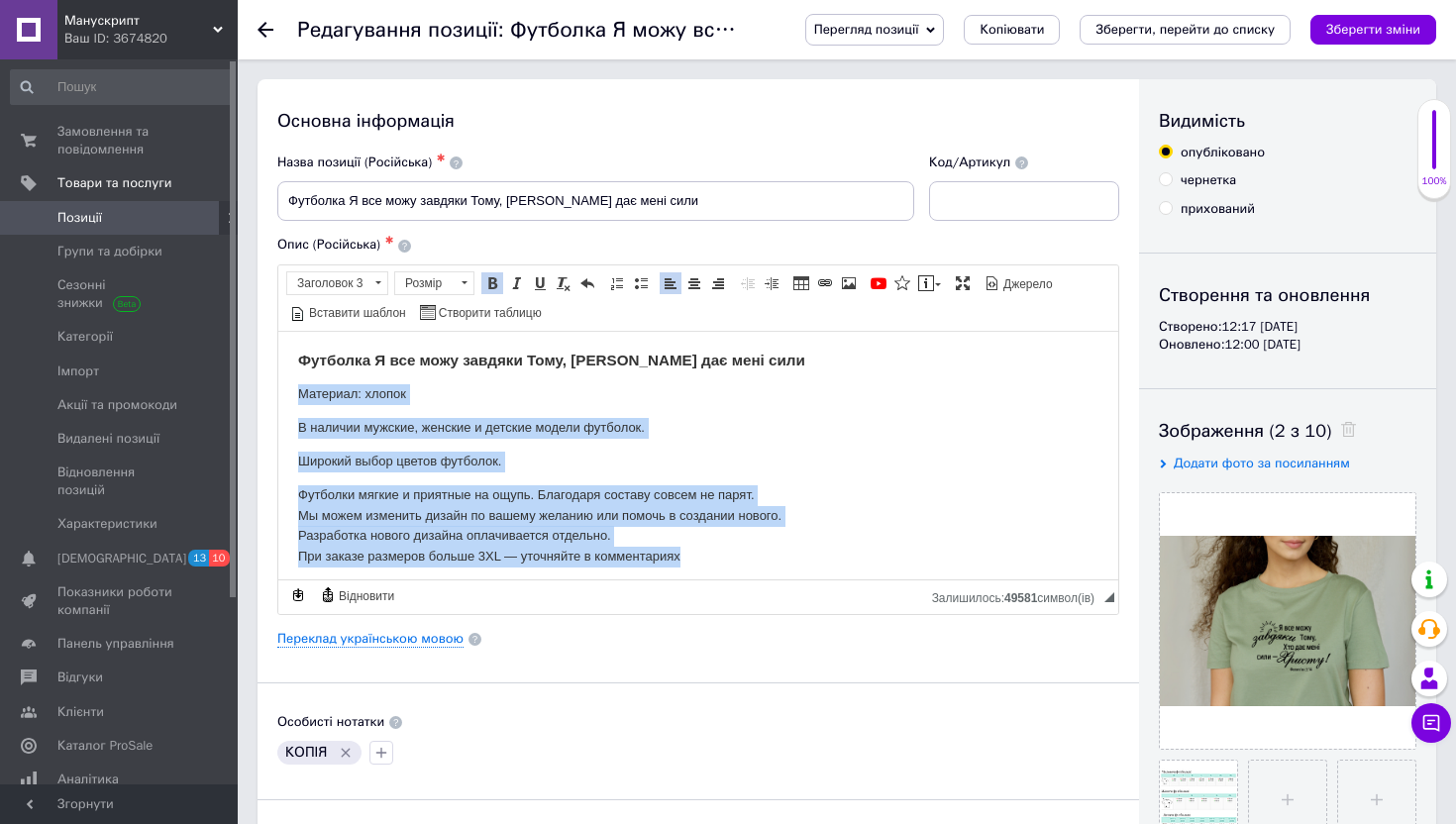 drag, startPoint x: 298, startPoint y: 390, endPoint x: 725, endPoint y: 564, distance: 461.0911 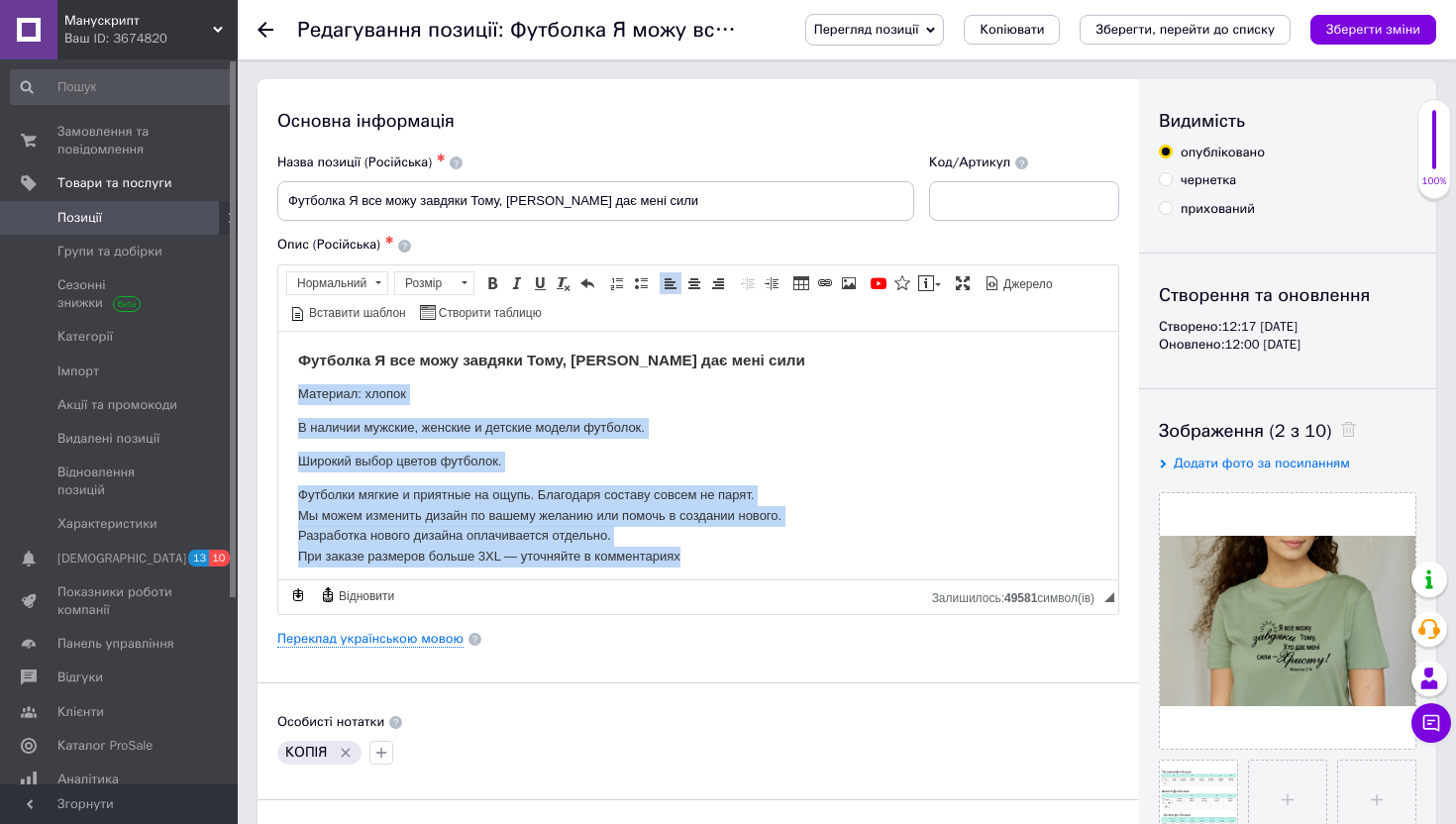 copy on "Материал: хлопок В наличии мужские, женские и детские модели футболок. Широкий выбор цветов футболок. Футболки мягкие и приятные на ощупь. Благодаря составу совсем не парят. Мы можем изменить дизайн по вашему желанию или помочь в создании нового. Разработка нового дизайна оплачивается отдельно. При заказе размеров больше 3XL — уточняйте в комментариях" 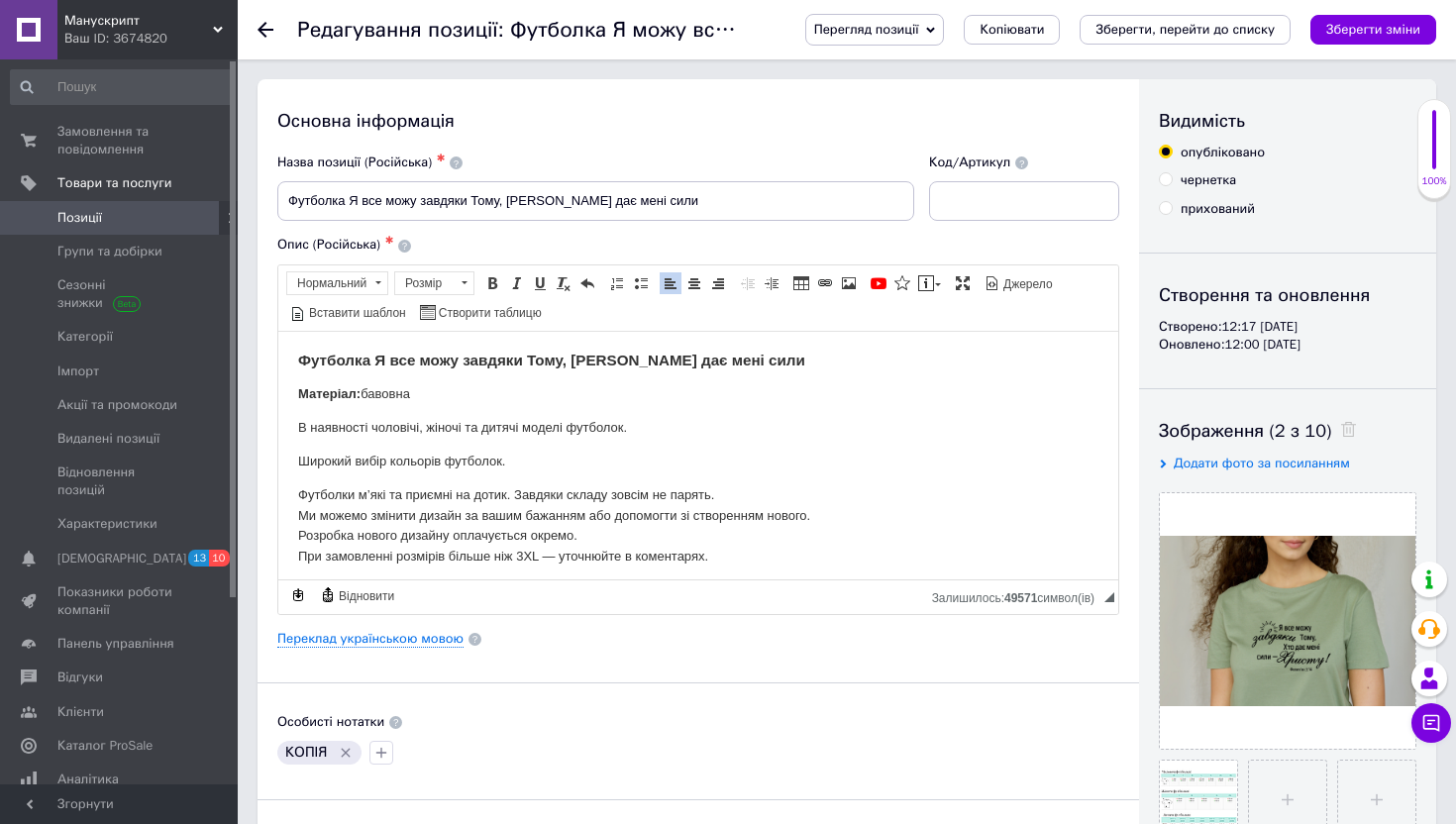 click on "Матеріал:" at bounding box center (329, 392) 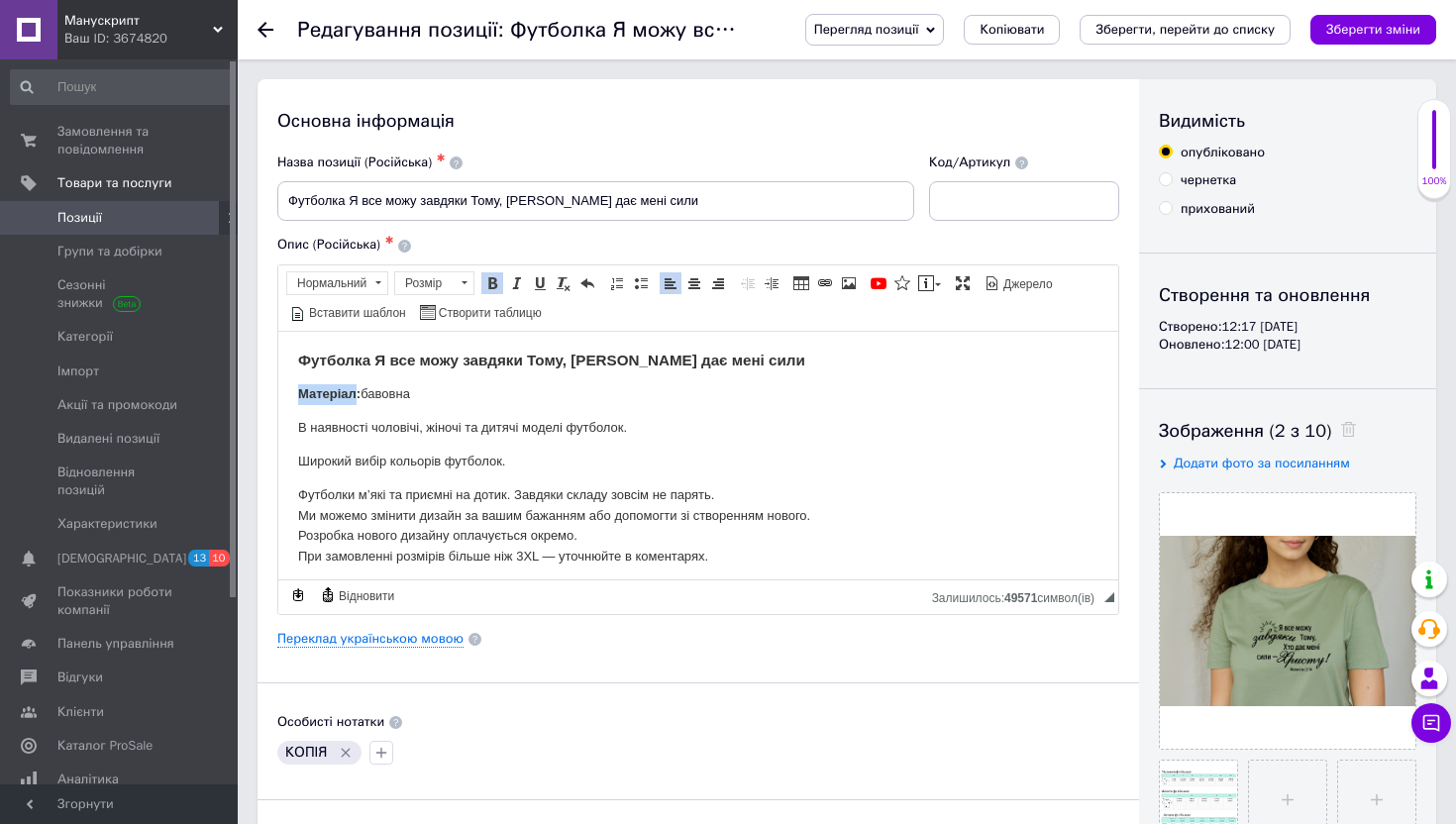 click on "Матеріал:" at bounding box center (329, 392) 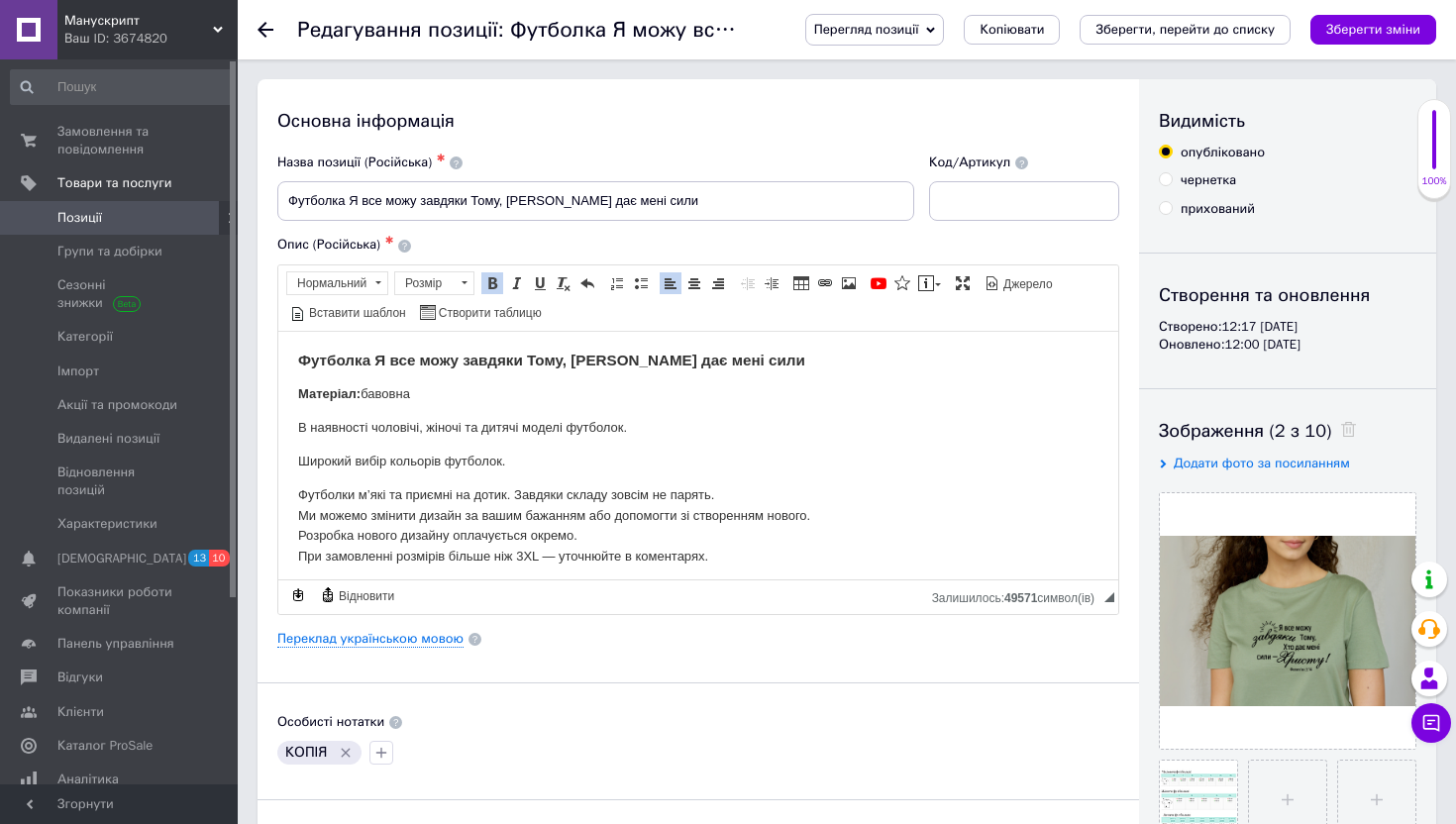 click at bounding box center [492, 283] 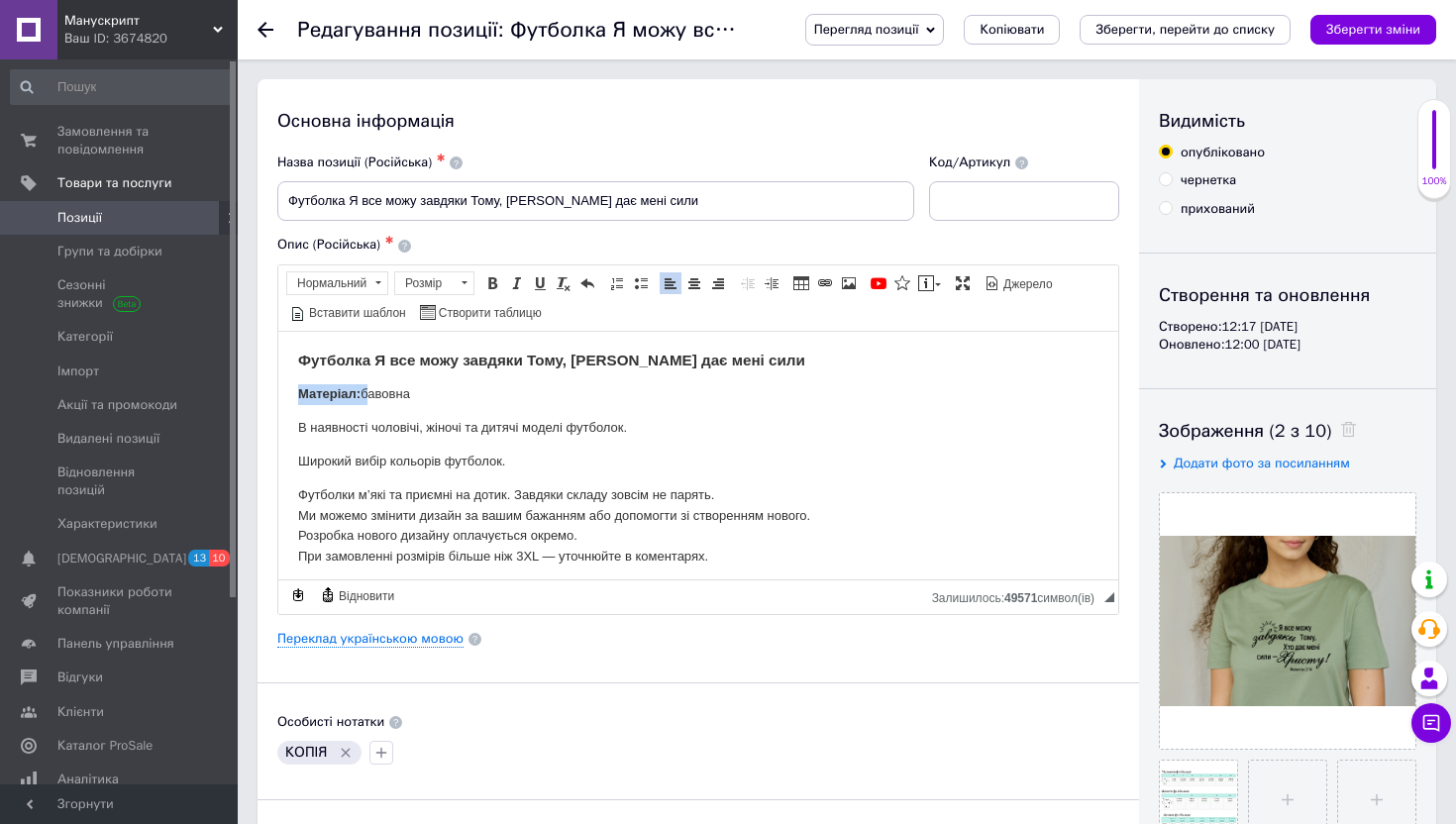 drag, startPoint x: 365, startPoint y: 395, endPoint x: 297, endPoint y: 397, distance: 68.02941 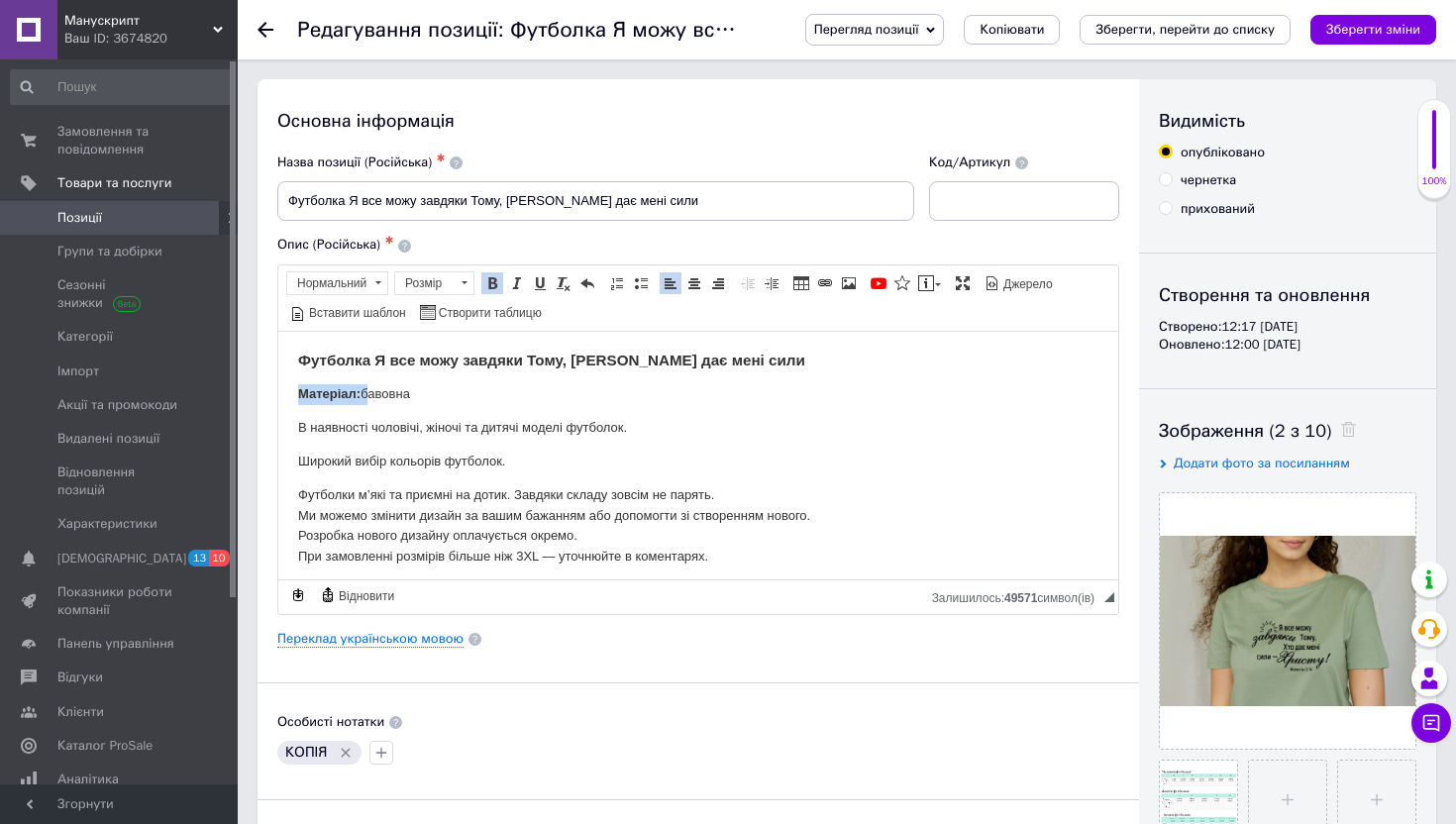click at bounding box center [492, 283] 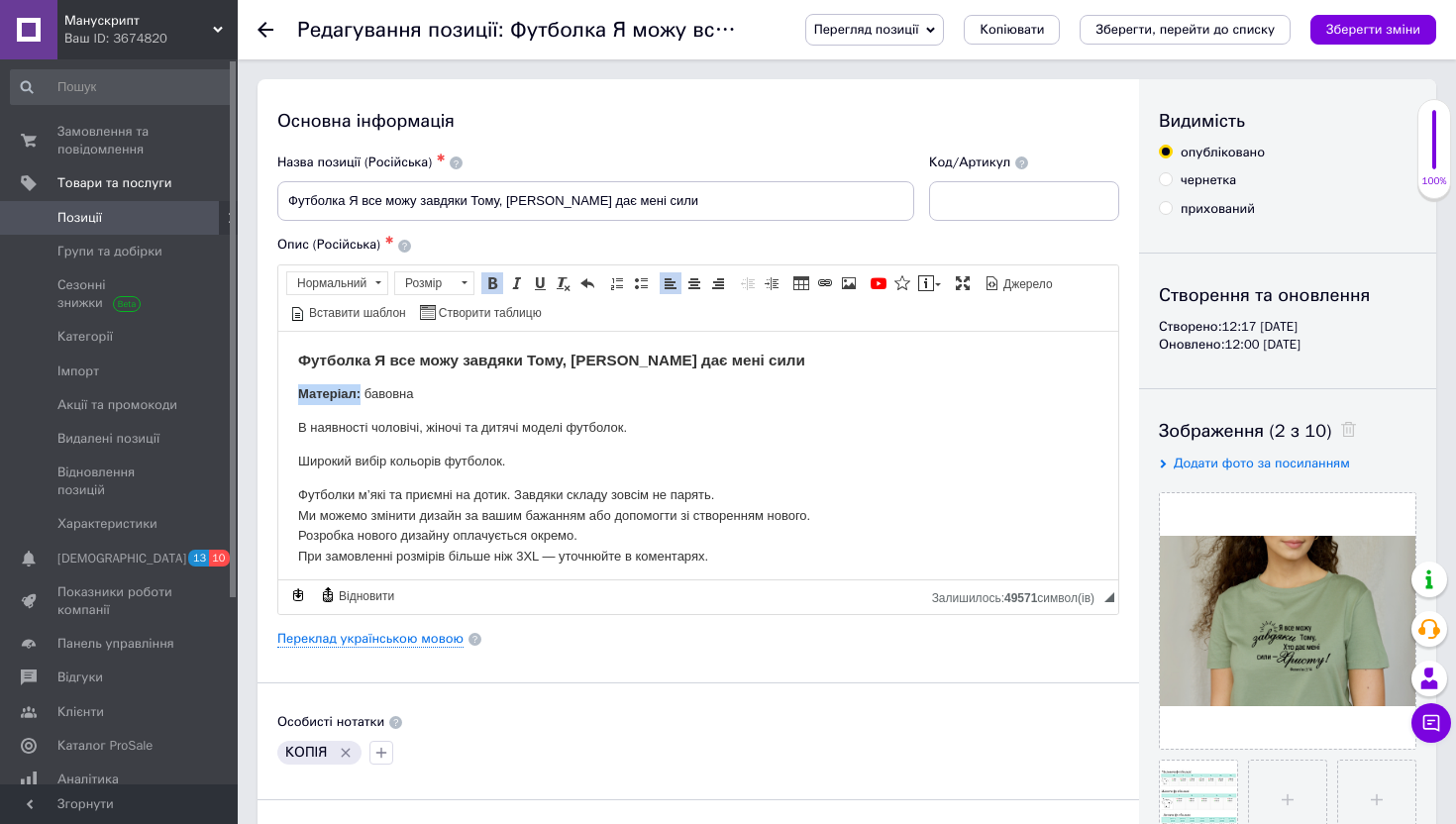 click at bounding box center (492, 283) 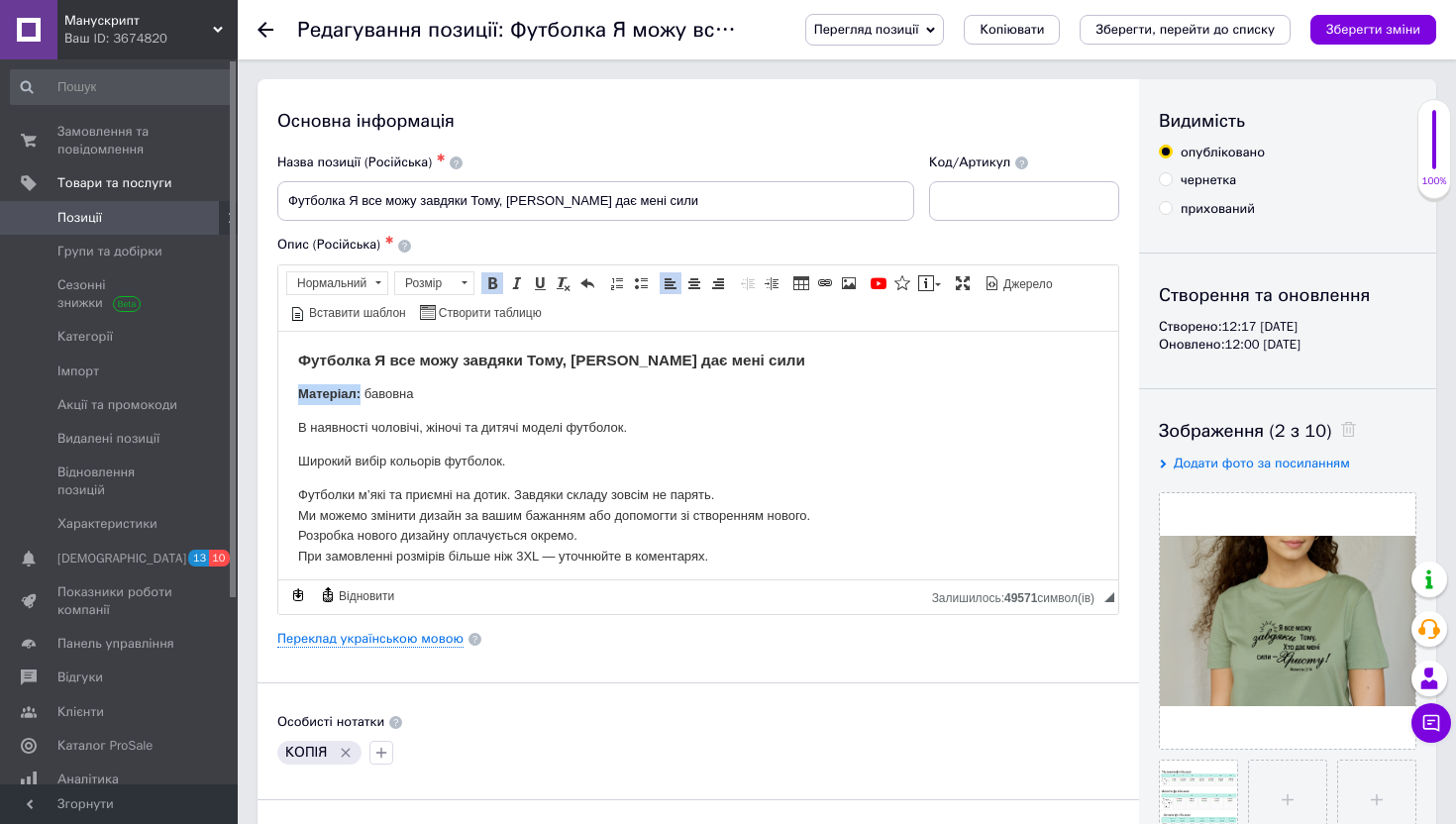 click at bounding box center [492, 283] 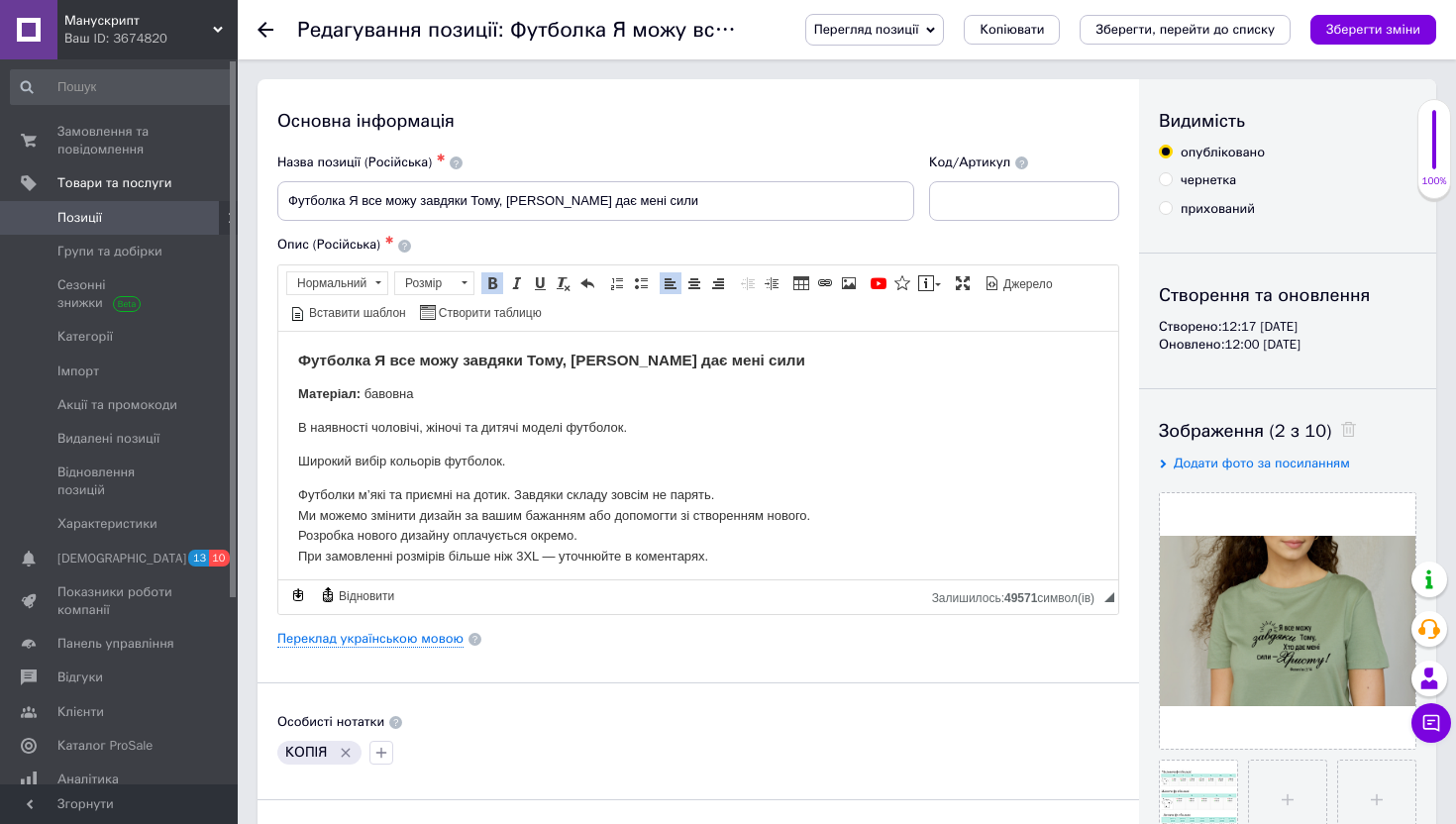 click on "Футболка Я все можу завдяки Тому, Хто дає мені сили    ​​​​​ ​ ​ Матеріал :   бавовна В наявності чоловічі, жіночі та дитячі моделі футболок. Широкий вибір кольорів футболок. Футболки м’які та приємні на дотик. Завдяки складу зовсім не парять. Ми можемо змінити дизайн за вашим бажанням або допомогти зі створенням нового. Розробка нового дизайну оплачується окремо. При замовленні розмірів більше ніж 3XL — уточнюйте в коментарях." at bounding box center [698, 459] 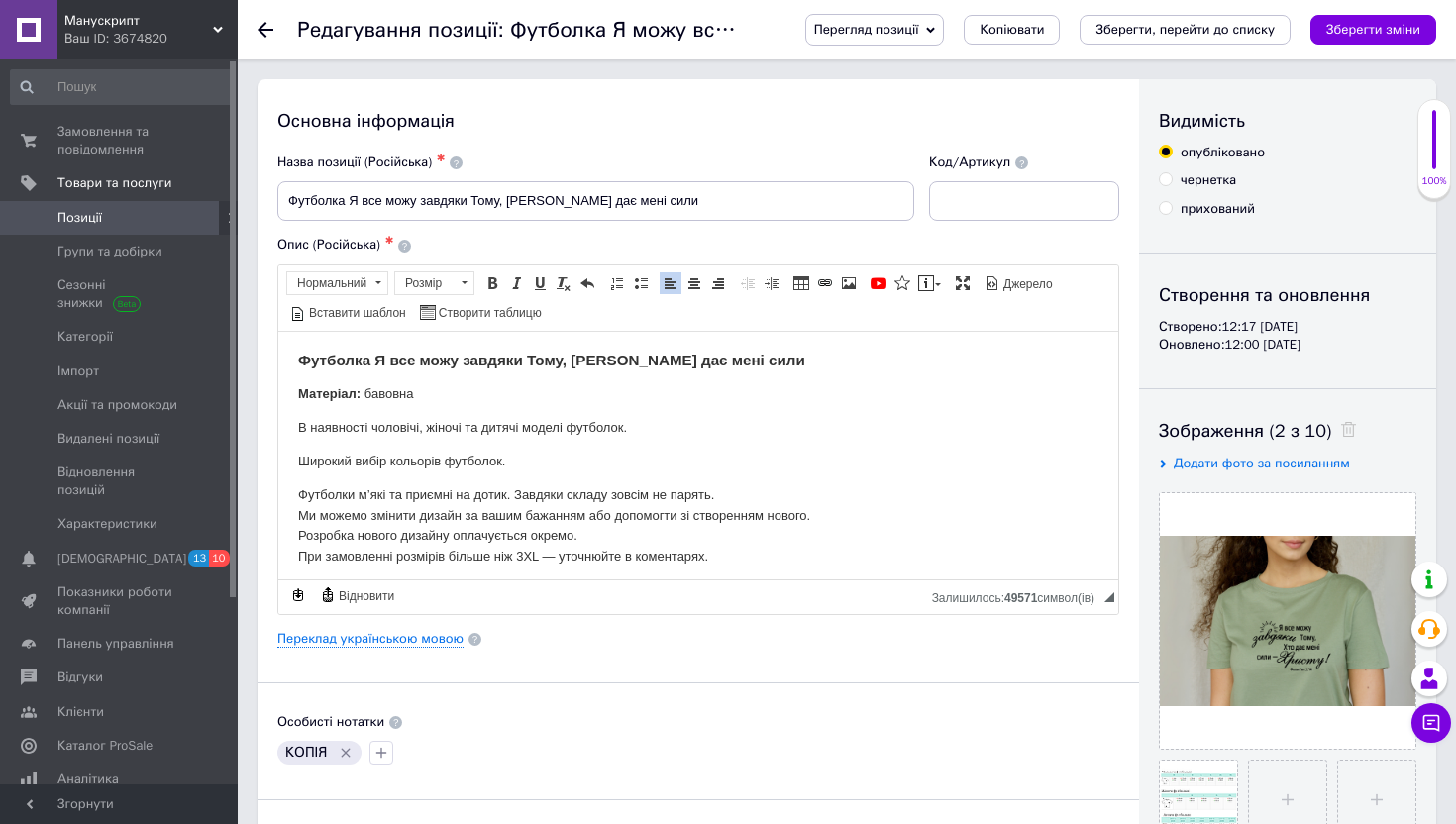 scroll, scrollTop: 8, scrollLeft: 0, axis: vertical 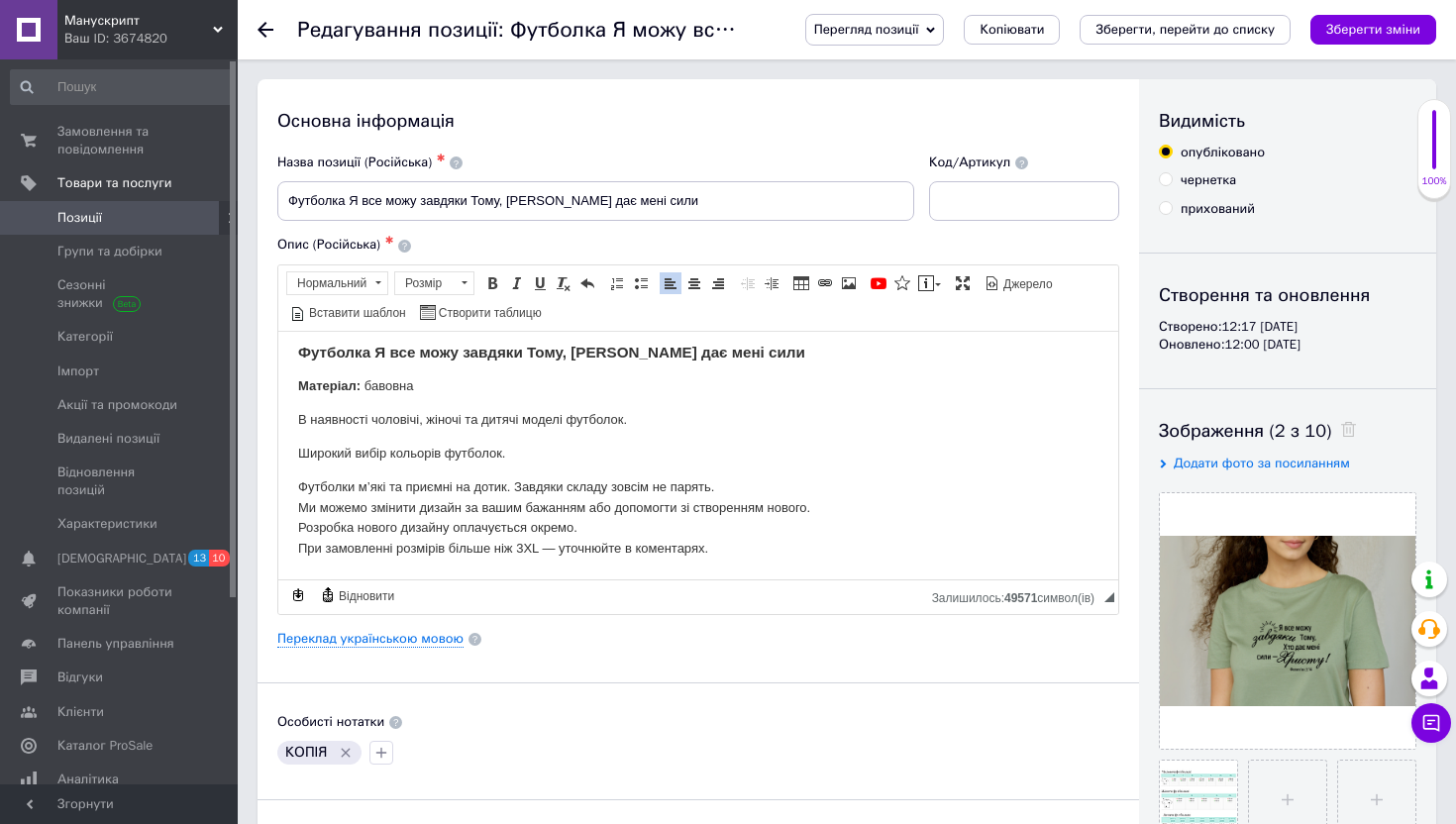 click on "Футболки м’які та приємні на дотик. Завдяки складу зовсім не парять. Ми можемо змінити дизайн за вашим бажанням або допомогти зі створенням нового. Розробка нового дизайну оплачується окремо. При замовленні розмірів більше ніж 3XL — уточнюйте в коментарях." at bounding box center [698, 517] 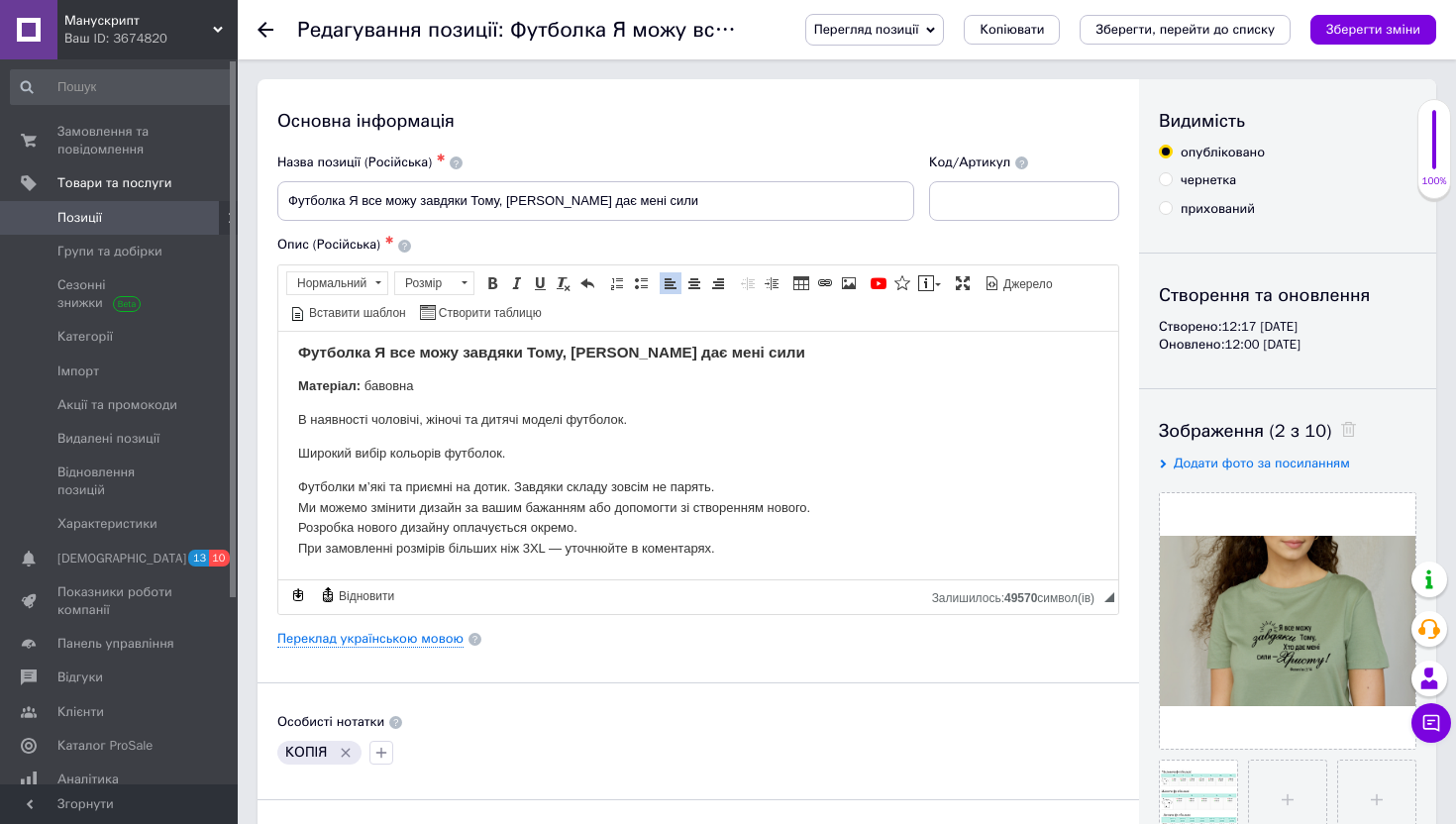 click on "Футболки м’які та приємні на дотик. Завдяки складу зовсім не парять. Ми можемо змінити дизайн за вашим бажанням або допомогти зі створенням нового. Розробка нового дизайну оплачується окремо. При замовленні розмірів більших ніж 3XL — уточнюйте в коментарях." at bounding box center (698, 517) 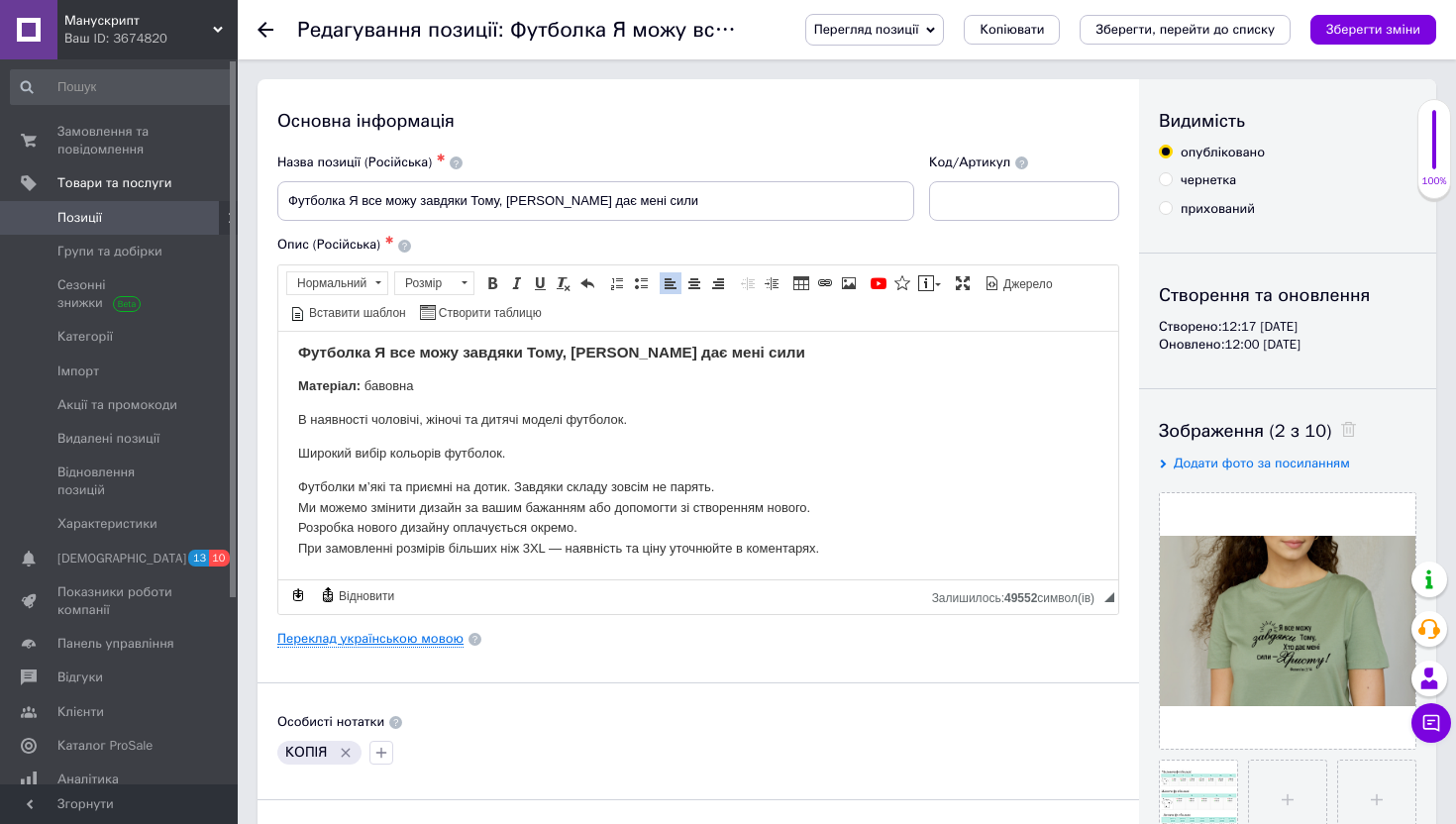 click on "Переклад українською мовою" at bounding box center (370, 639) 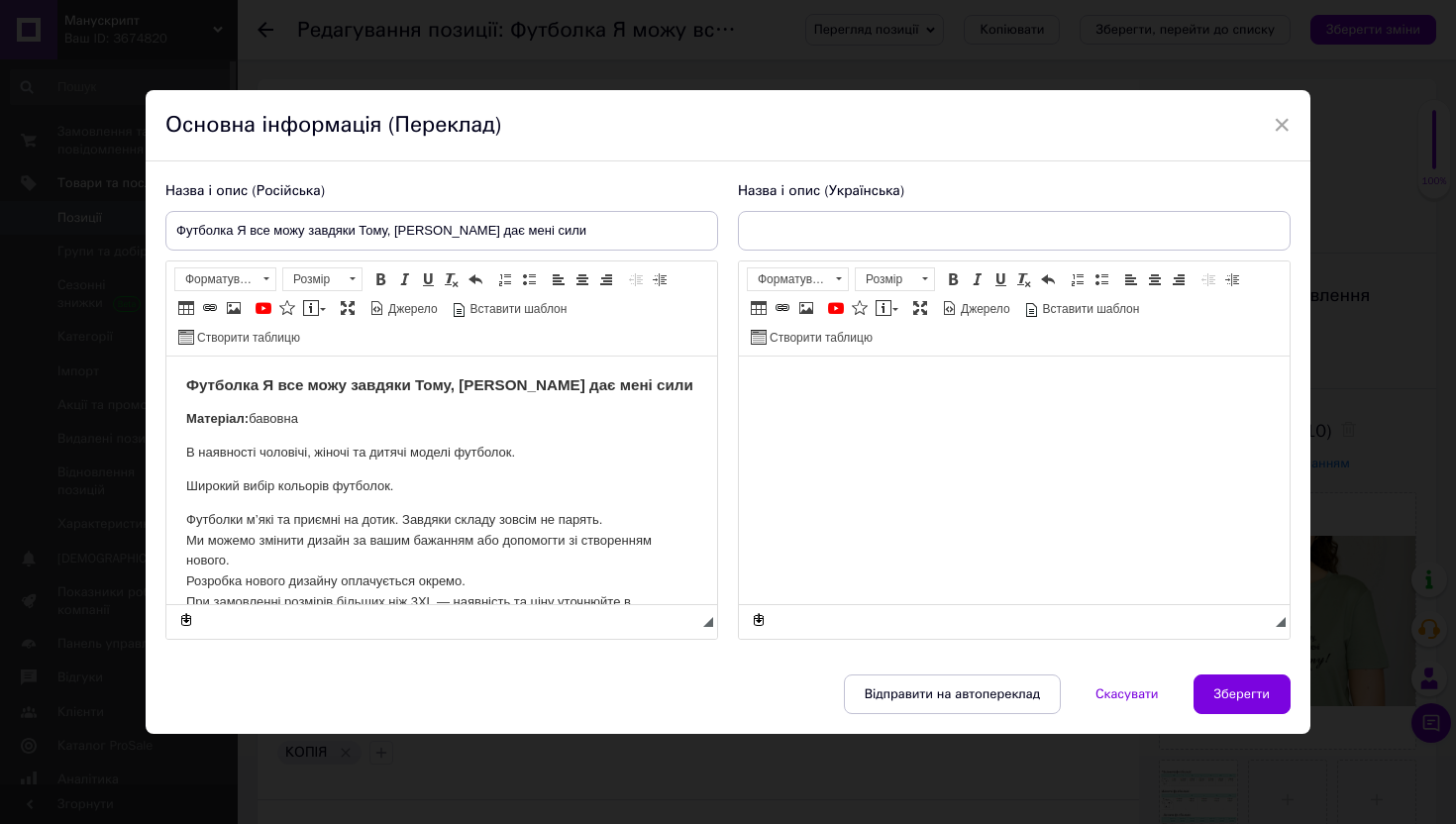 scroll, scrollTop: 0, scrollLeft: 0, axis: both 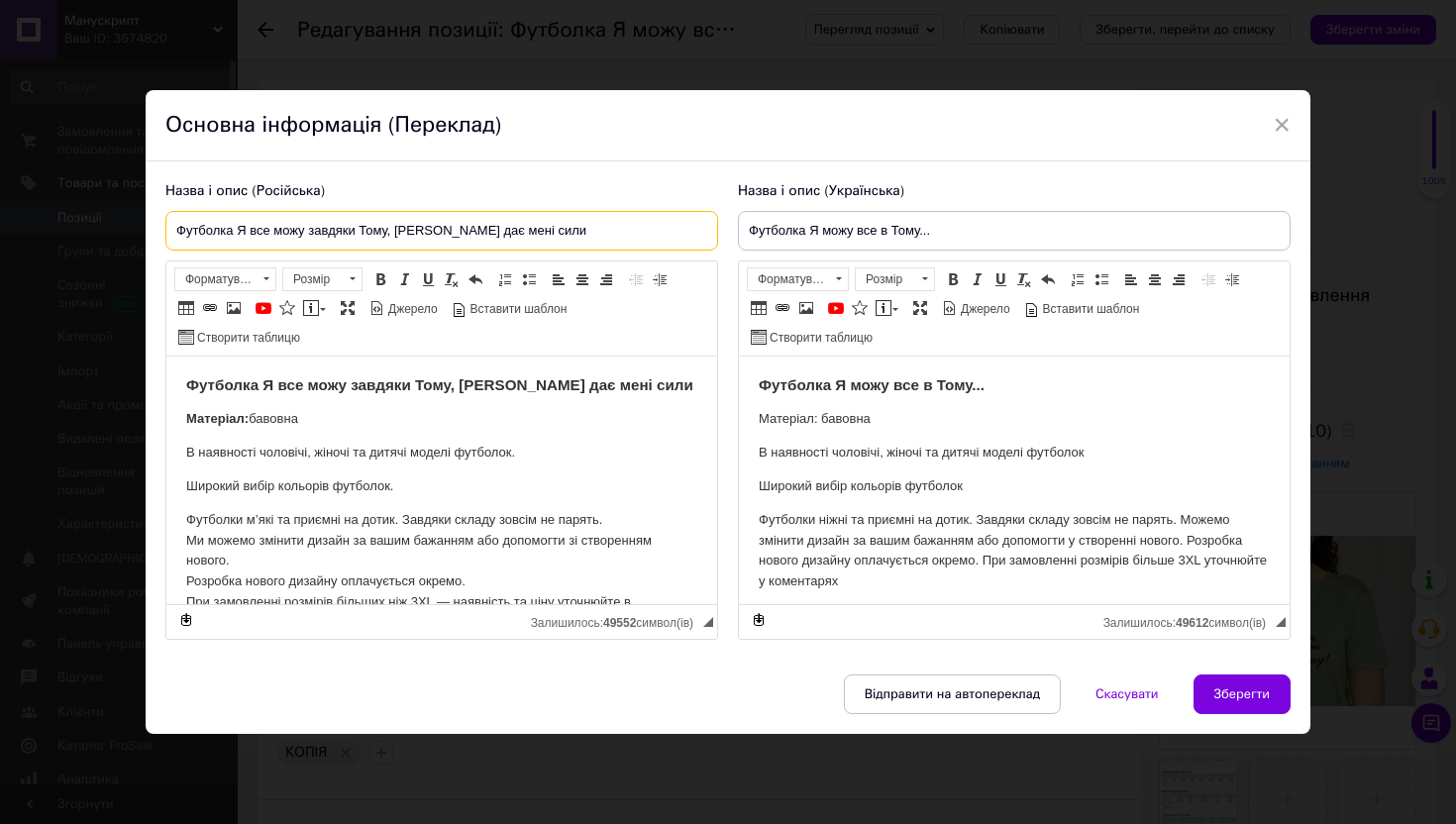 click on "Футболка Я все можу завдяки Тому, Хто дає мені сили" at bounding box center [442, 231] 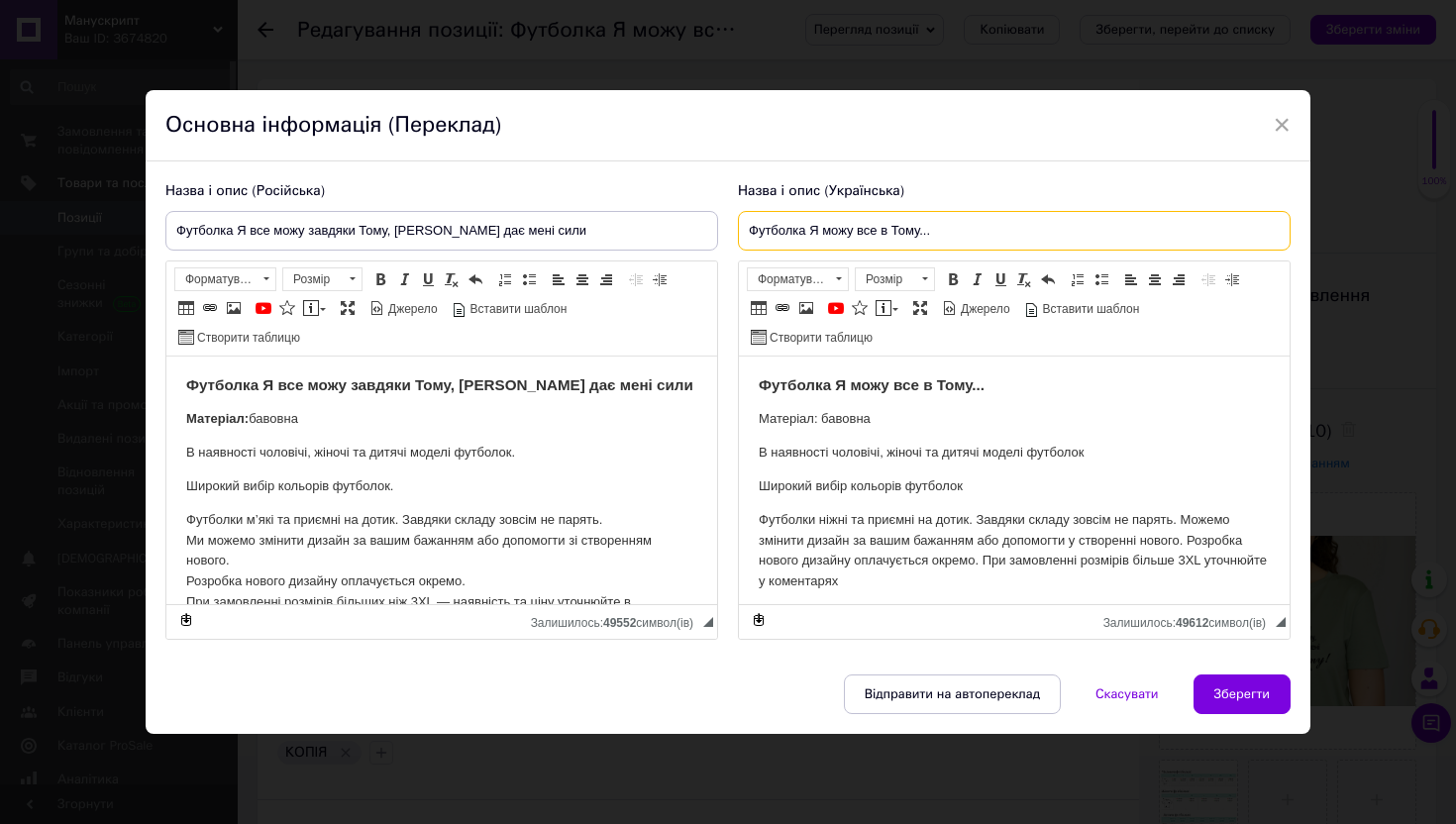 click on "Футболка Я можу все в Тому..." at bounding box center [1014, 231] 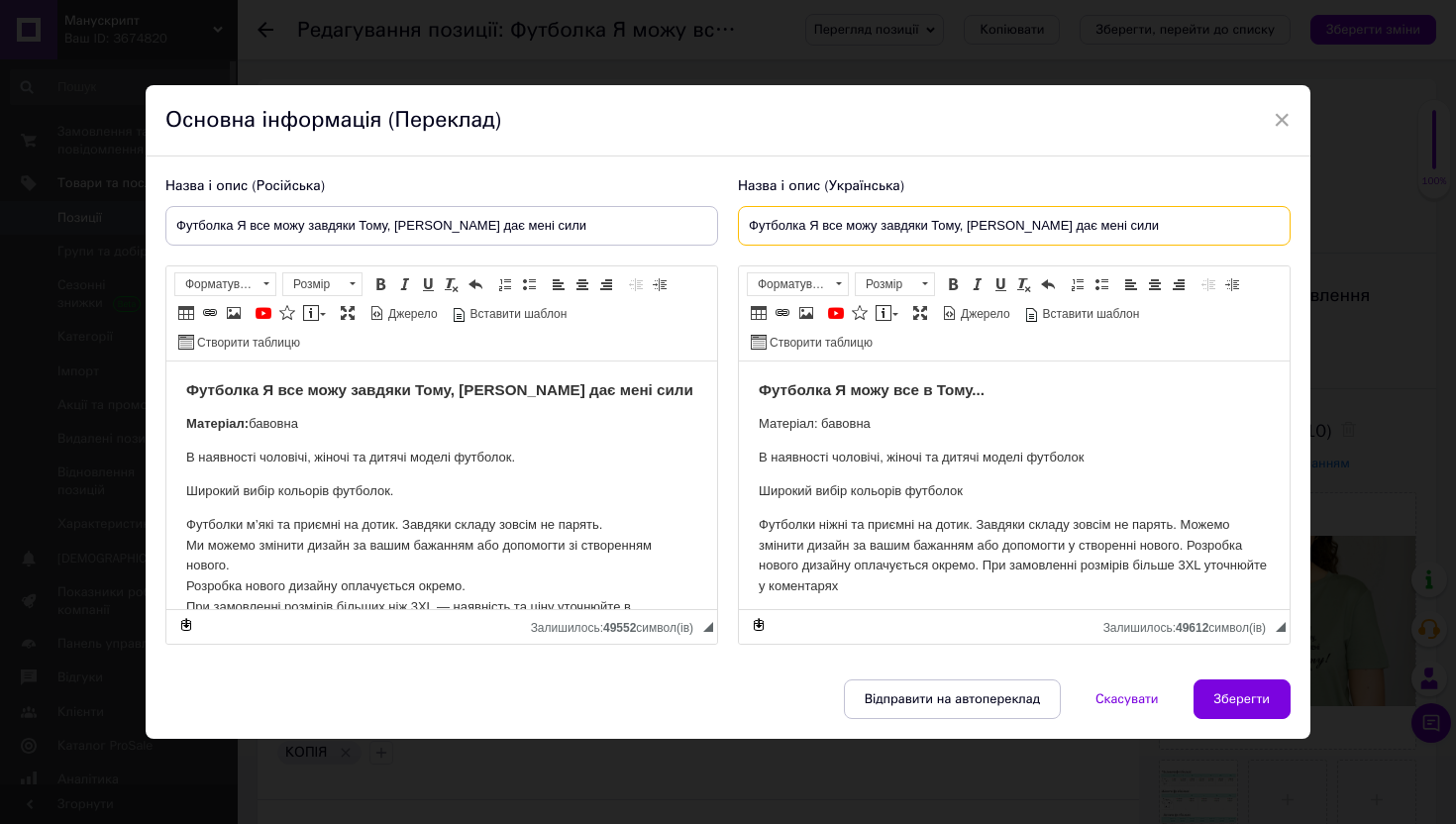type on "Футболка Я все можу завдяки Тому, Хто дає мені сили" 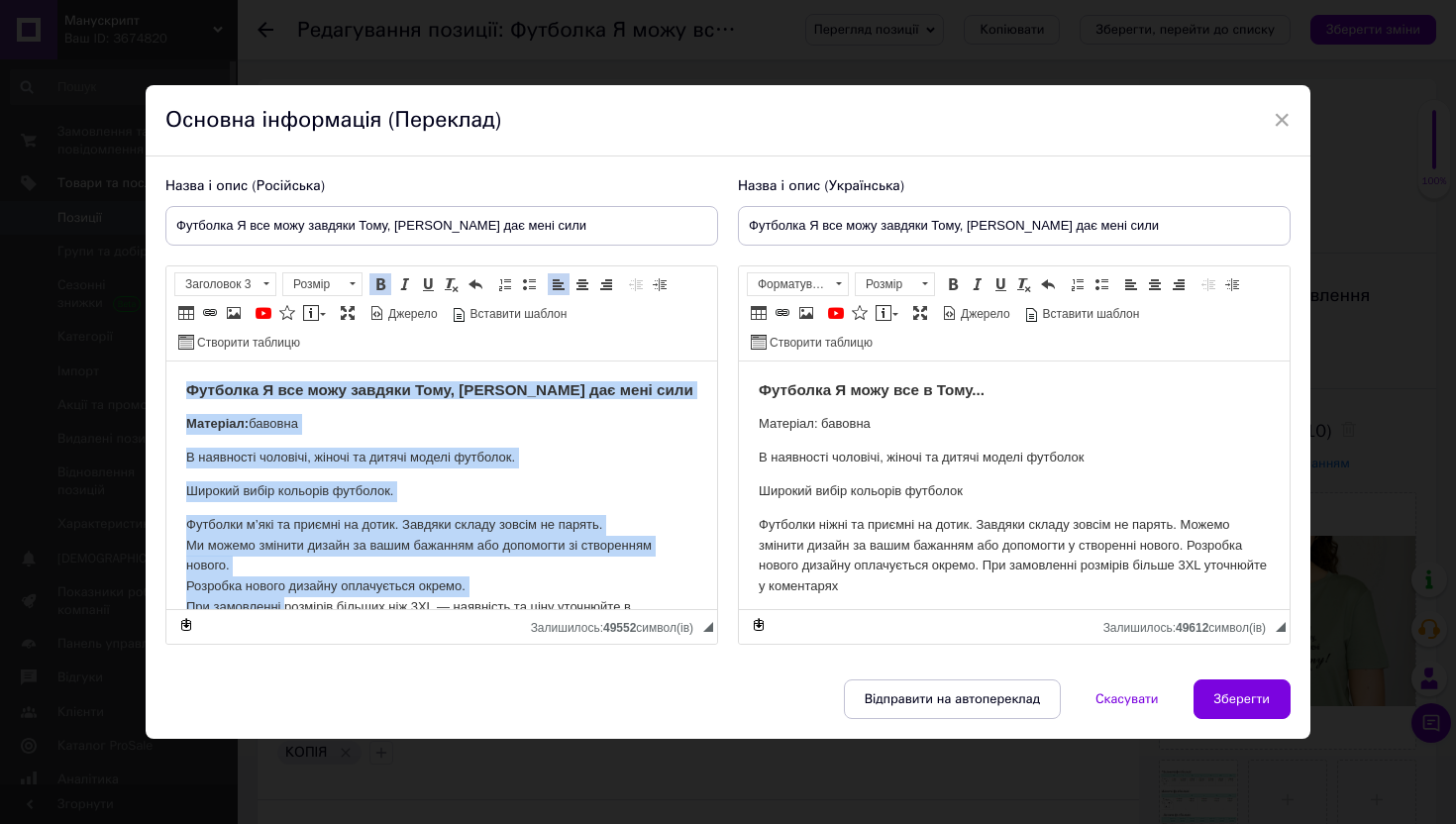 scroll, scrollTop: 49, scrollLeft: 0, axis: vertical 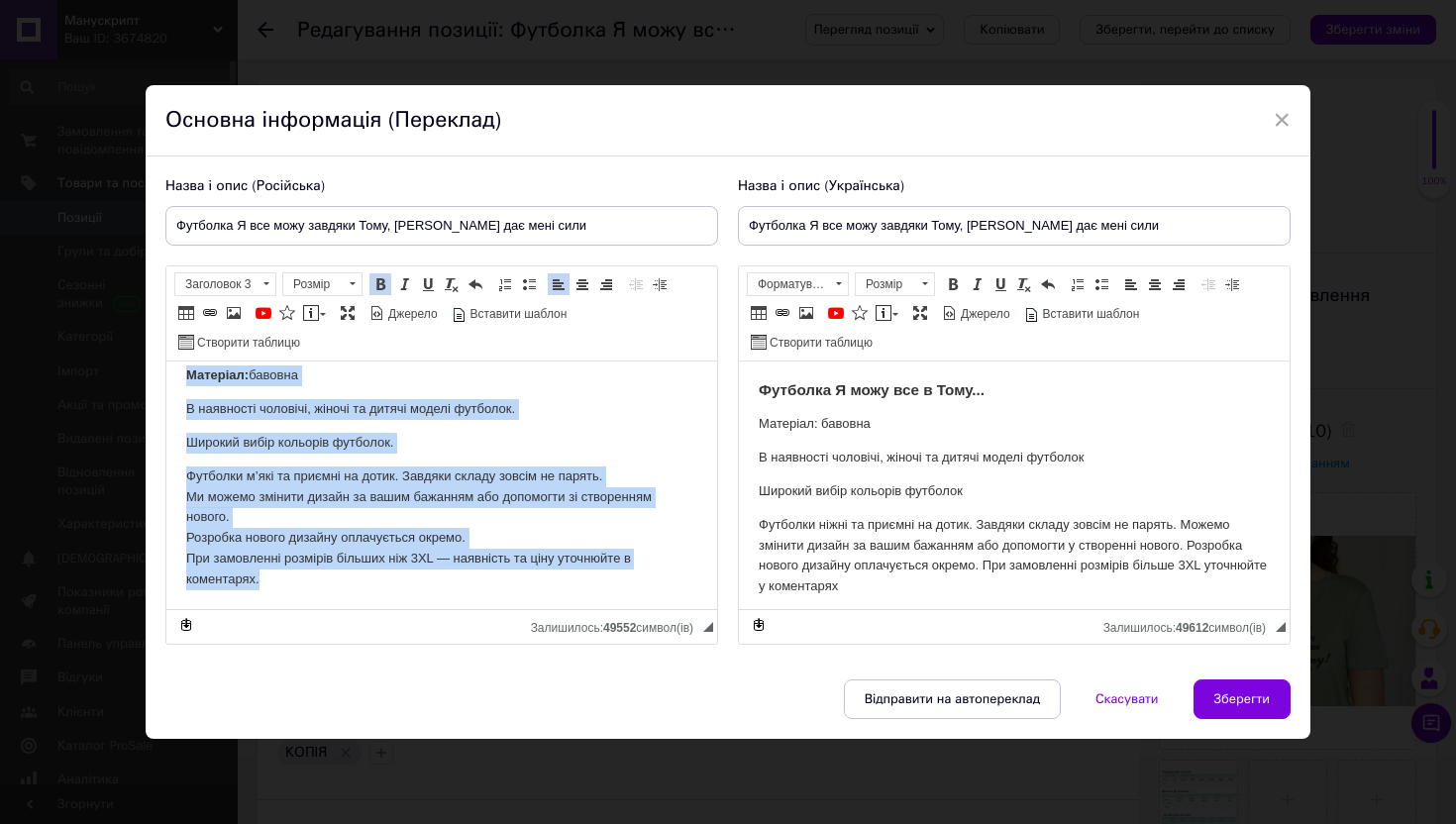 drag, startPoint x: 184, startPoint y: 388, endPoint x: 315, endPoint y: 594, distance: 244.12497 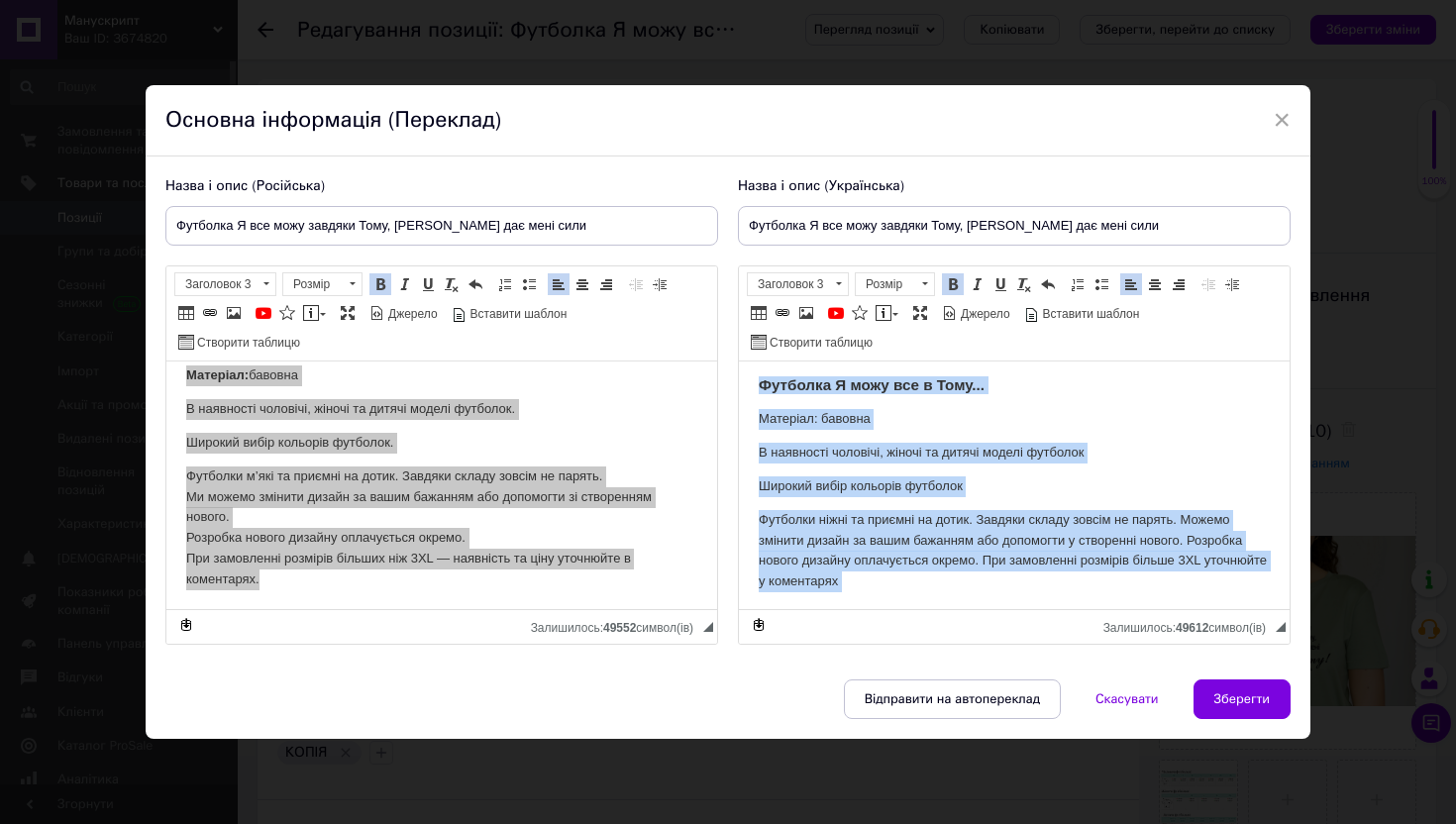 scroll, scrollTop: 42, scrollLeft: 0, axis: vertical 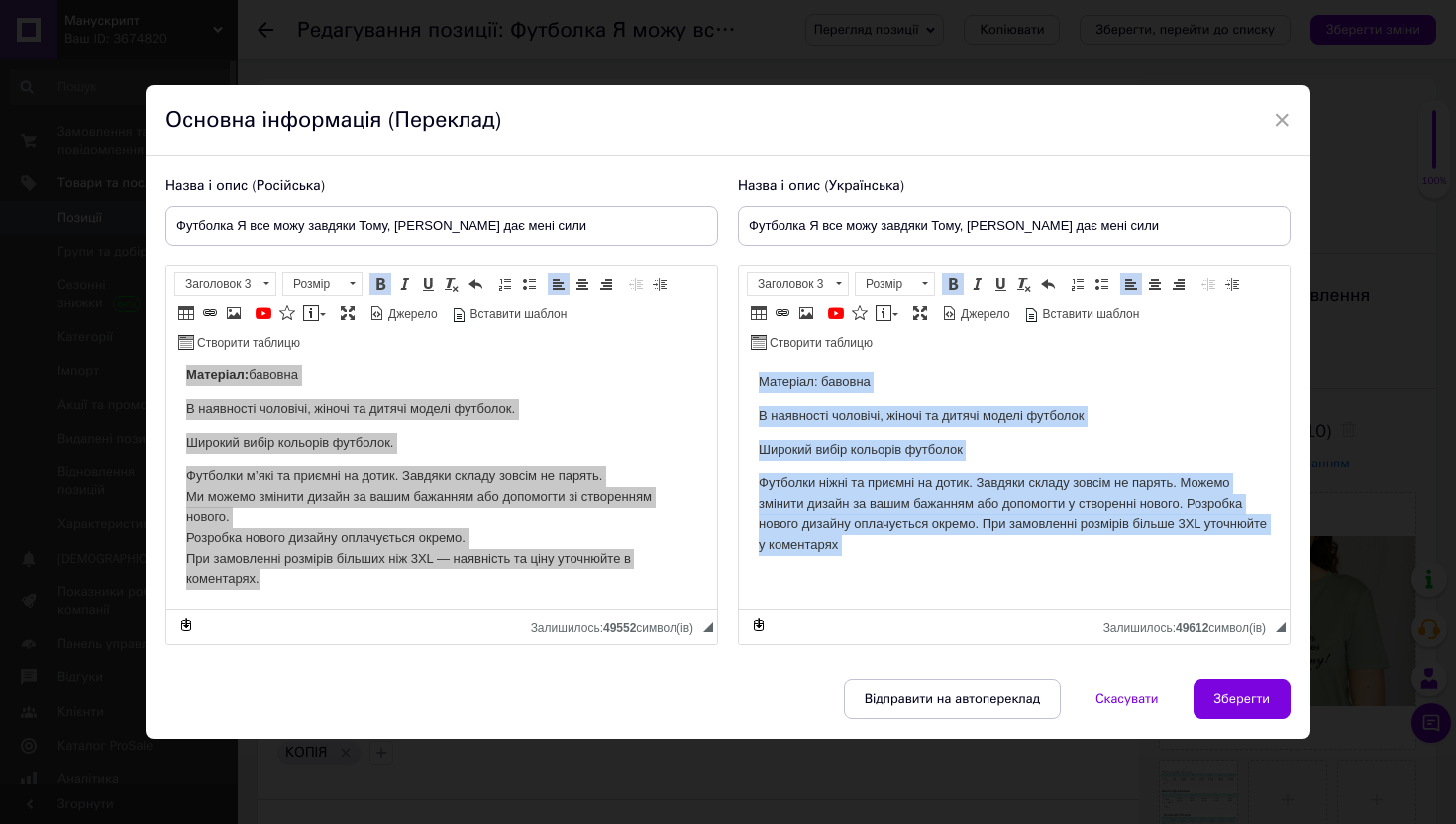 drag, startPoint x: 759, startPoint y: 390, endPoint x: 983, endPoint y: 582, distance: 295.0254 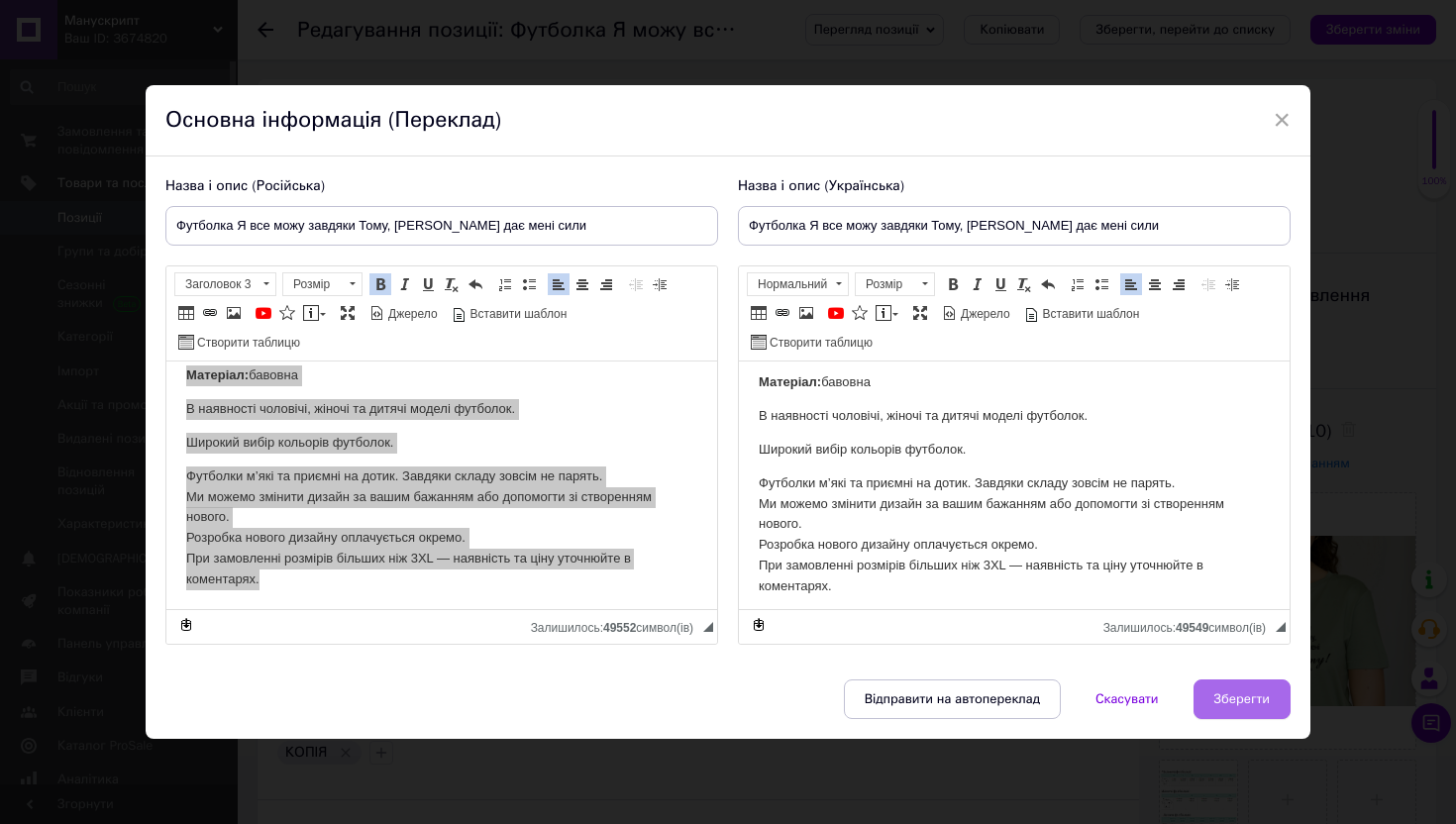 click on "Зберегти" at bounding box center (1242, 699) 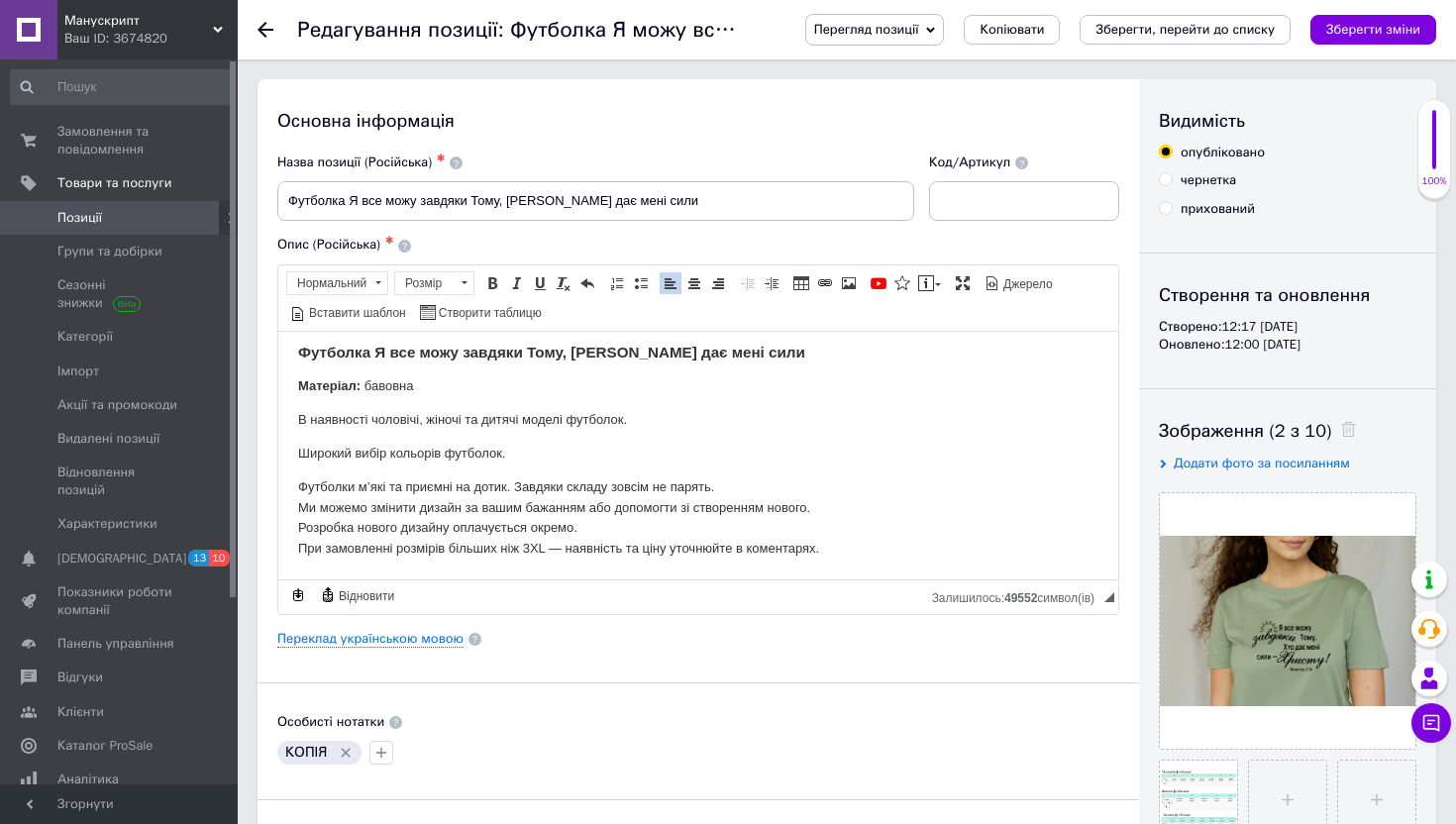 click 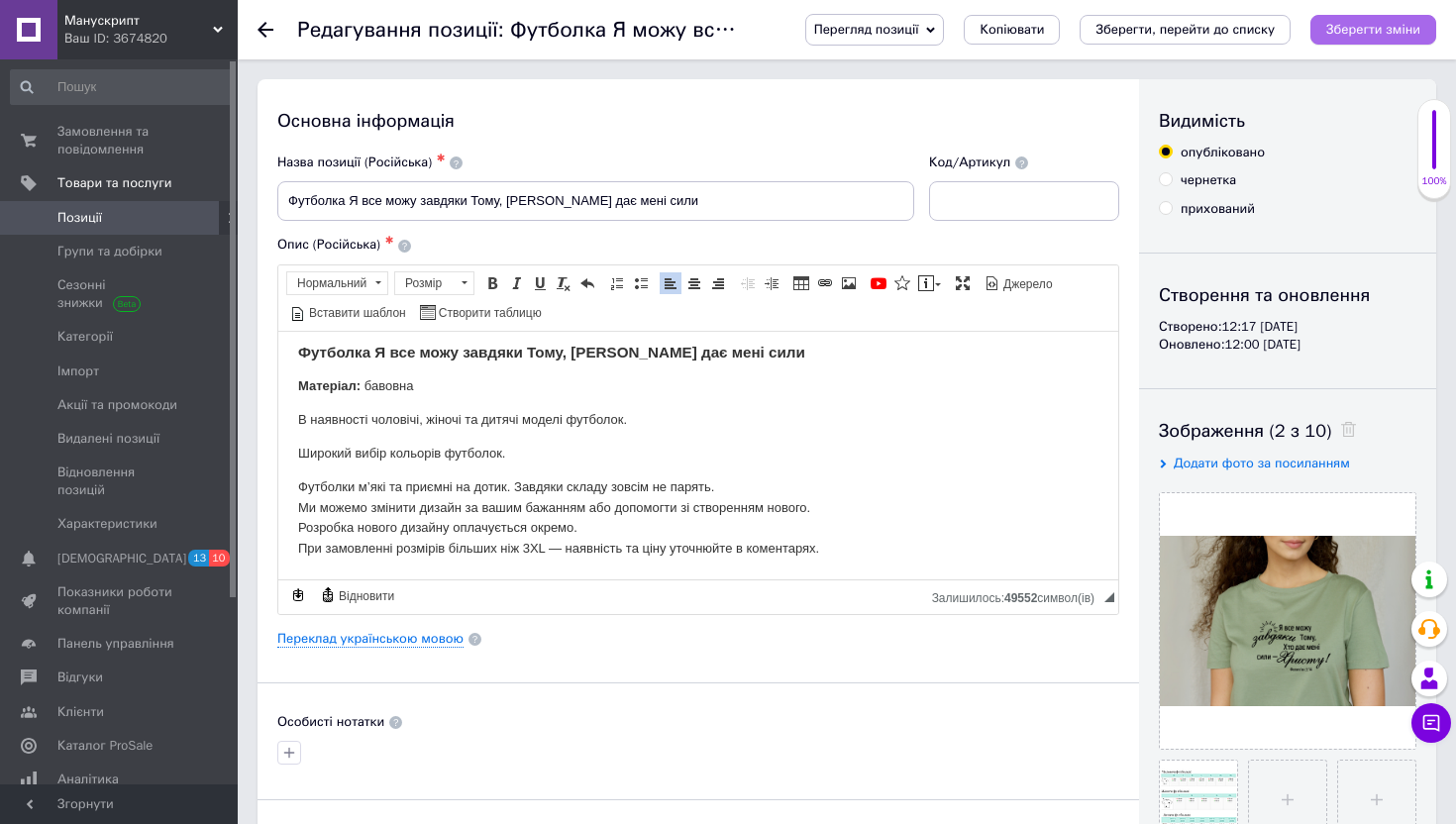 click on "Зберегти зміни" at bounding box center (1373, 29) 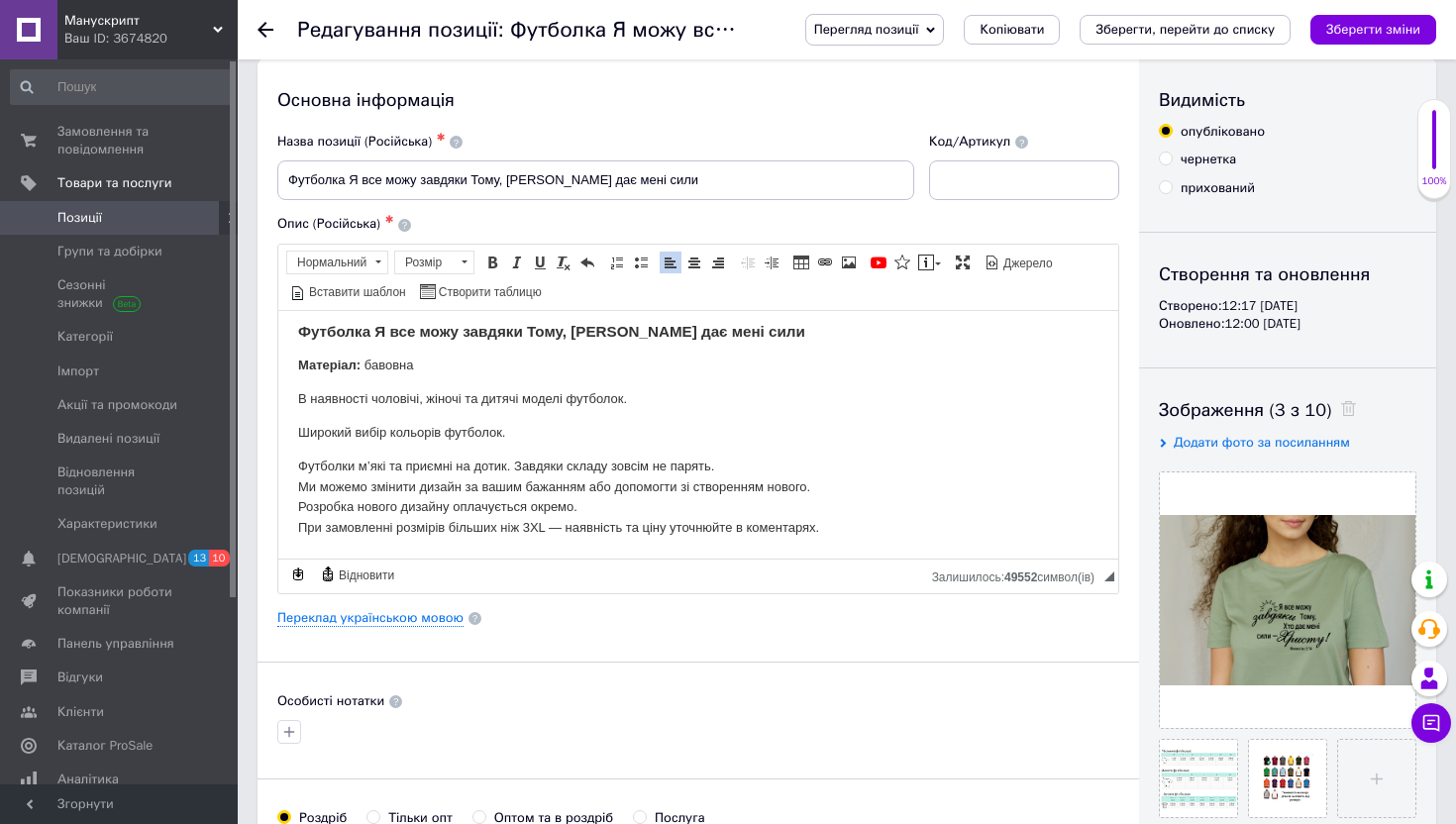 scroll, scrollTop: 0, scrollLeft: 0, axis: both 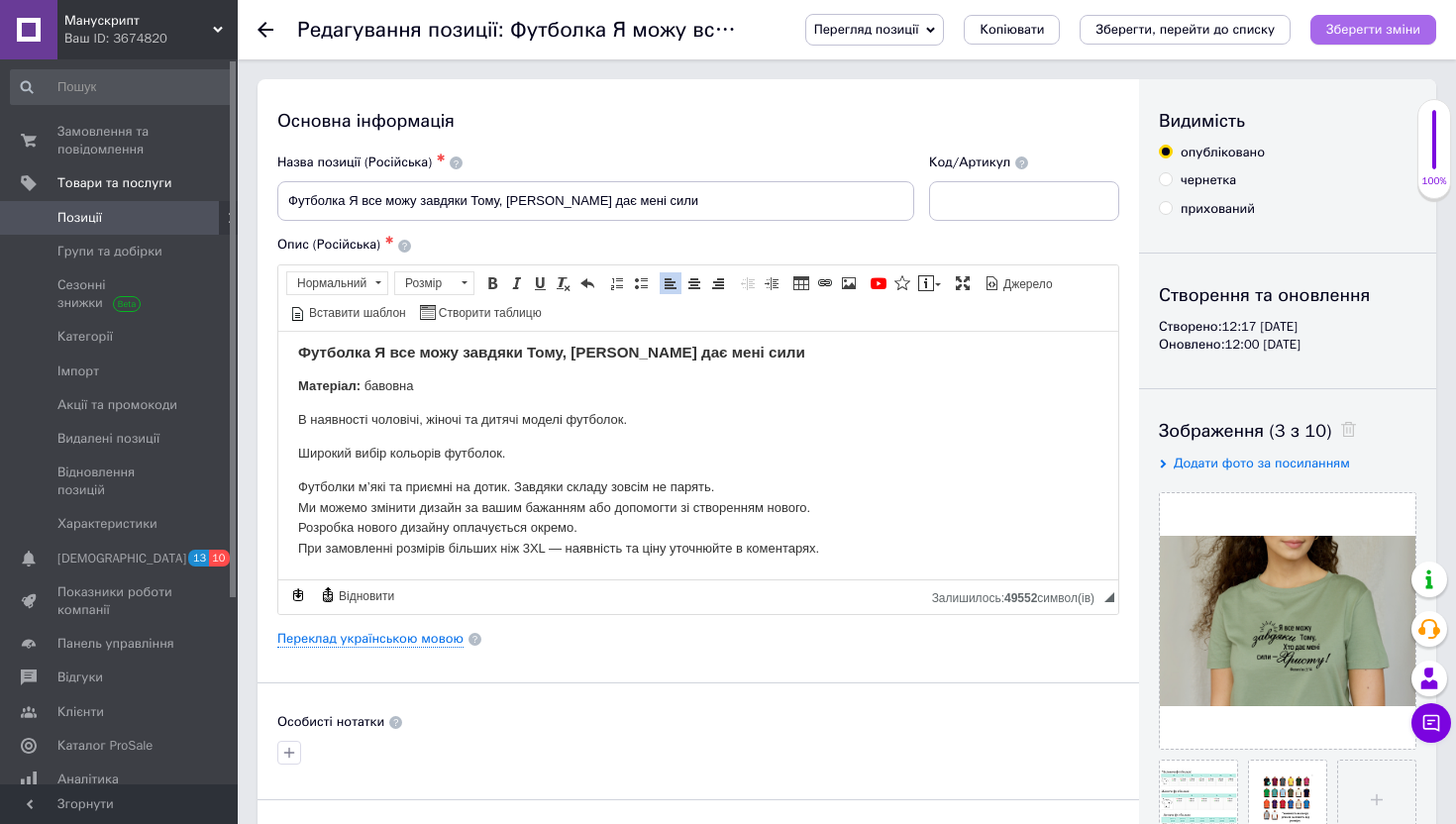 click on "Зберегти зміни" at bounding box center (1373, 29) 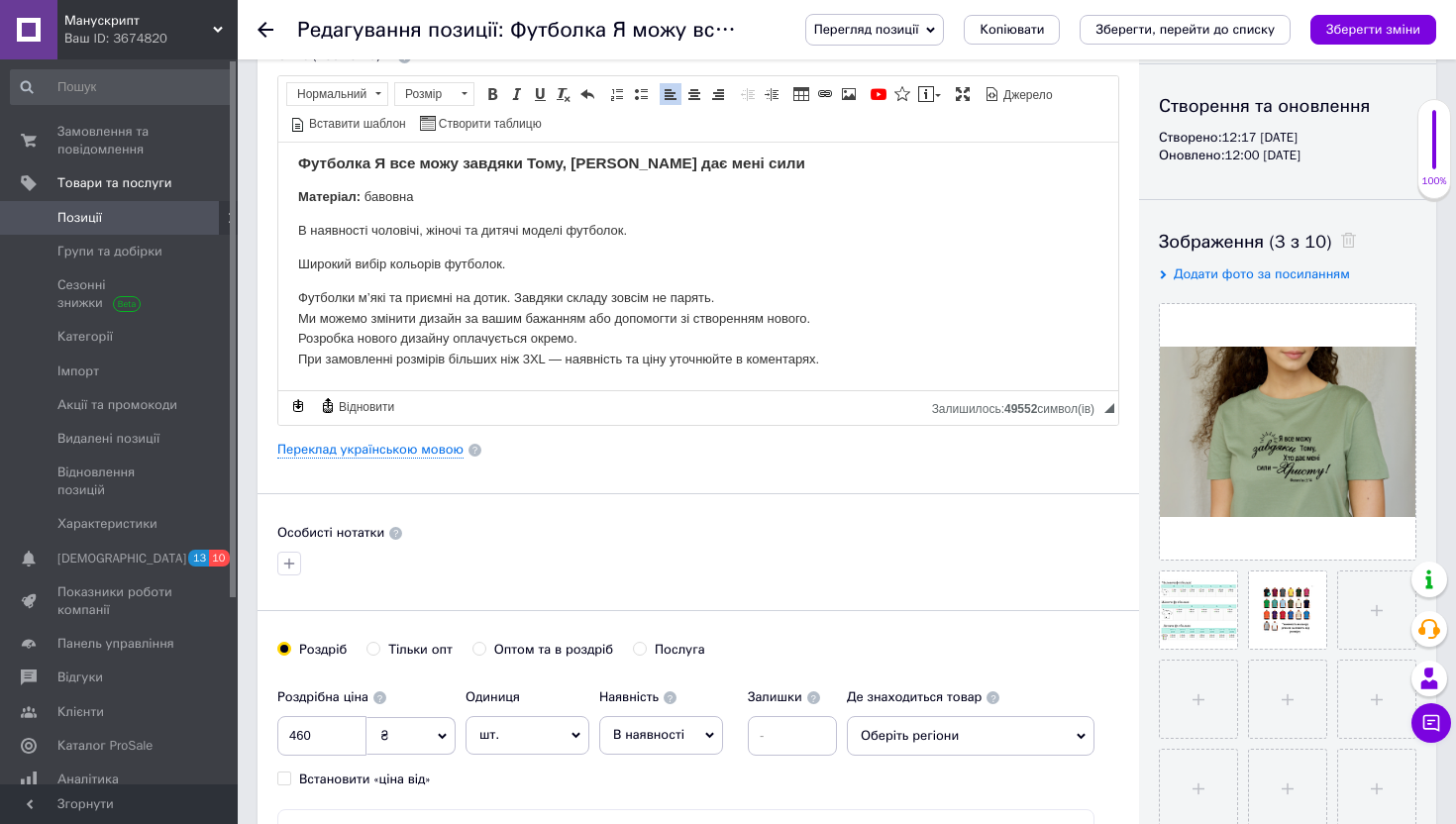 scroll, scrollTop: 0, scrollLeft: 0, axis: both 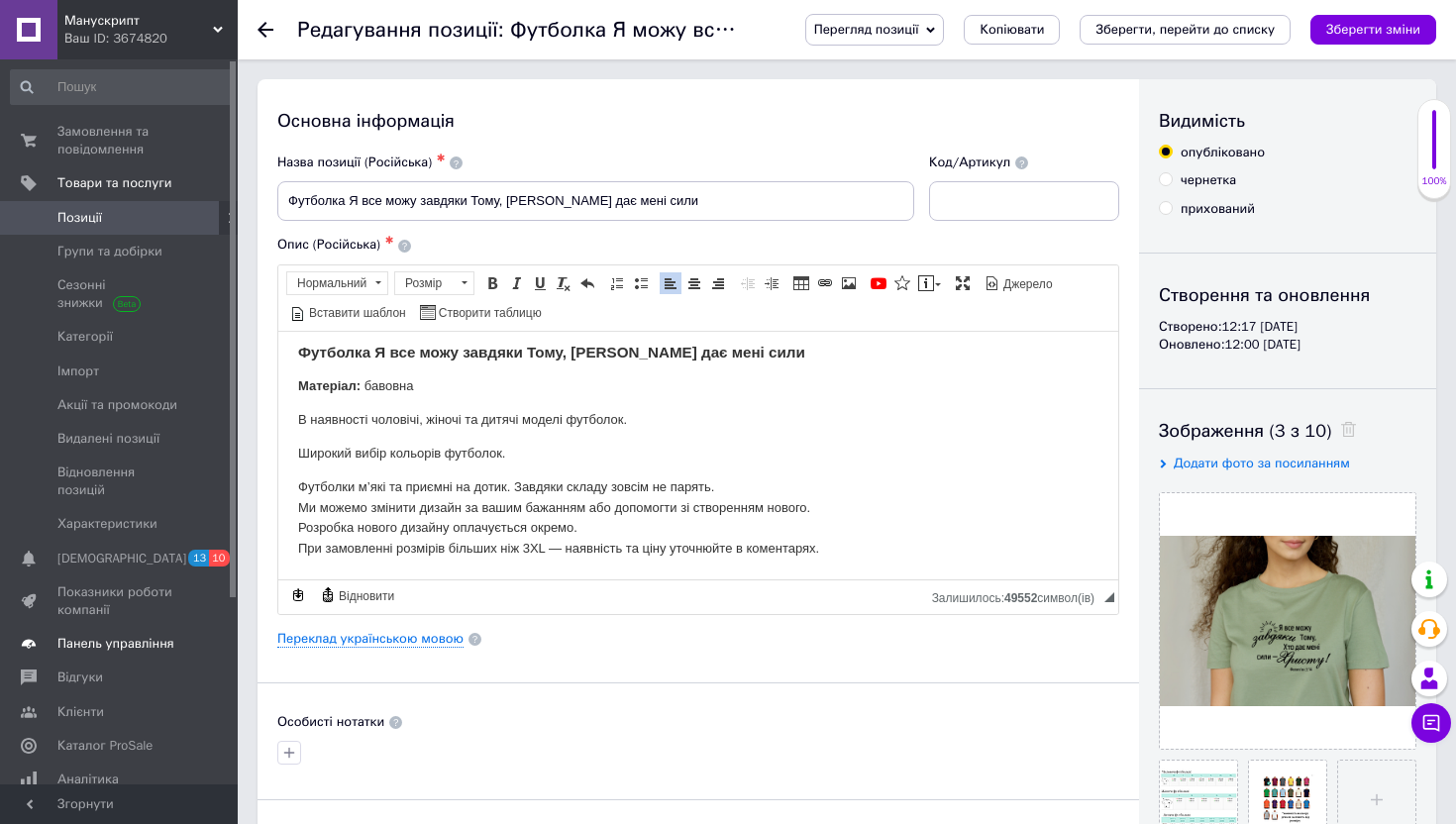 click on "Панель управління" at bounding box center [116, 644] 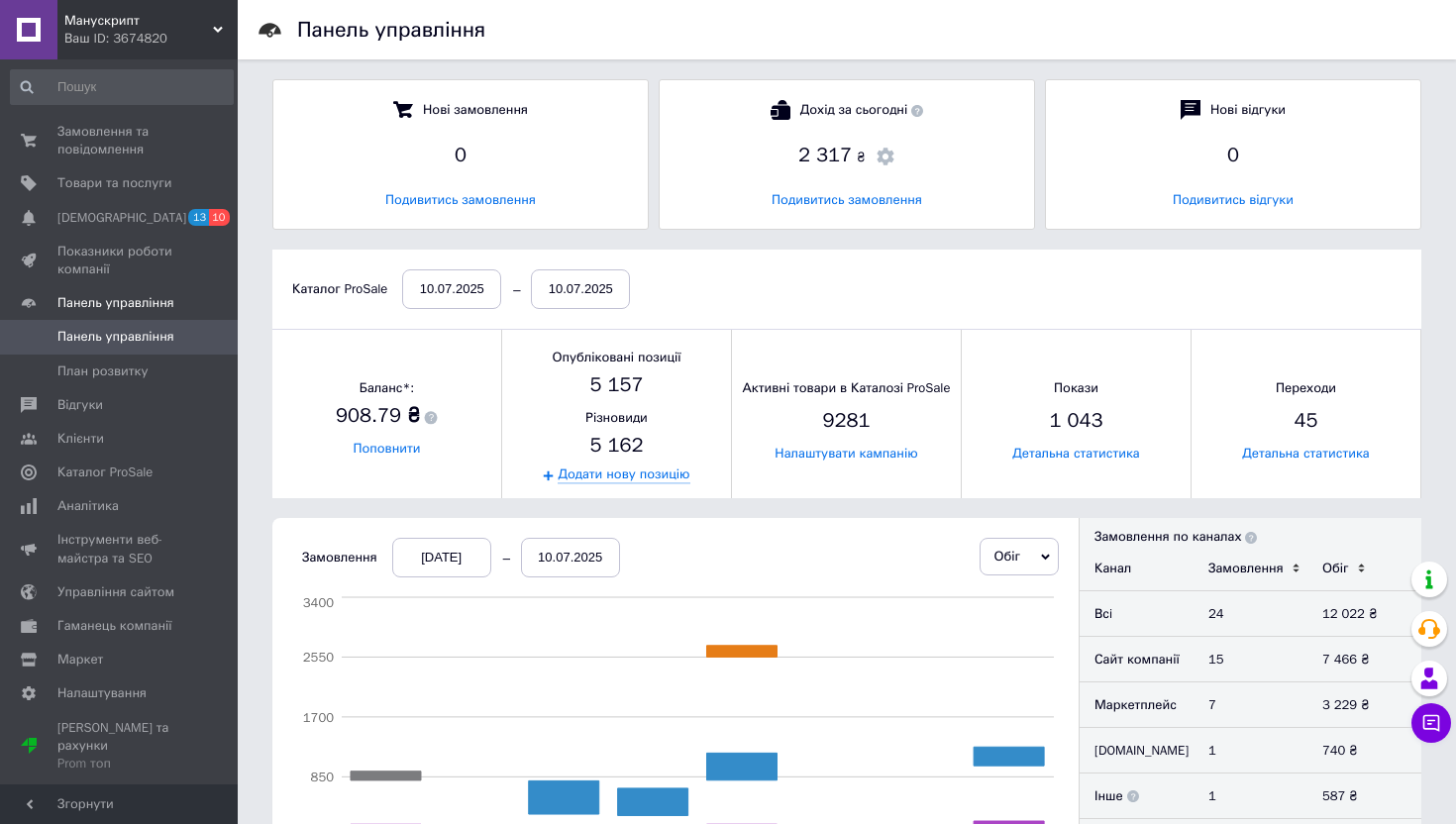 scroll, scrollTop: 10, scrollLeft: 10, axis: both 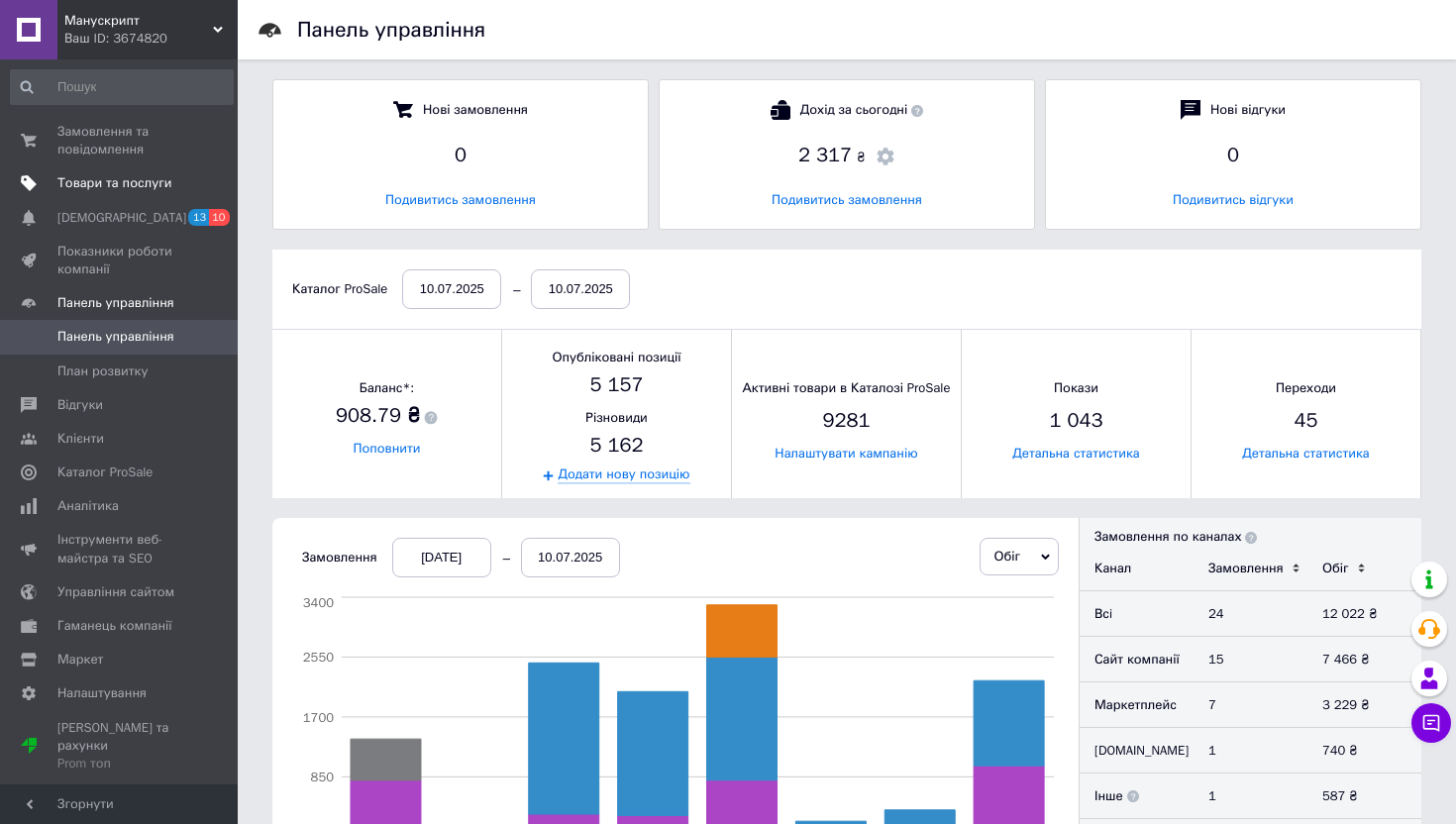 click on "Товари та послуги" at bounding box center (114, 183) 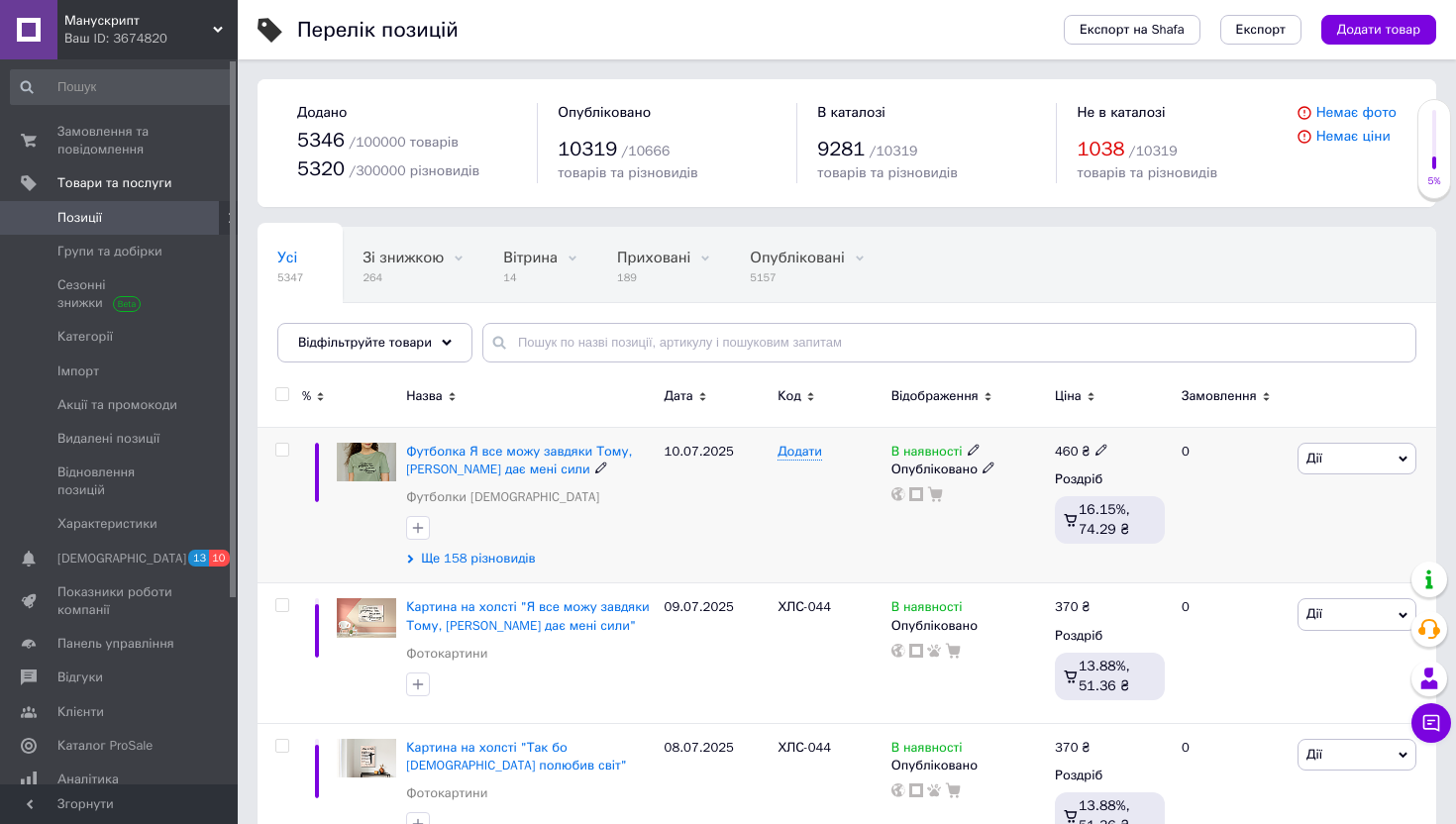 click on "Ще 158 різновидів" at bounding box center [478, 559] 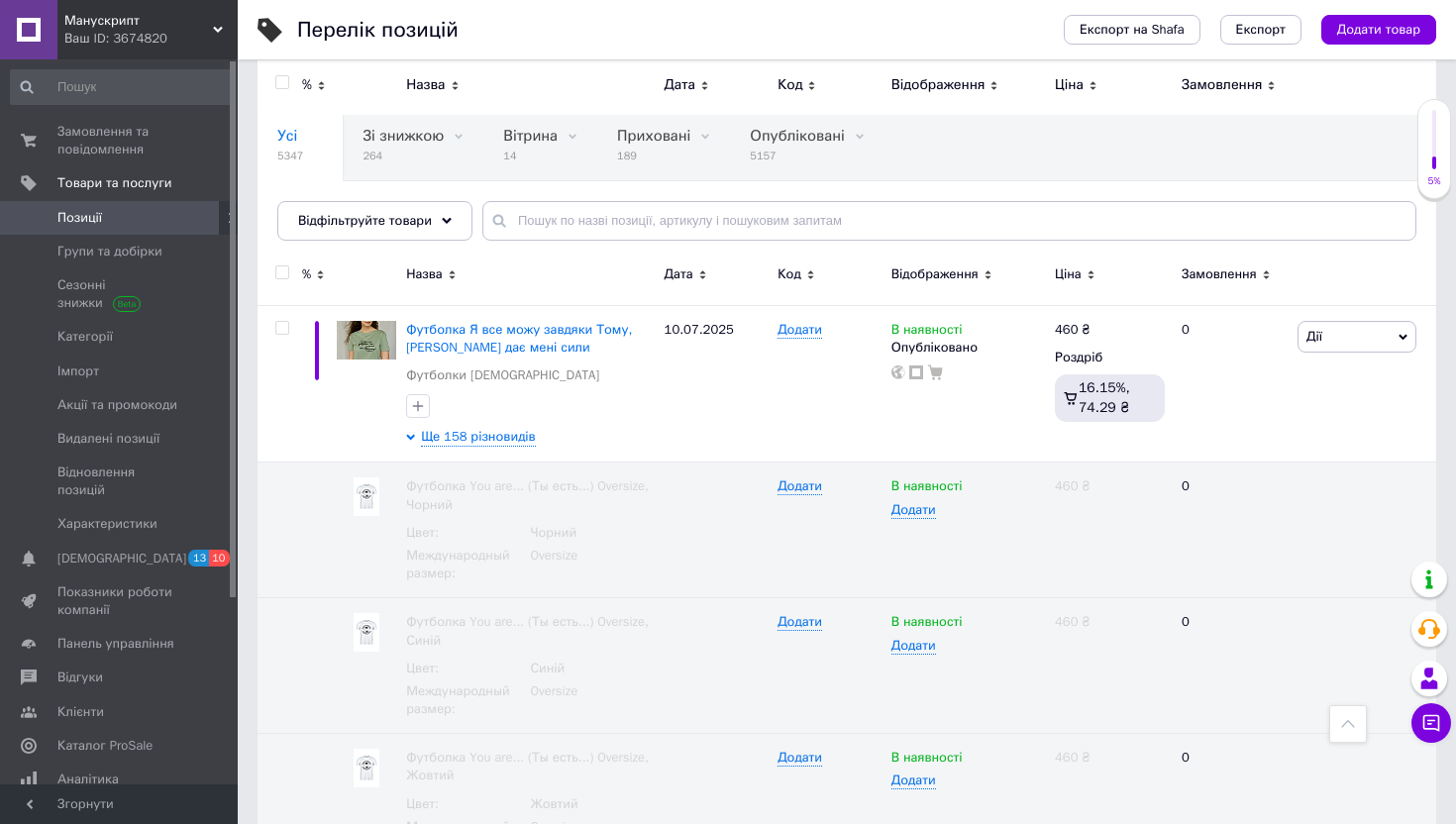 scroll, scrollTop: 0, scrollLeft: 0, axis: both 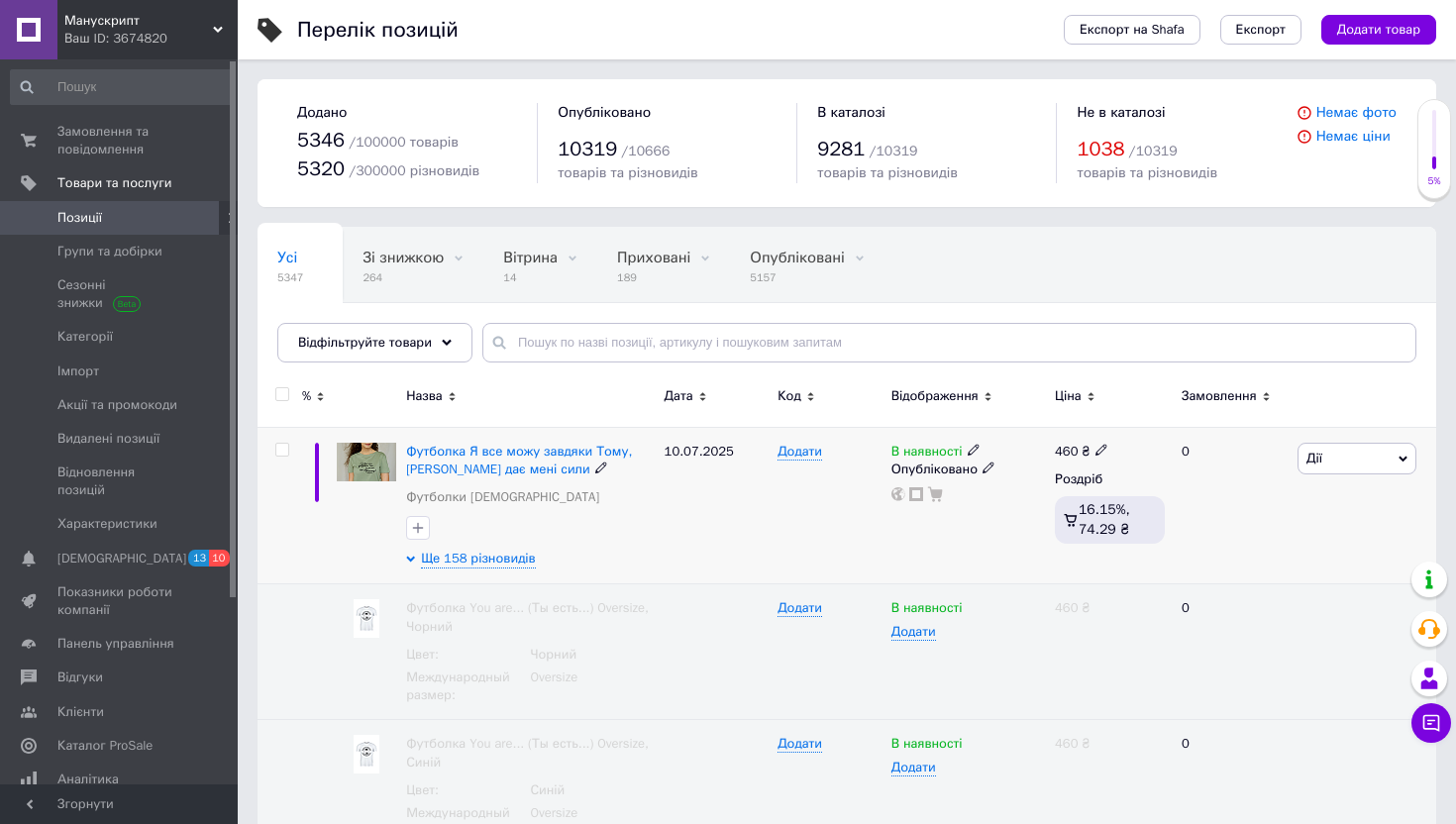 click 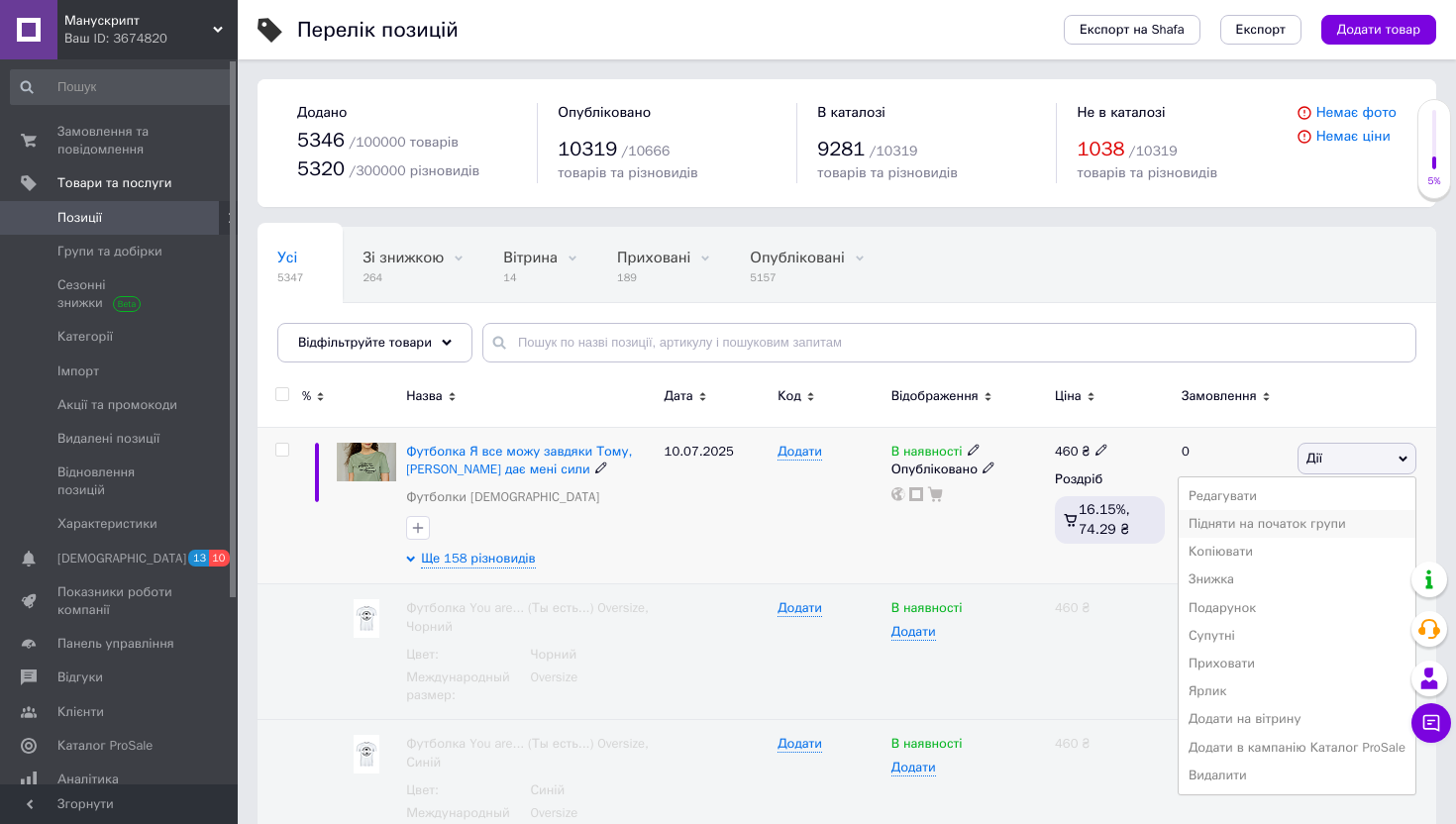 click on "Підняти на початок групи" at bounding box center [1297, 524] 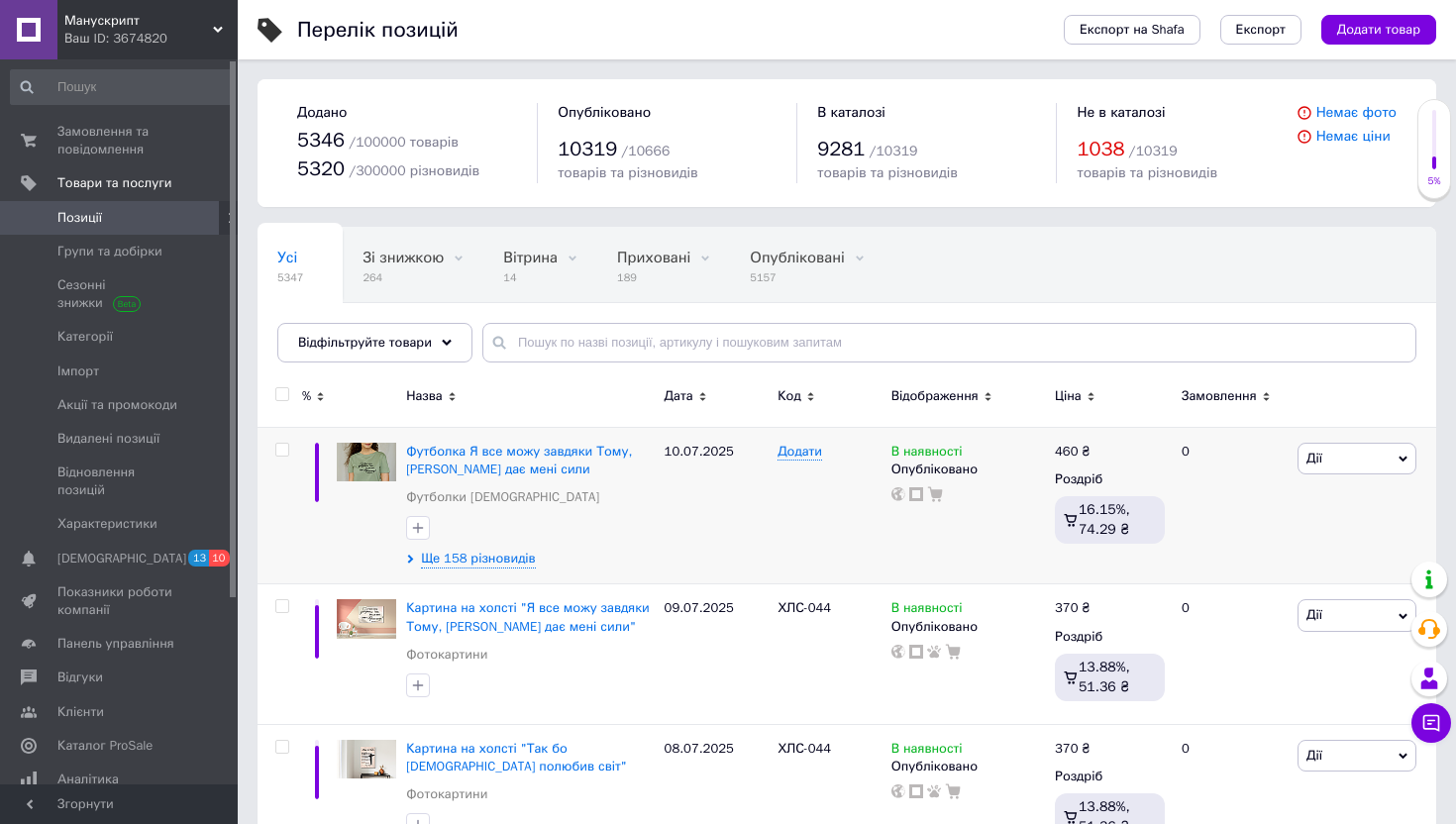 click on "Перелік позицій Експорт на Shafa Експорт Додати товар Додано 5346   / 100000   товарів 5320   / 300000   різновидів Опубліковано 10319   / 10666 товарів та різновидів В каталозі 9281   / 10319 товарів та різновидів Не в каталозі 1038   / 10319 товарів та різновидів Немає фото Немає ціни Усі 5347 Зі знижкою 264 Видалити Редагувати Вітрина 14 Видалити Редагувати Приховані 189 Видалити Редагувати Опубліковані 5157 Видалити Редагувати Ok Відфільтровано...  Зберегти Нічого не знайдено Можливо, помилка у слові  або немає відповідностей за вашим запитом. Усі 5347 Зі знижкою 264 Вітрина 14 Приховані 189 5157 % Дата" at bounding box center (847, 8944) 